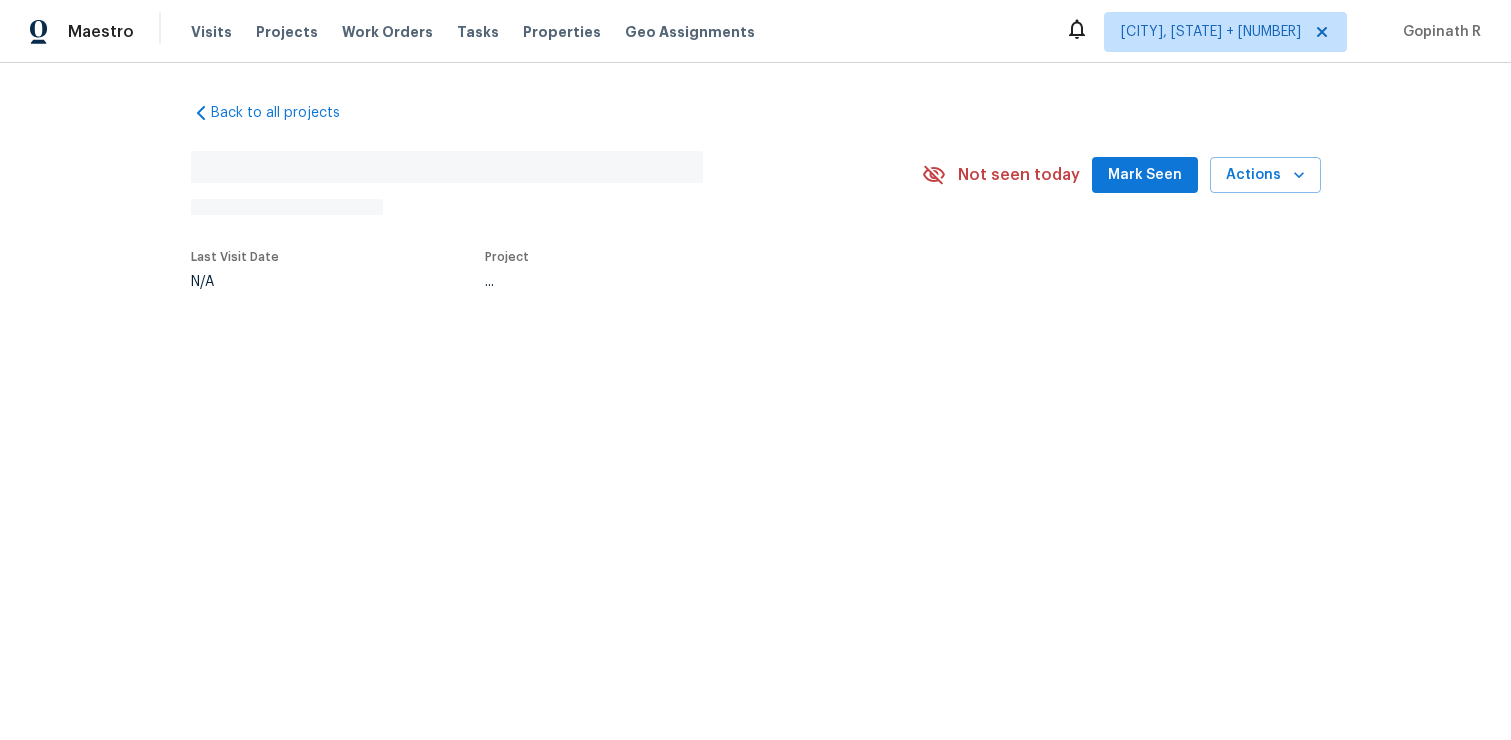 scroll, scrollTop: 0, scrollLeft: 0, axis: both 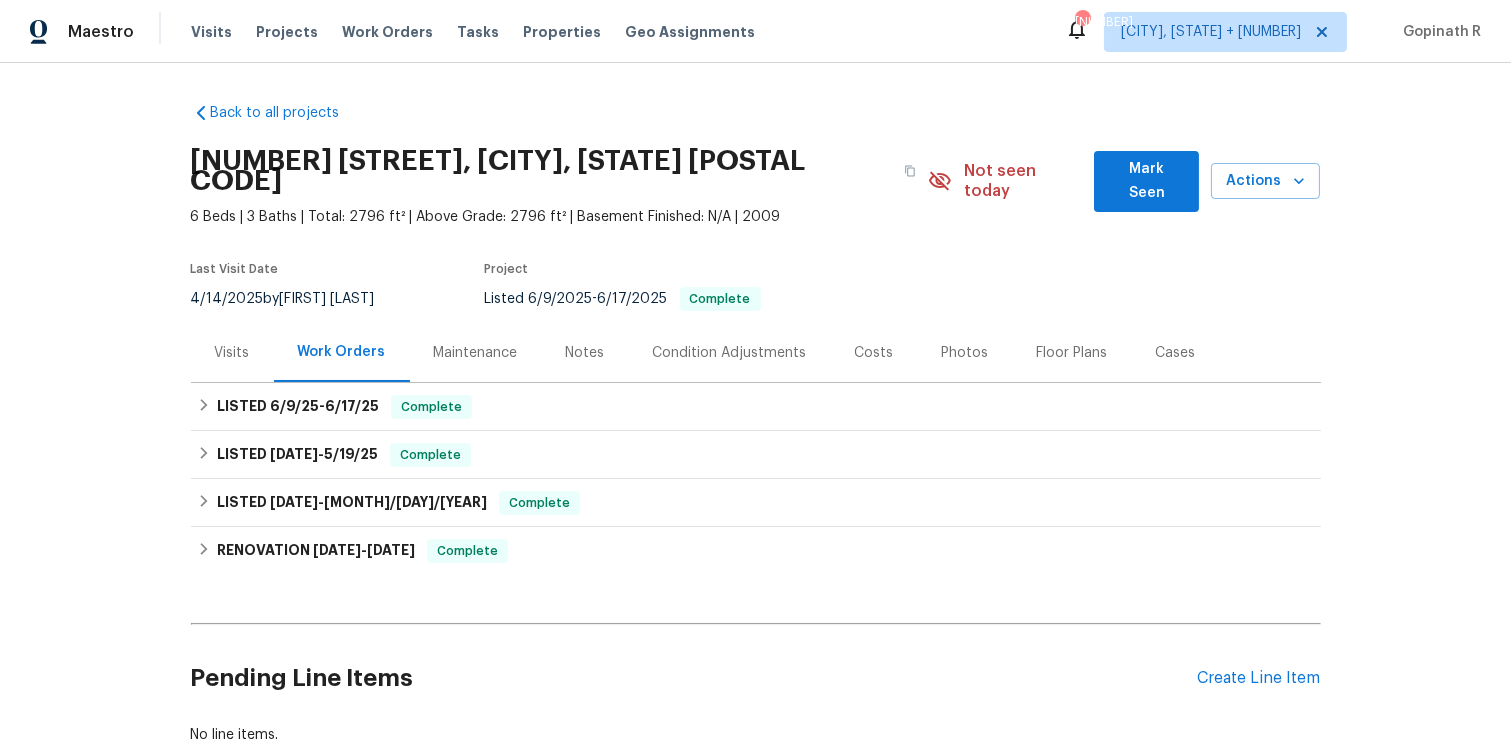 click on "Visits" at bounding box center [232, 353] 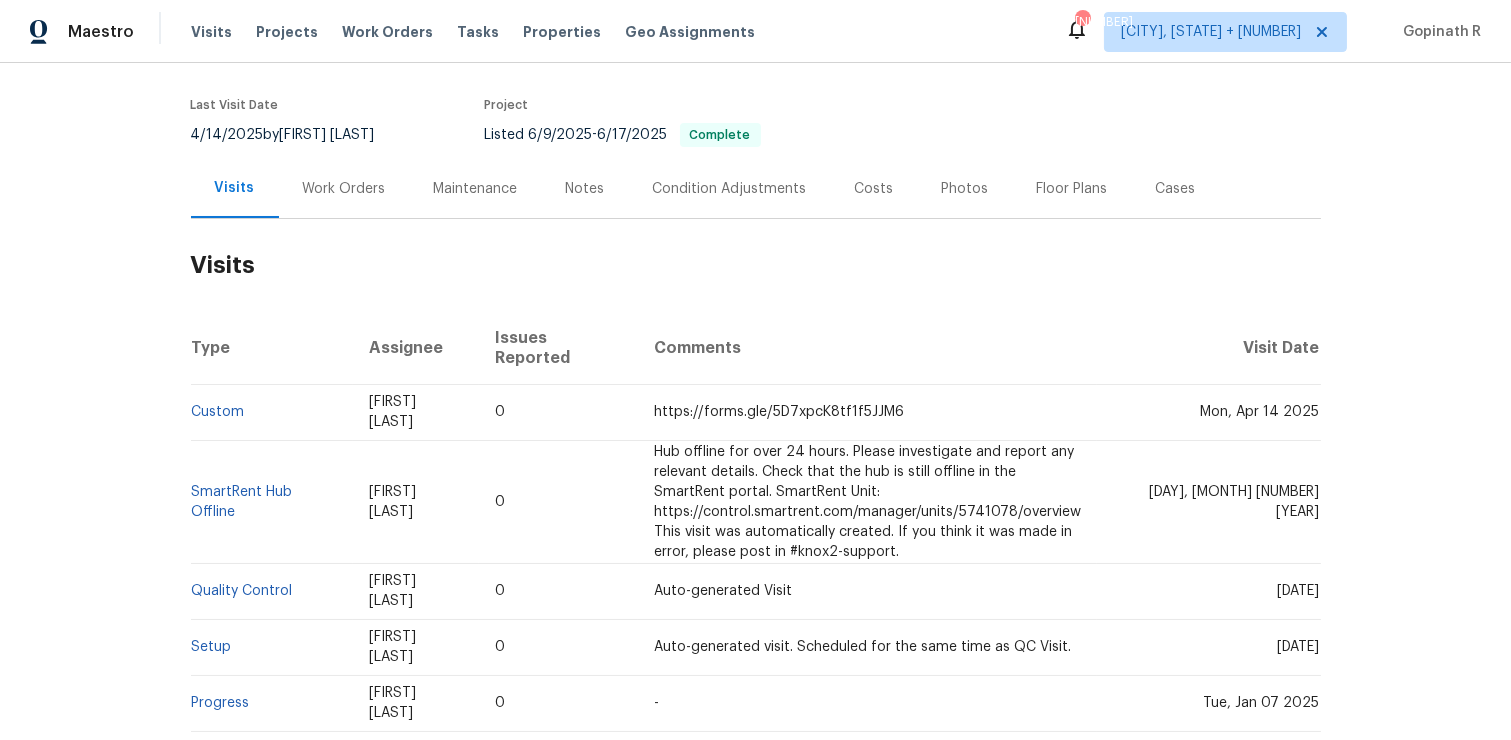 scroll, scrollTop: 0, scrollLeft: 0, axis: both 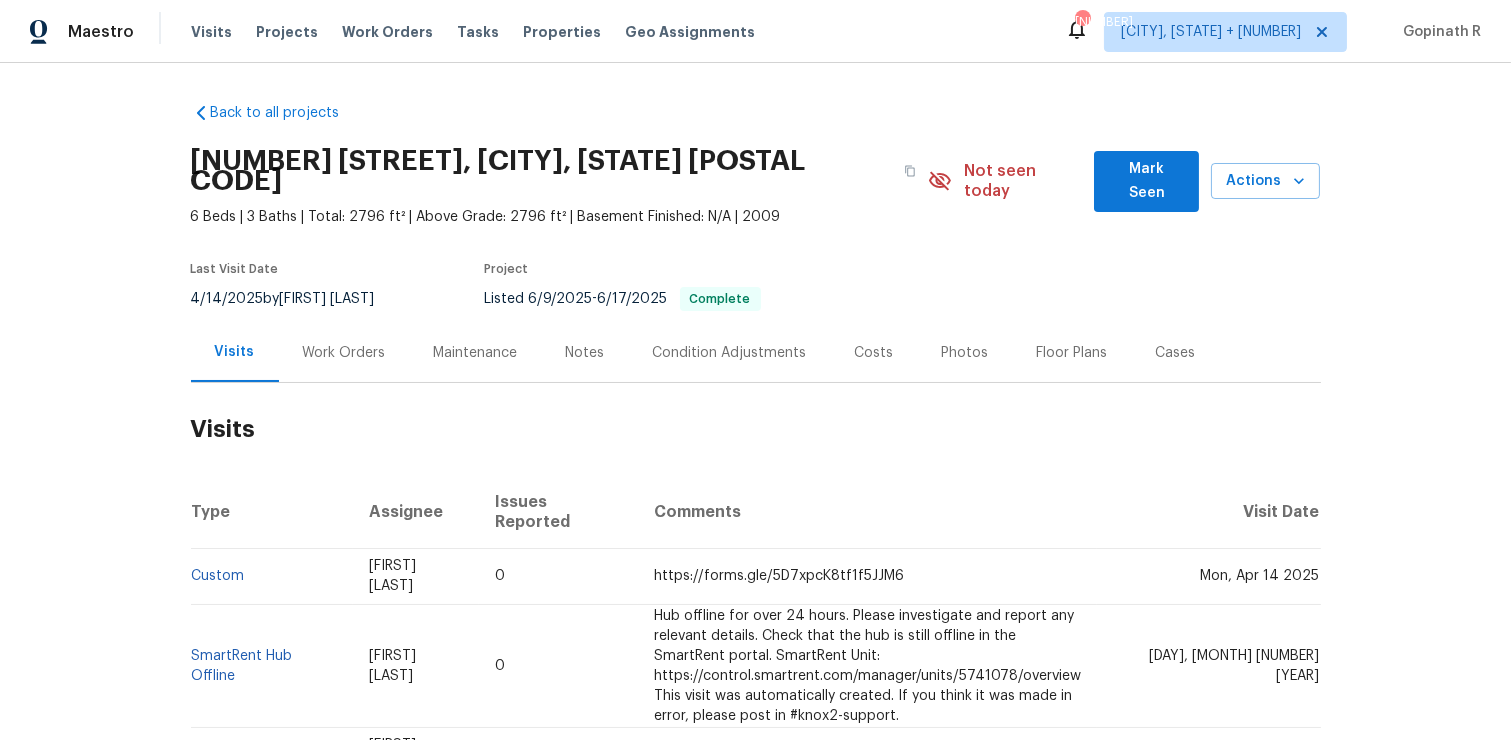 click on "1012 Fulbright Dr, Morrisville, NC 27560 6 Beds | 3 Baths | Total: 2796 ft² | Above Grade: 2796 ft² | Basement Finished: N/A | 2009 Not seen today Mark Seen Actions" at bounding box center [756, 181] 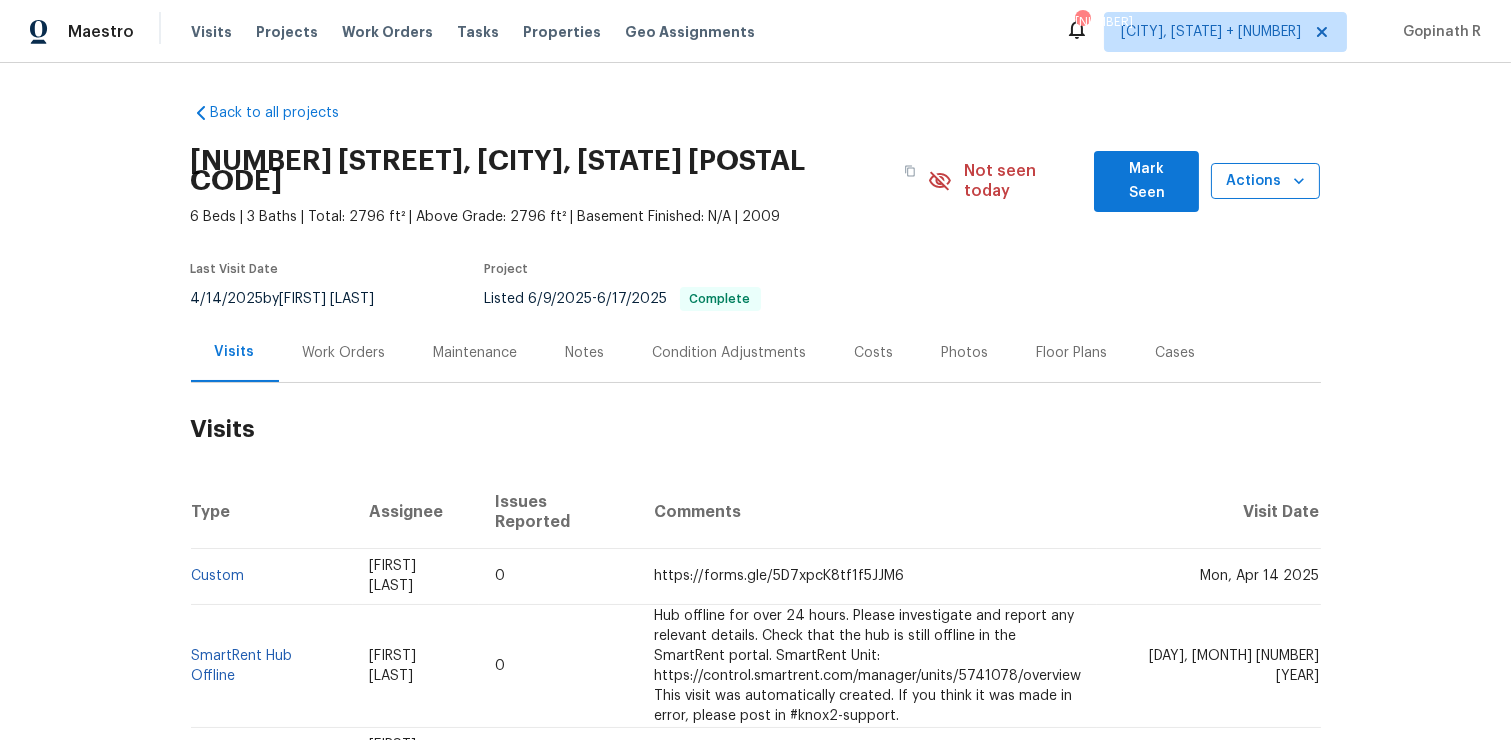 click on "Actions" at bounding box center [1265, 181] 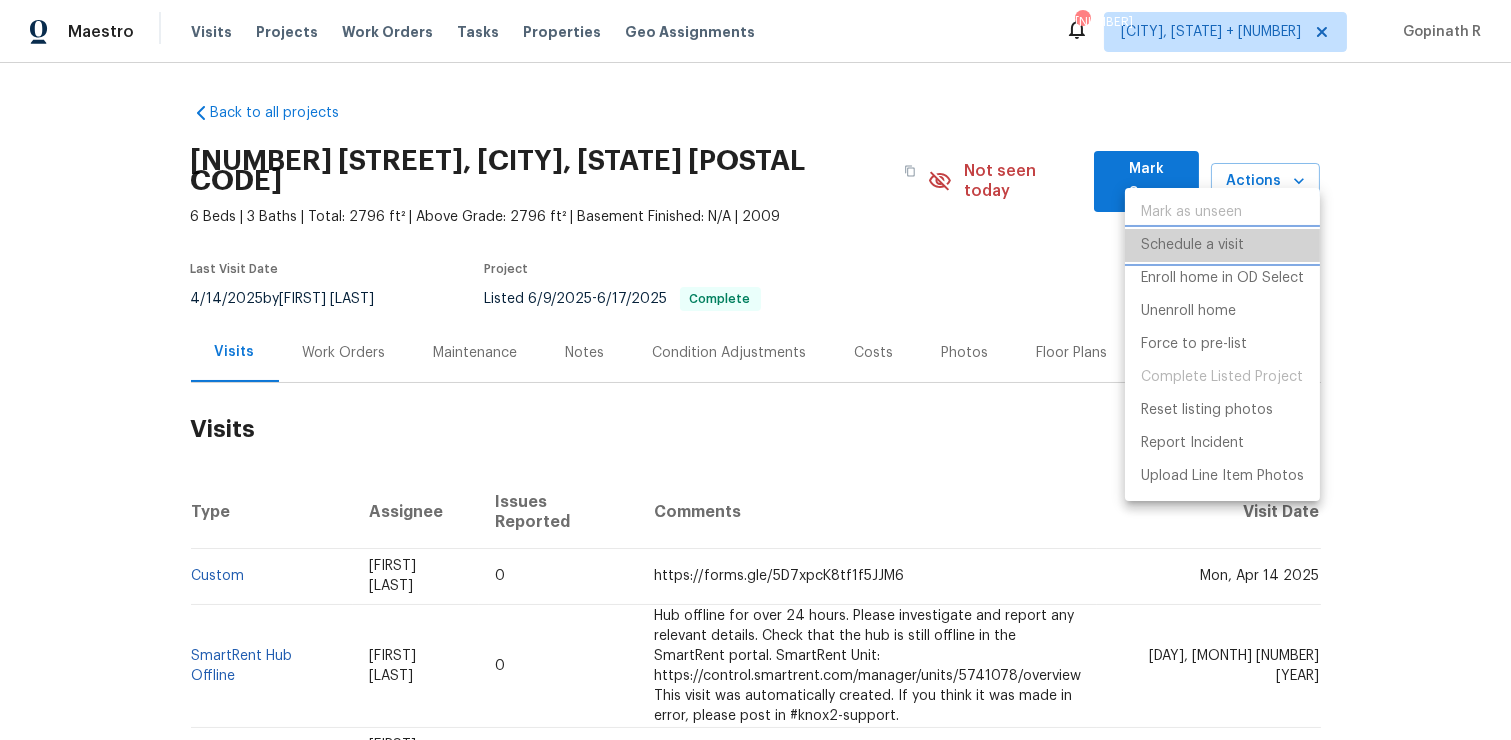 click on "Schedule a visit" at bounding box center (1192, 245) 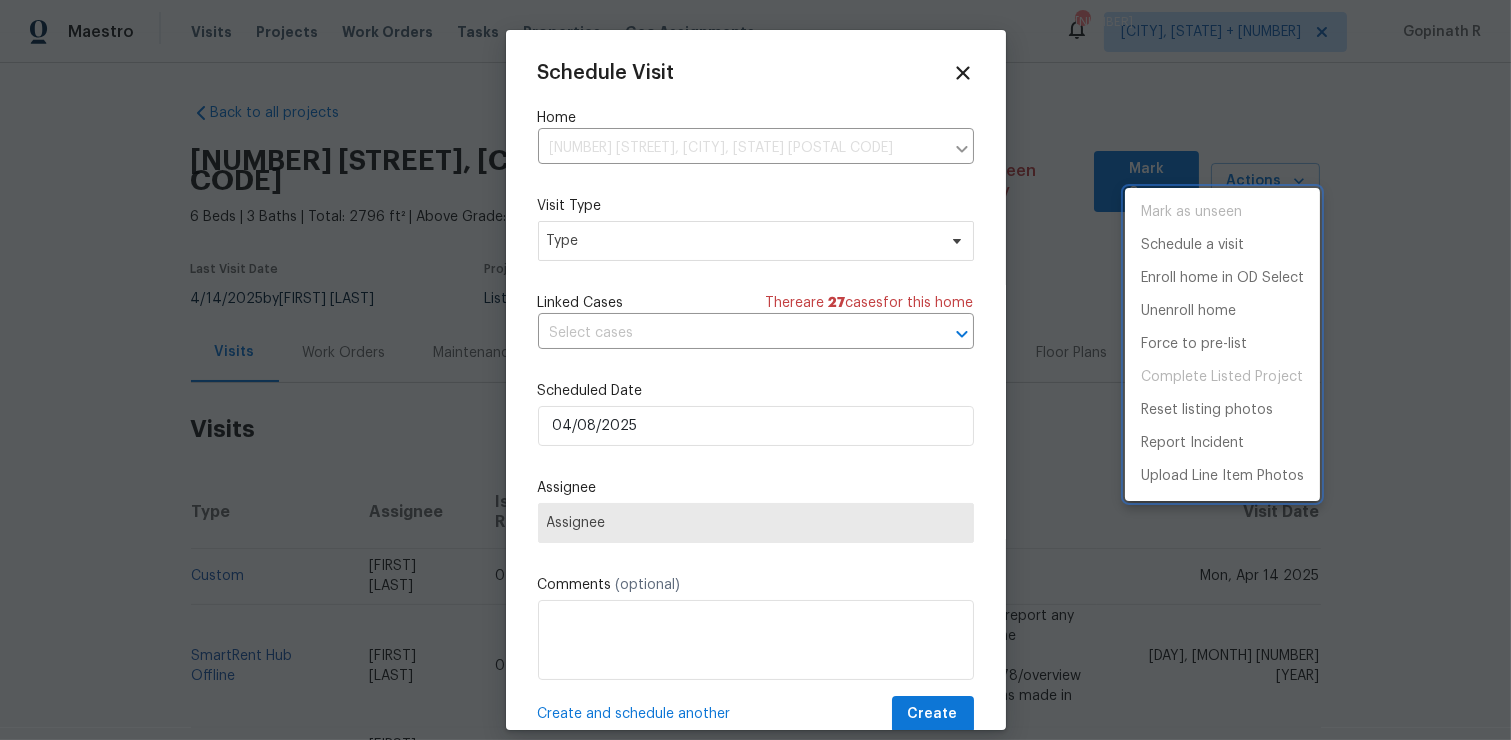 click at bounding box center (755, 370) 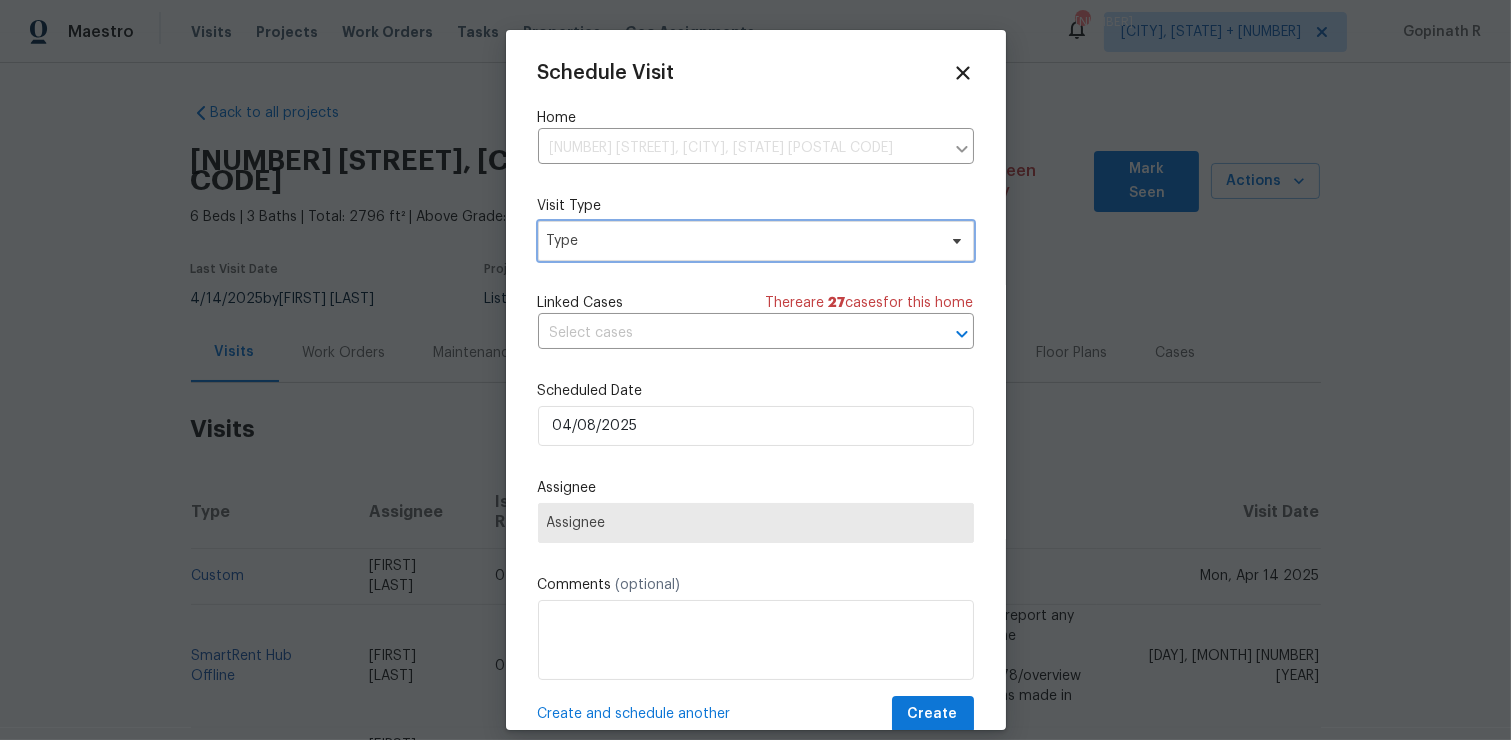click on "Type" at bounding box center (741, 241) 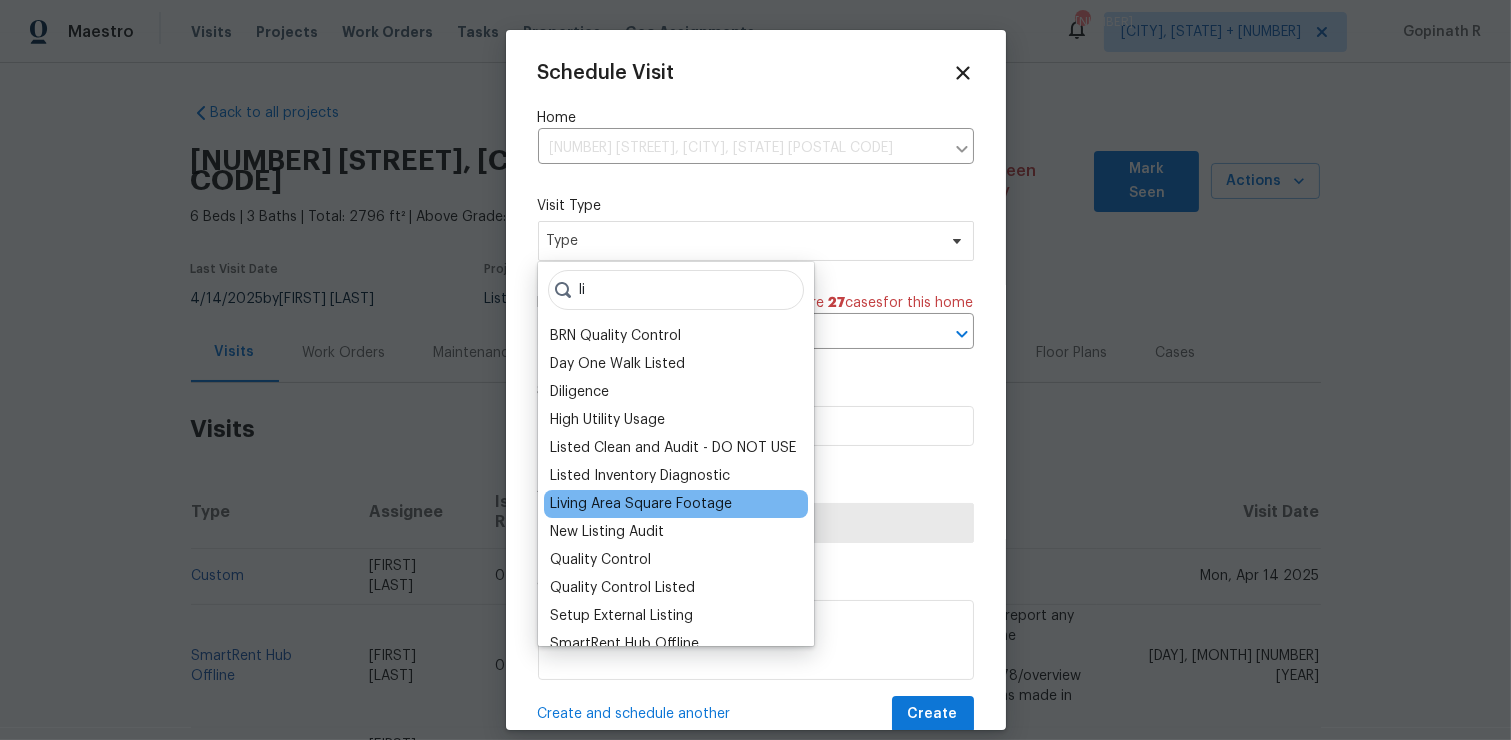 scroll, scrollTop: 47, scrollLeft: 0, axis: vertical 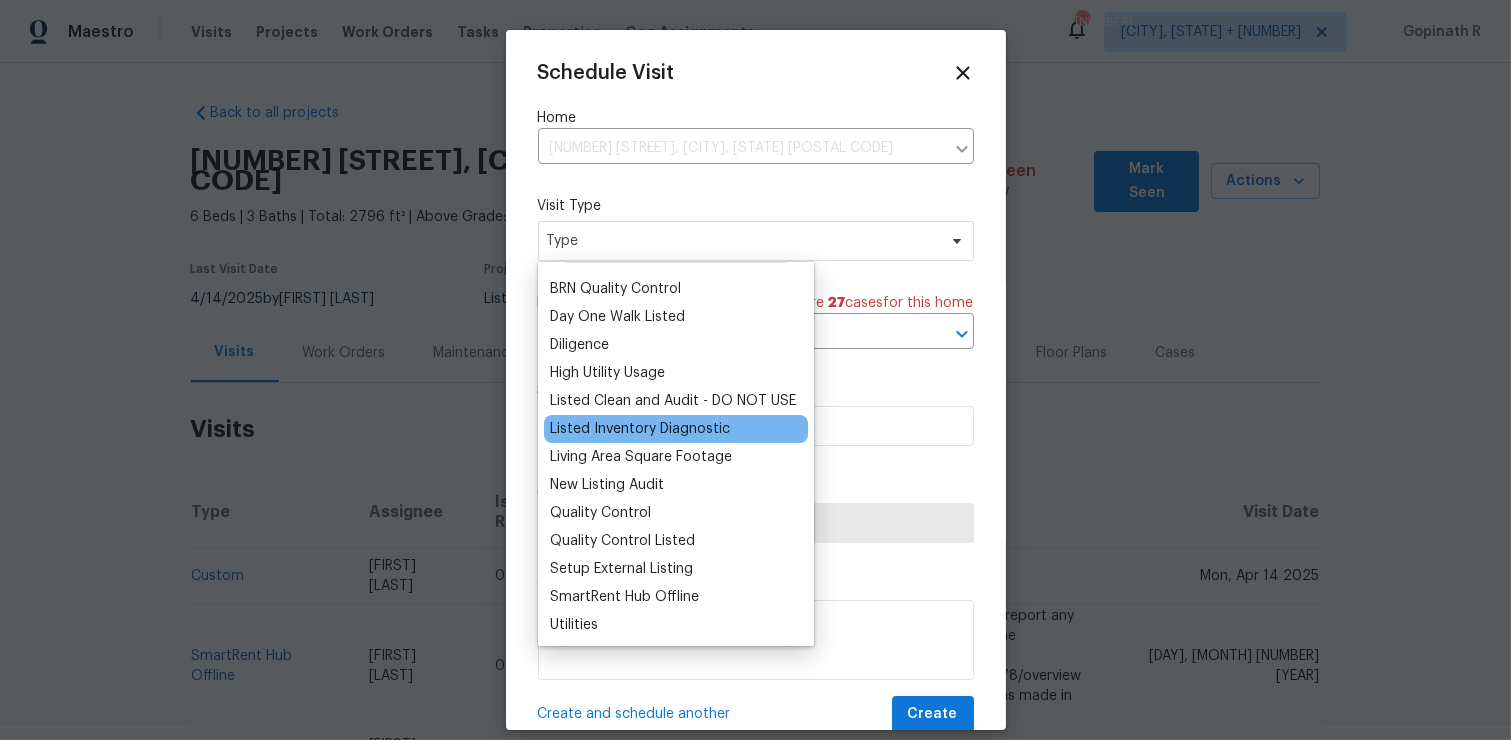 type on "li" 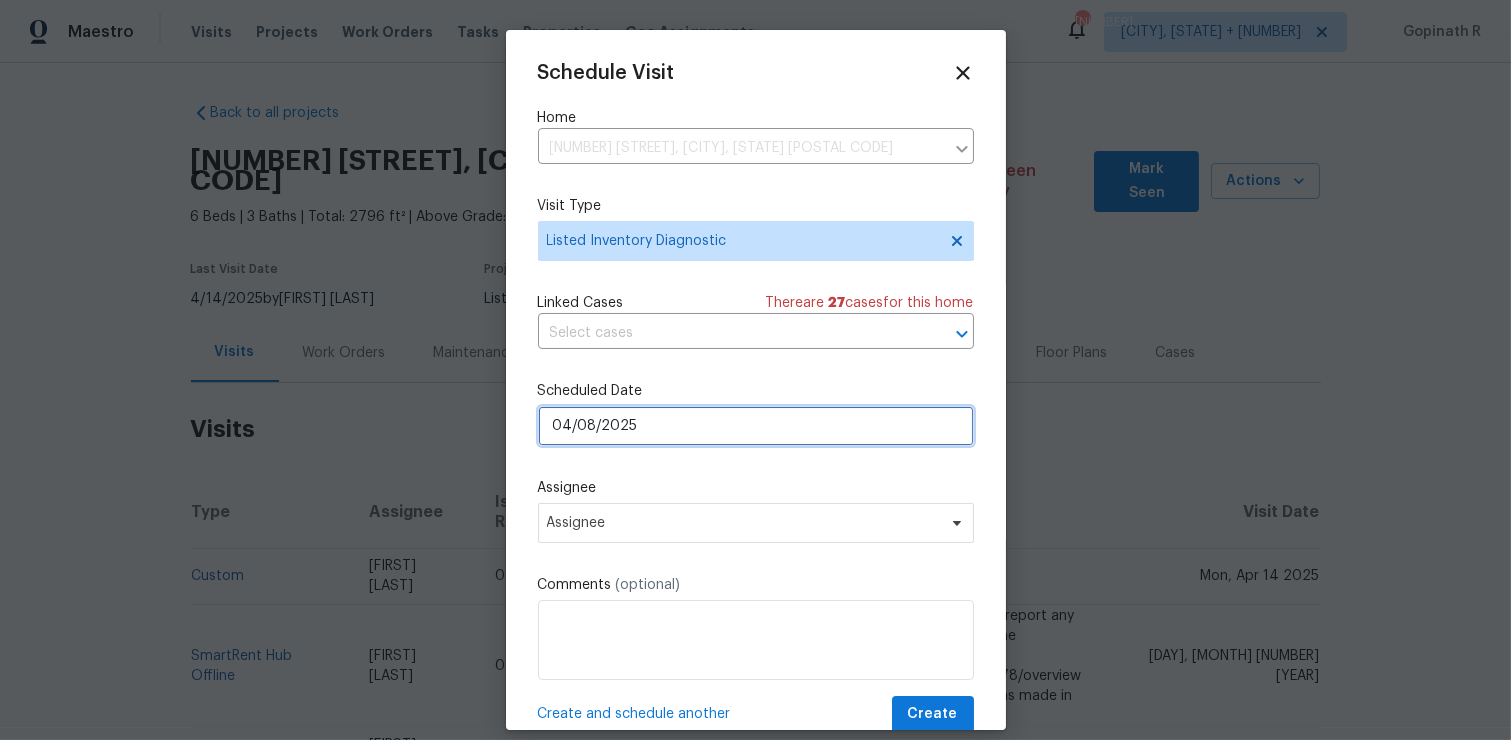 click on "04/08/2025" at bounding box center [756, 426] 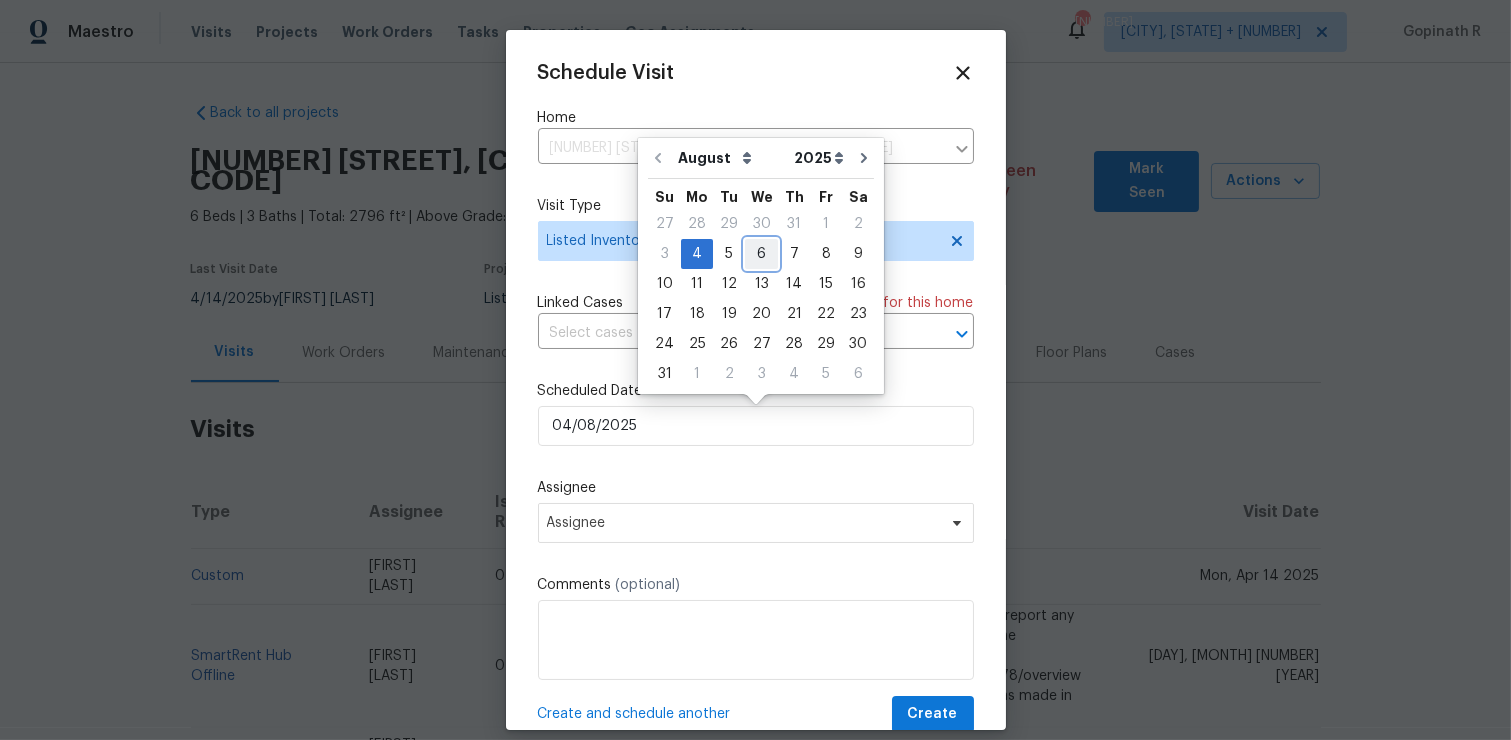 click on "6" at bounding box center [761, 254] 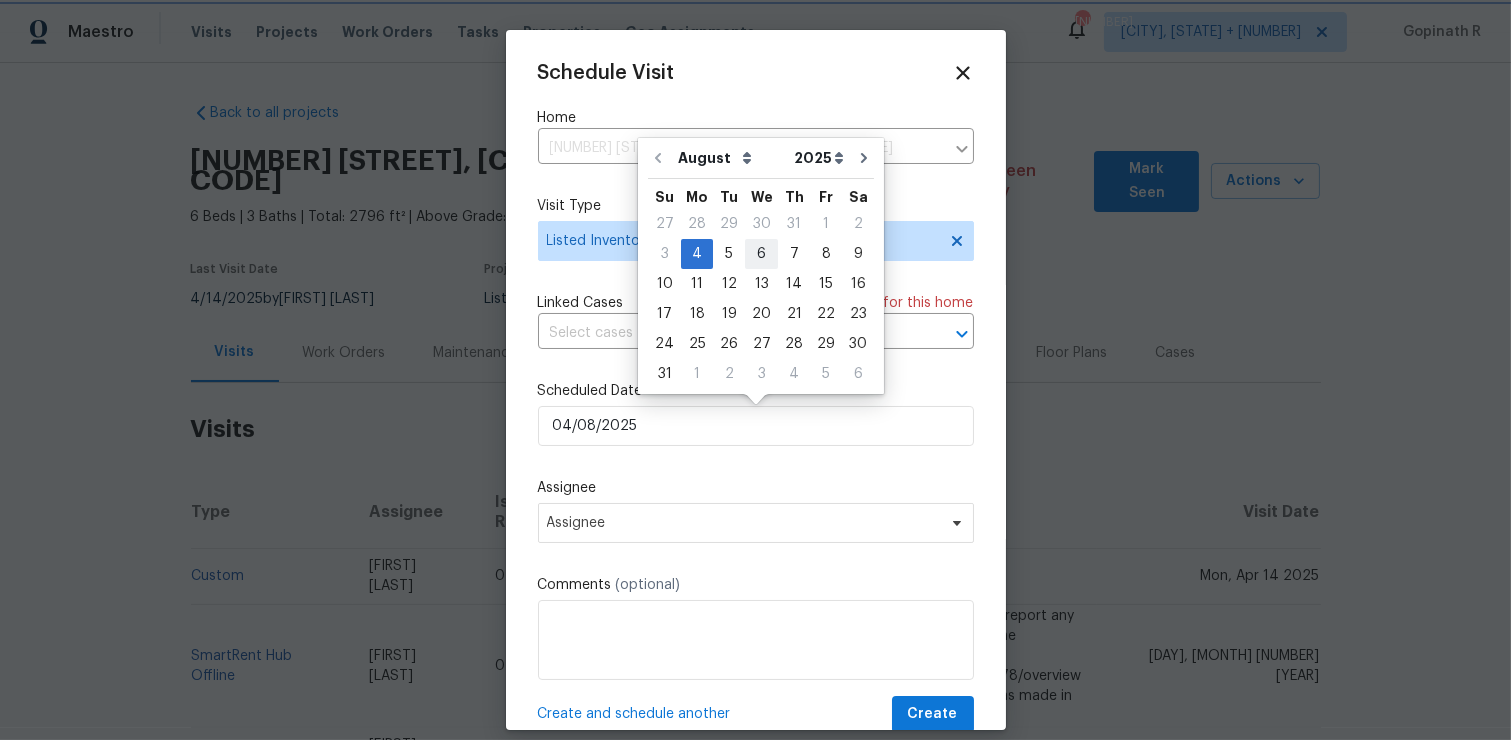 type on "[DATE]" 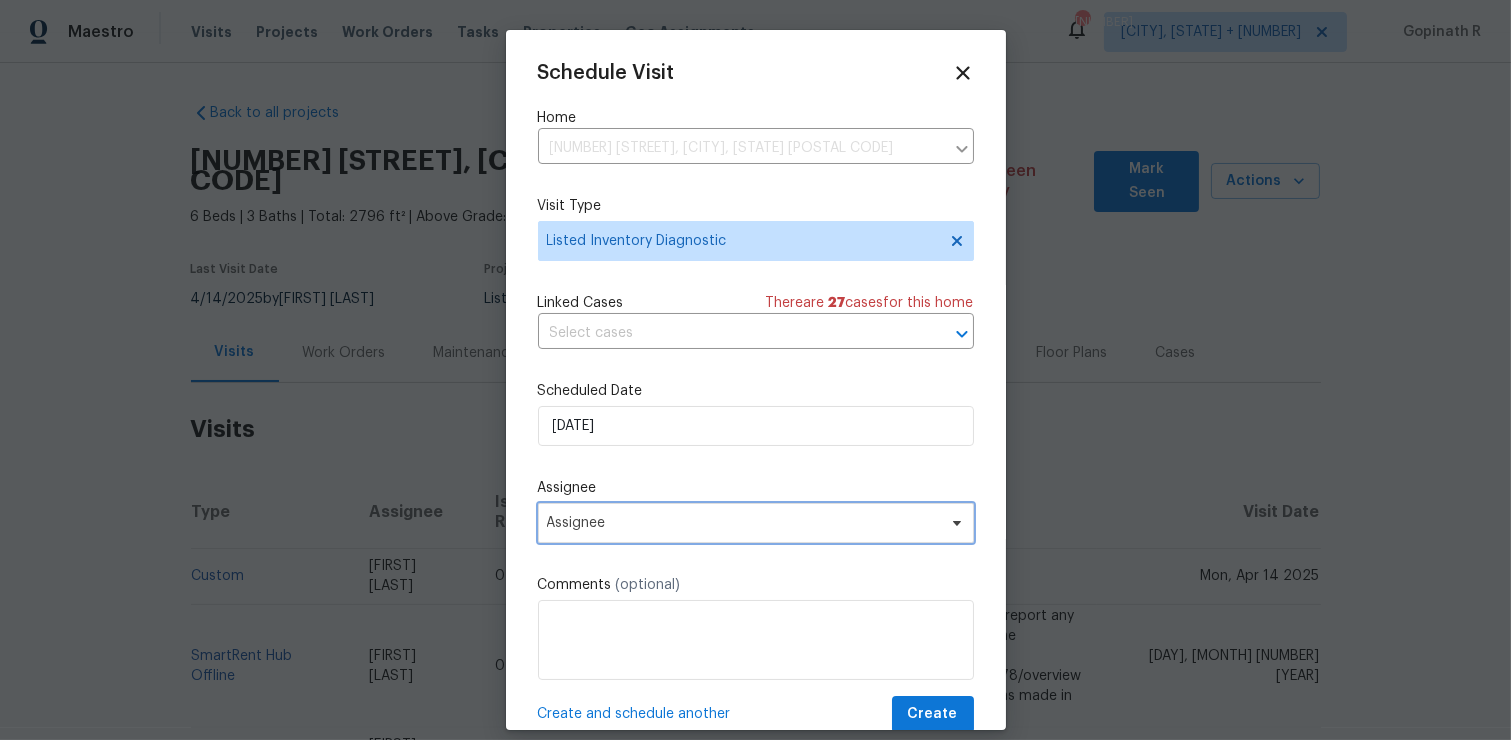 click on "Assignee" at bounding box center (743, 523) 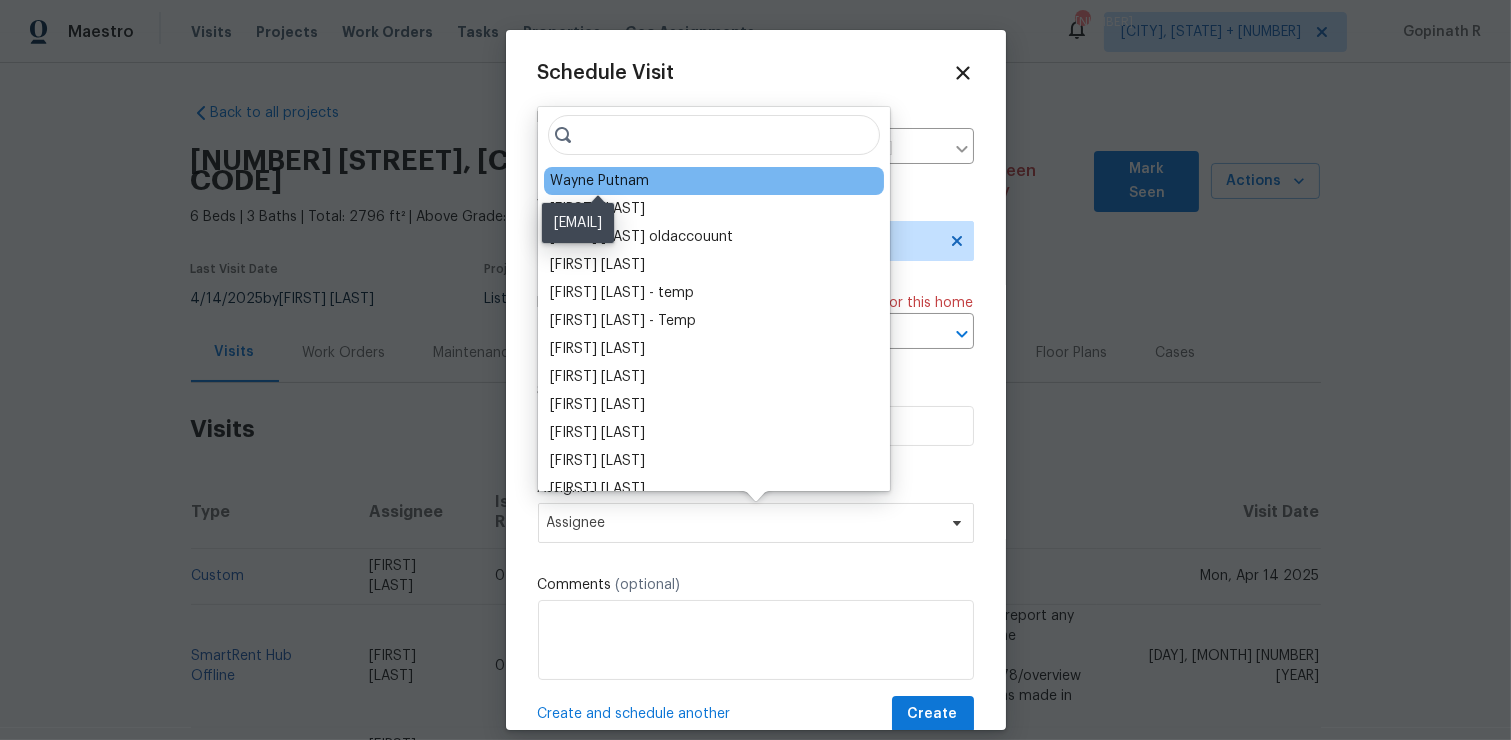 click on "Wayne Putnam" at bounding box center (599, 181) 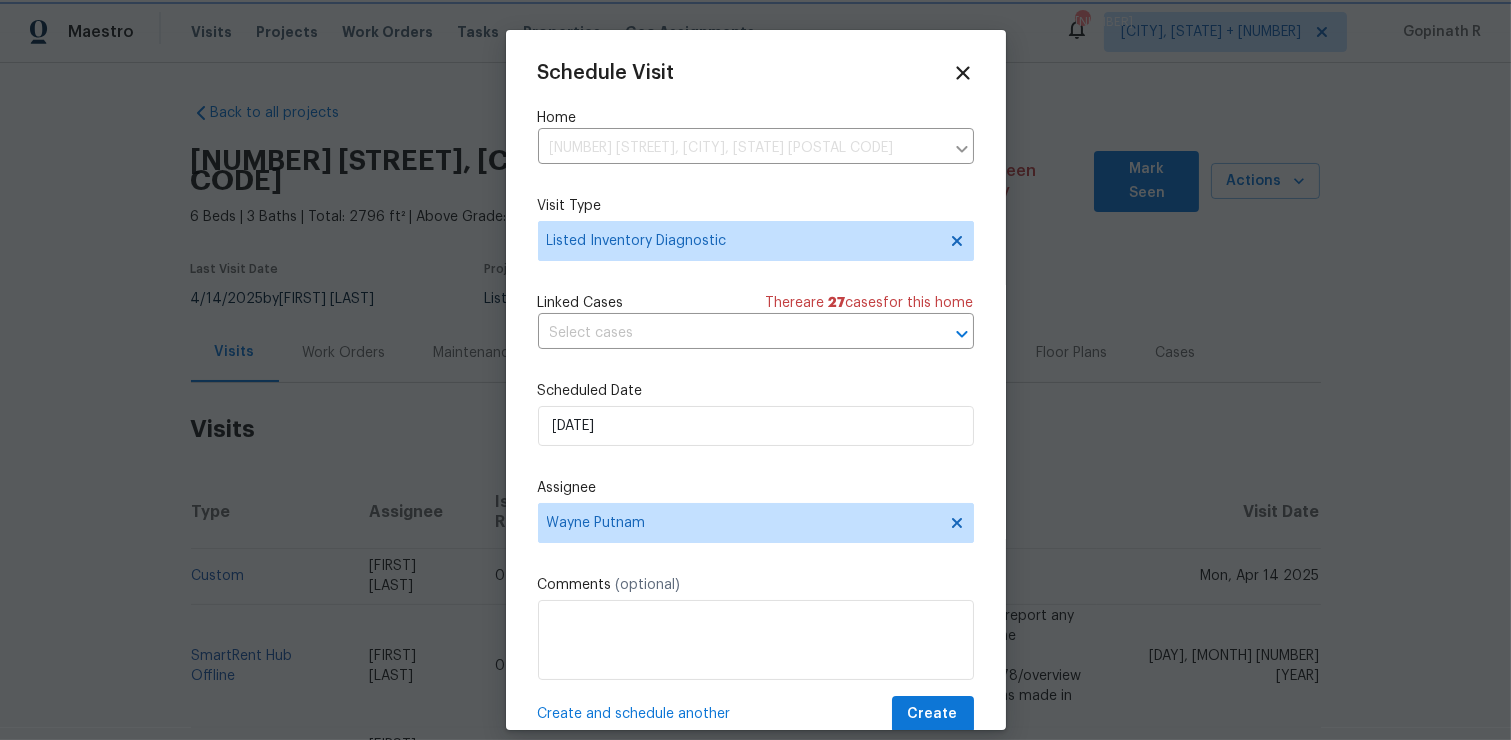 scroll, scrollTop: 37, scrollLeft: 0, axis: vertical 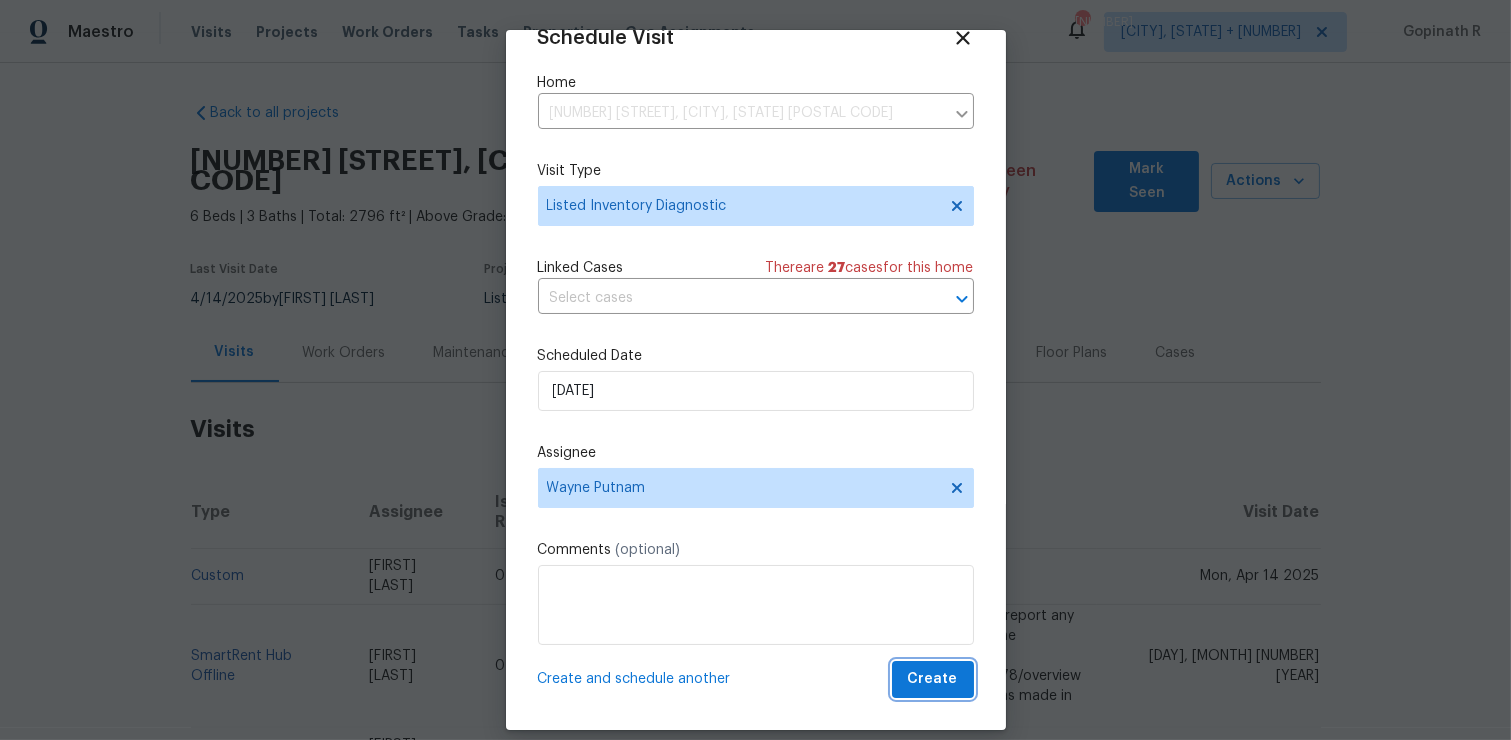 click on "Create" at bounding box center [933, 679] 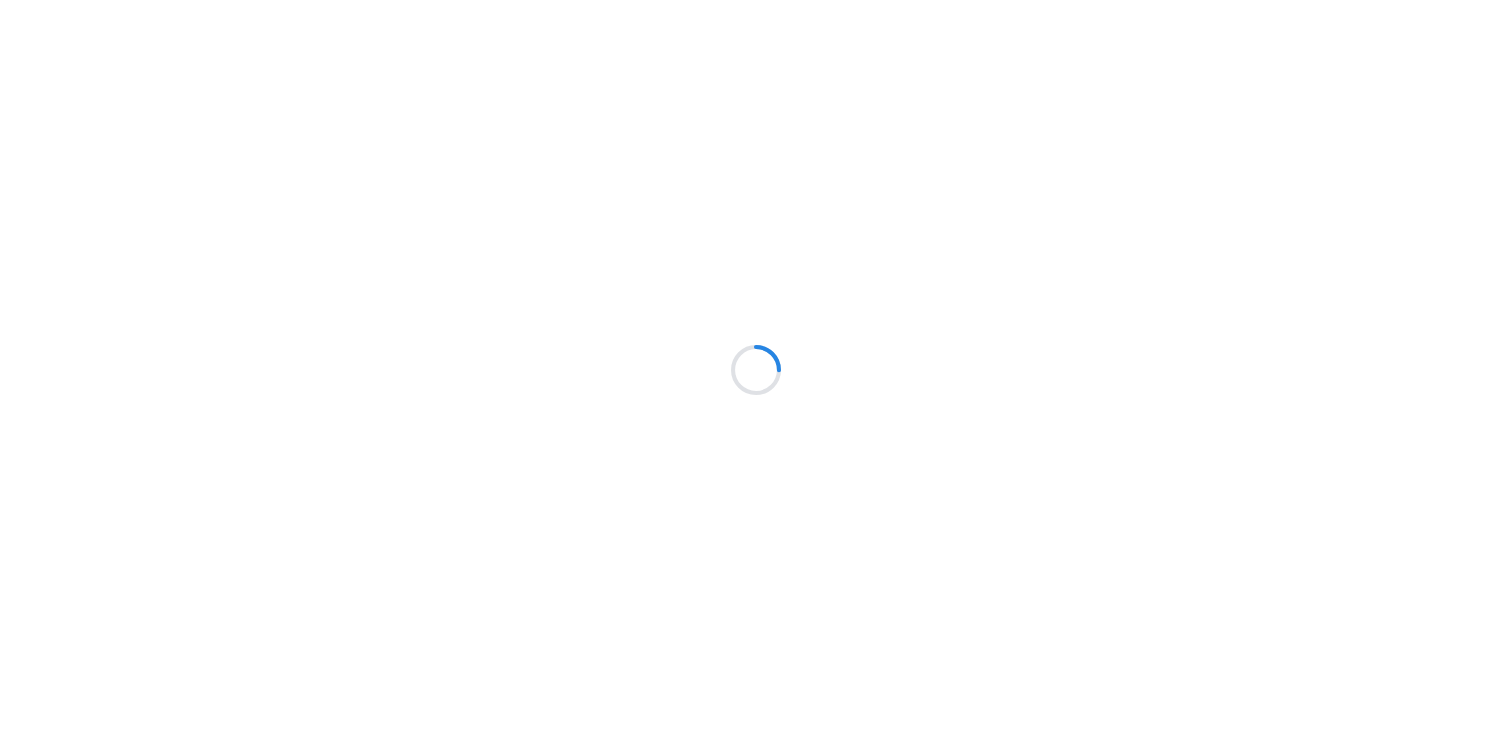 scroll, scrollTop: 0, scrollLeft: 0, axis: both 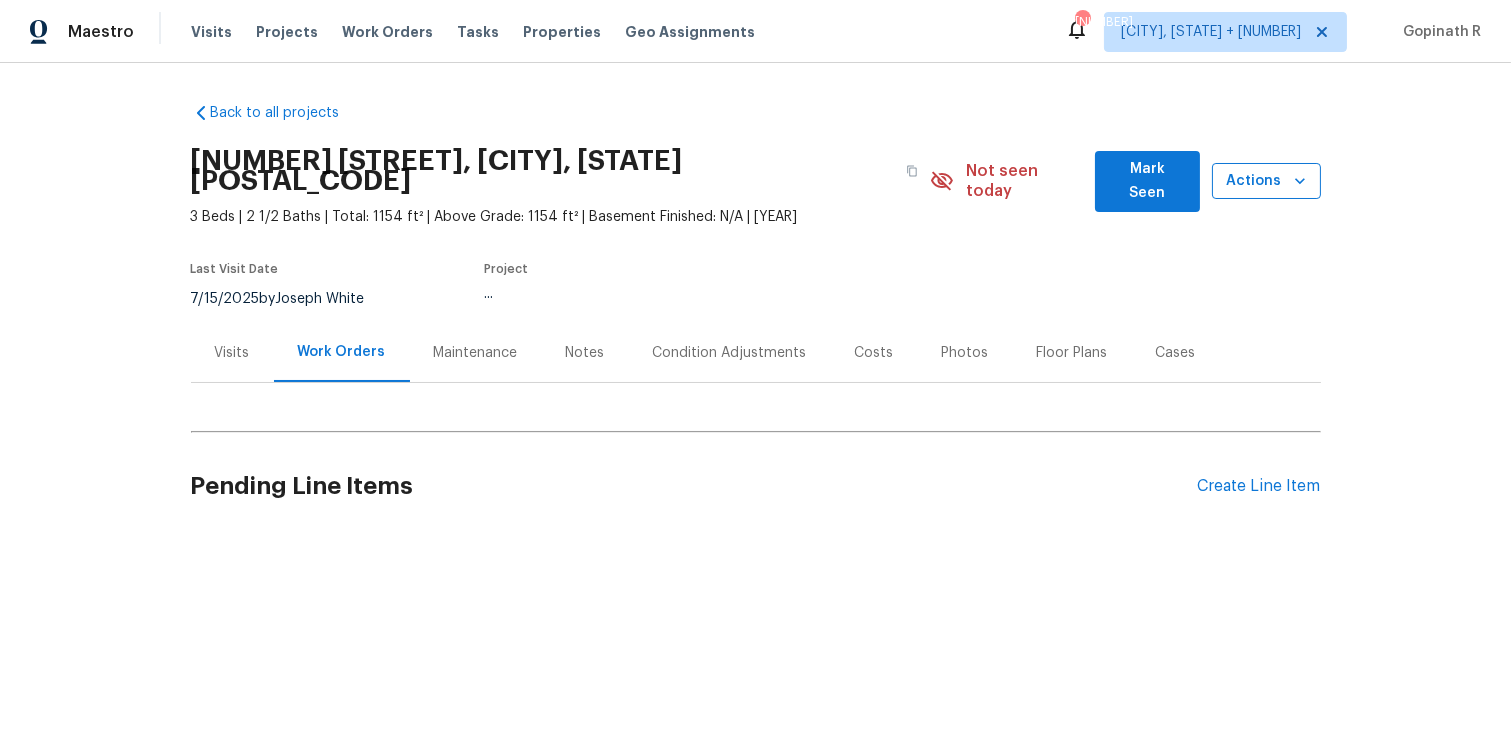 click 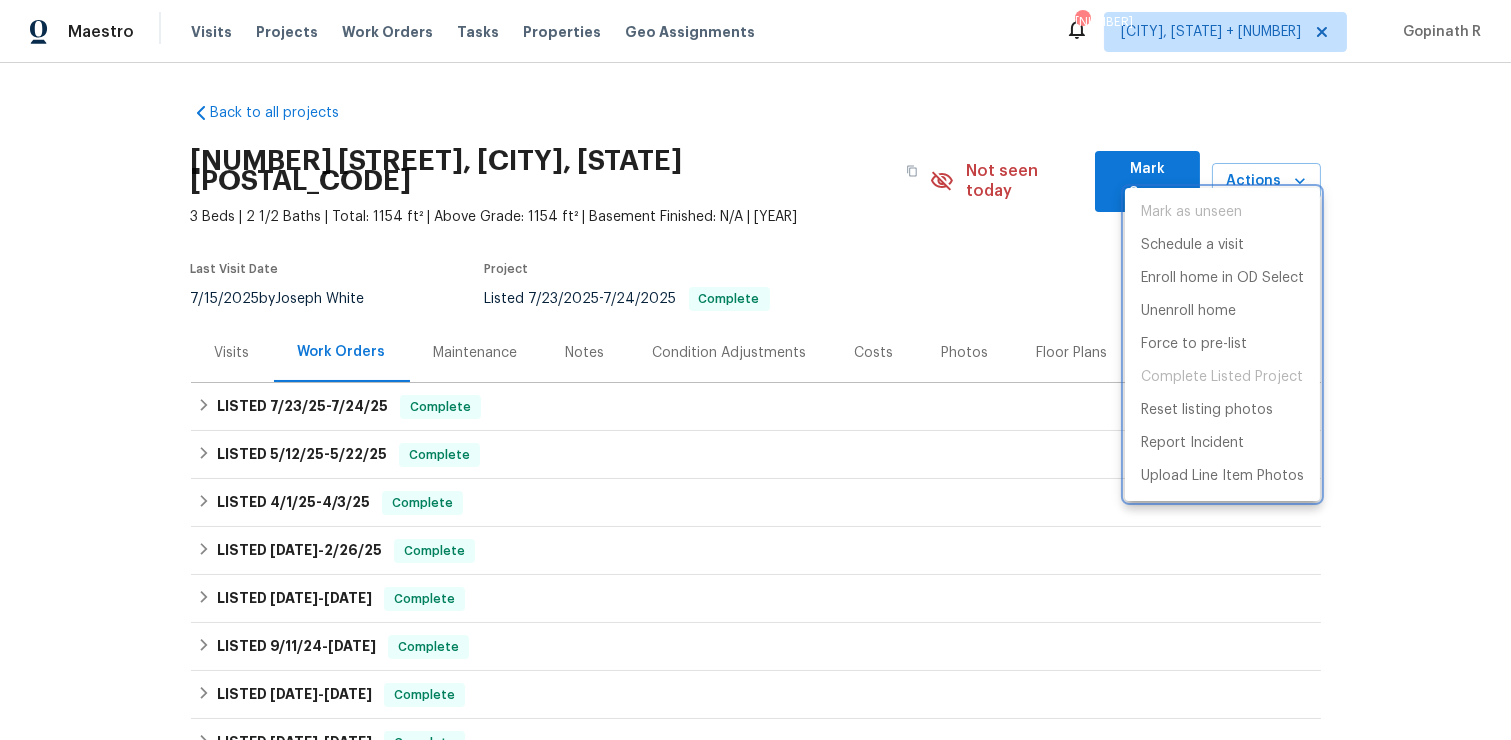 click at bounding box center (755, 370) 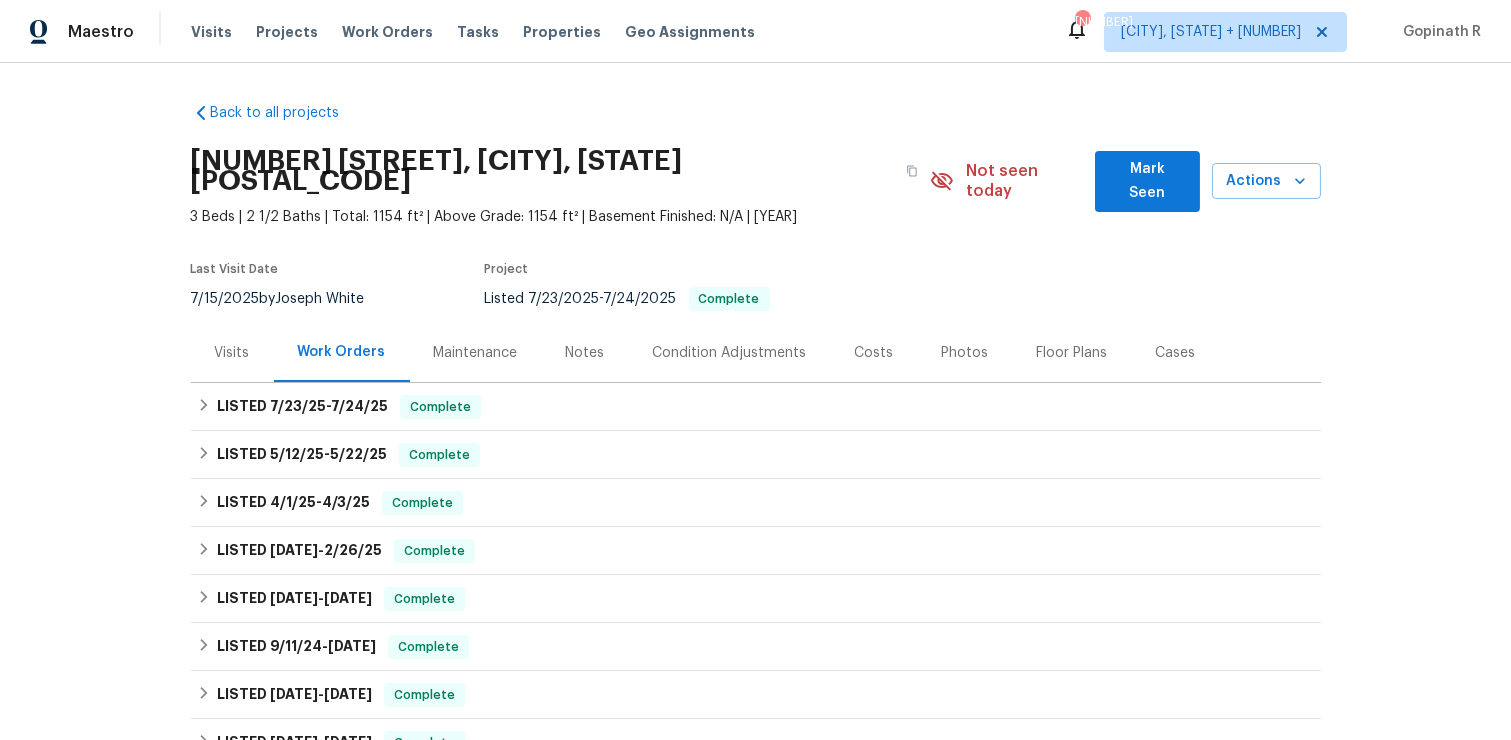 click on "Visits" at bounding box center (232, 353) 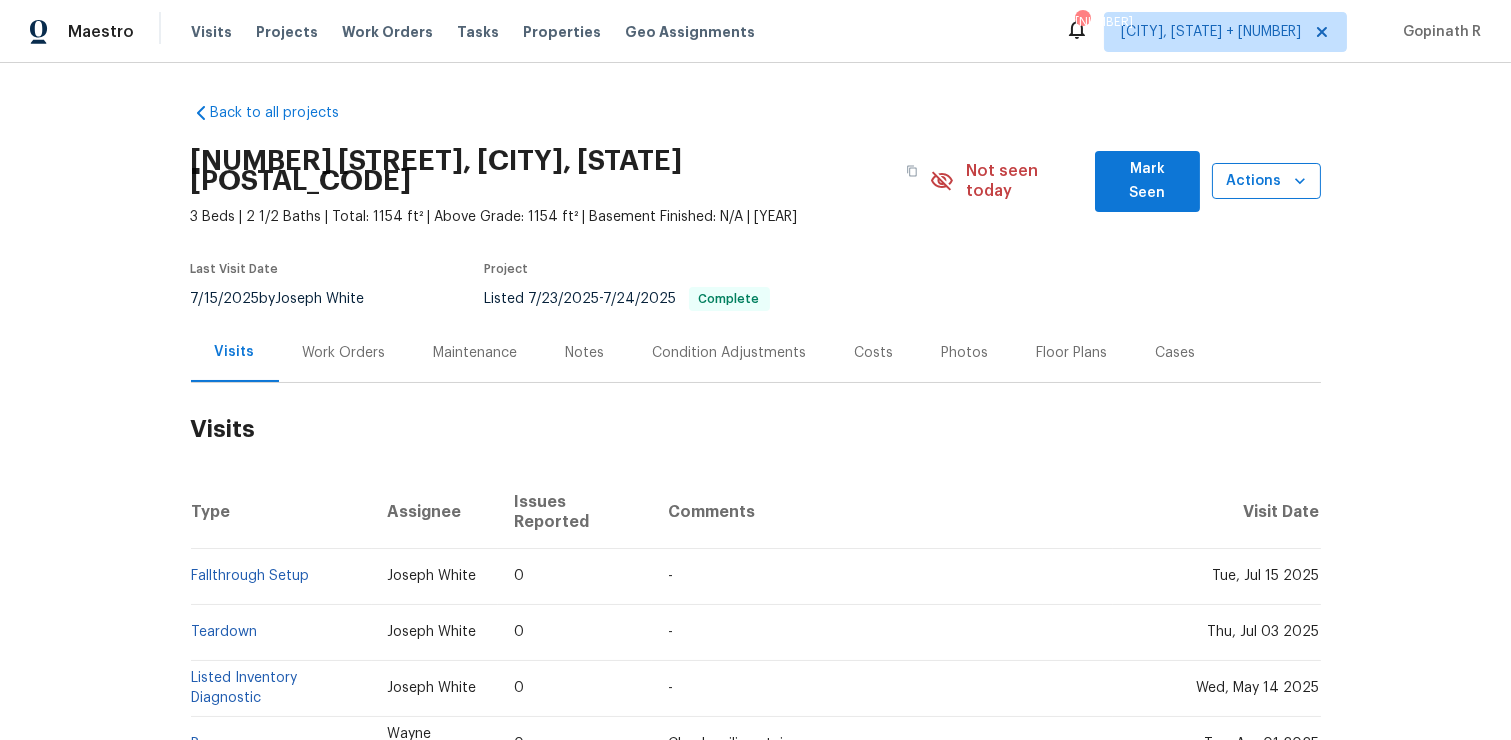 click on "Actions" at bounding box center [1266, 181] 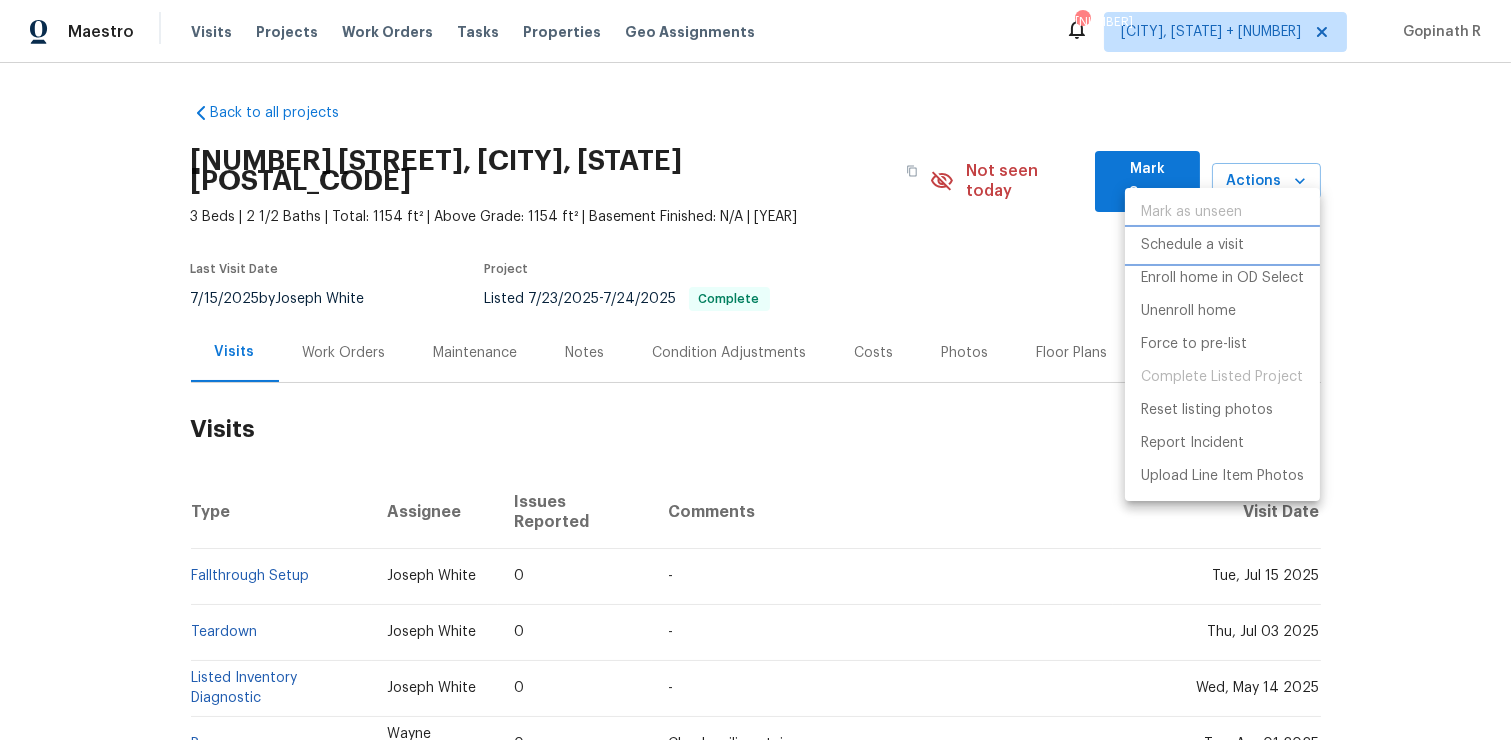 click on "Schedule a visit" at bounding box center [1192, 245] 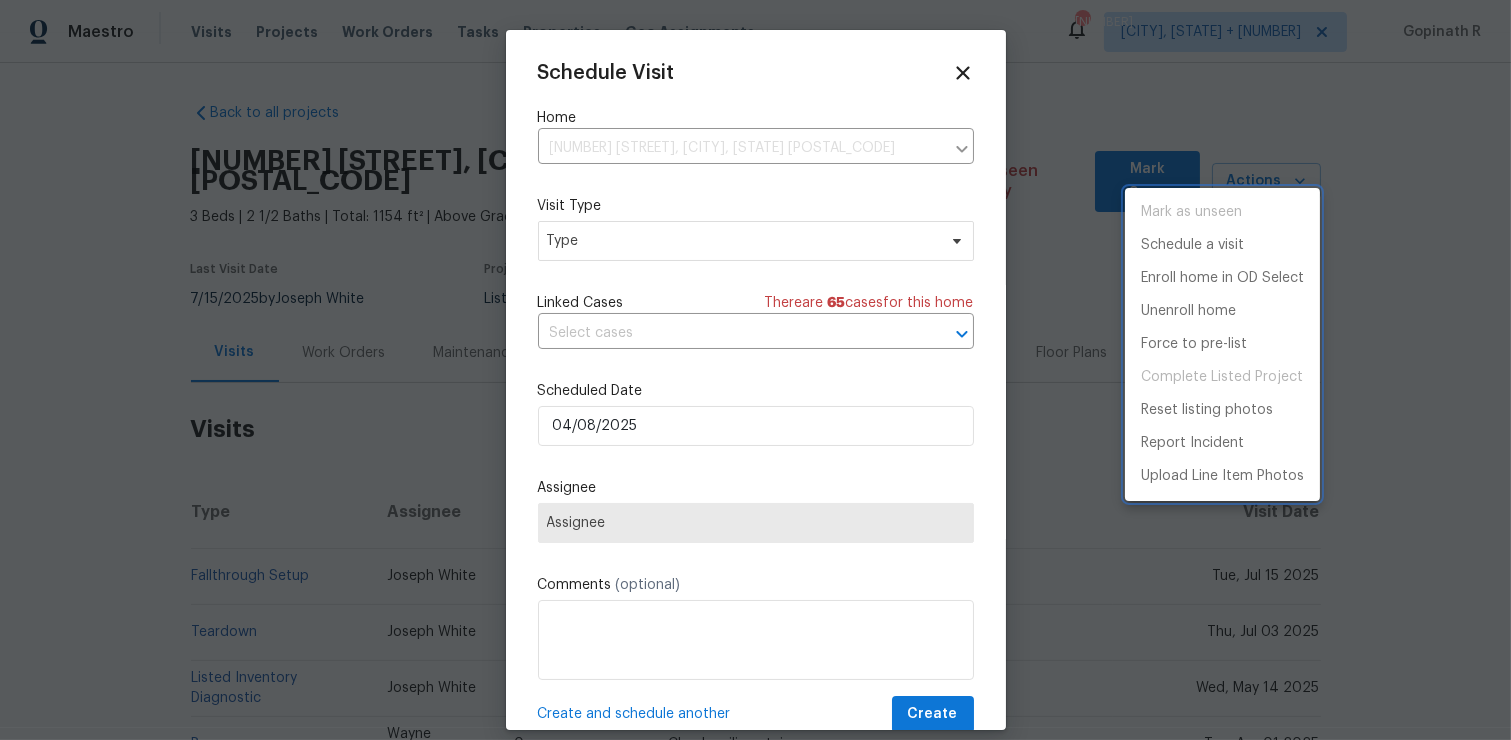 click at bounding box center (755, 370) 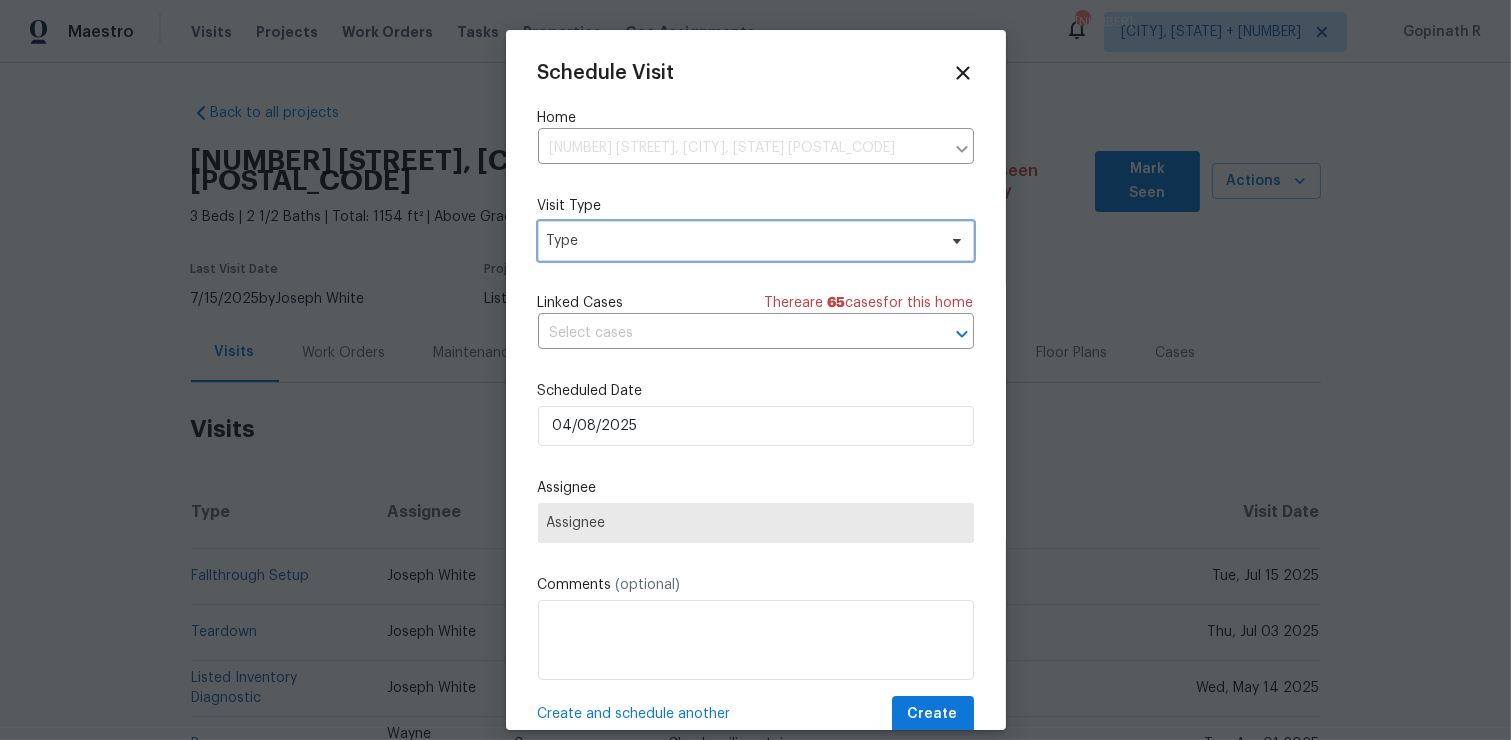 click on "Type" at bounding box center (741, 241) 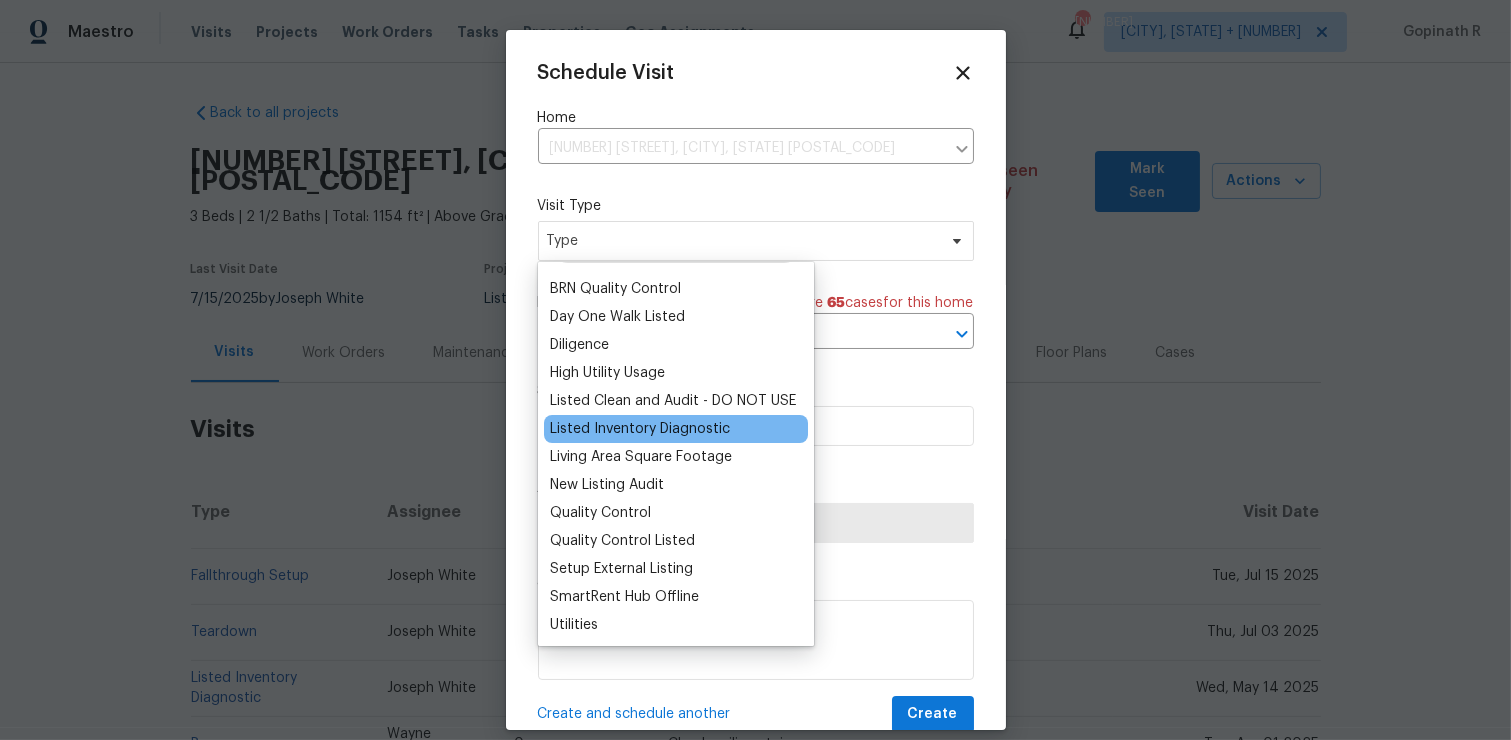 scroll, scrollTop: 0, scrollLeft: 0, axis: both 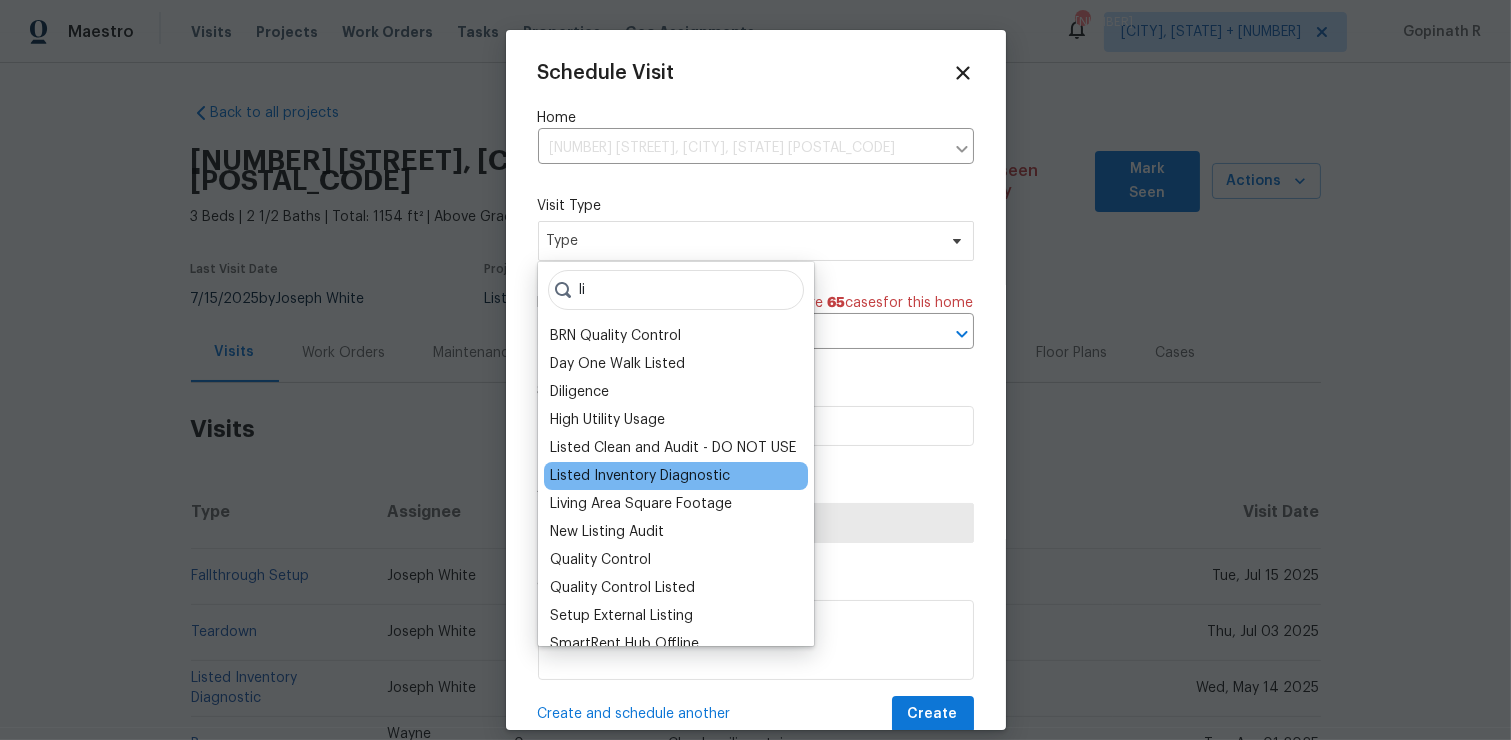 type on "li" 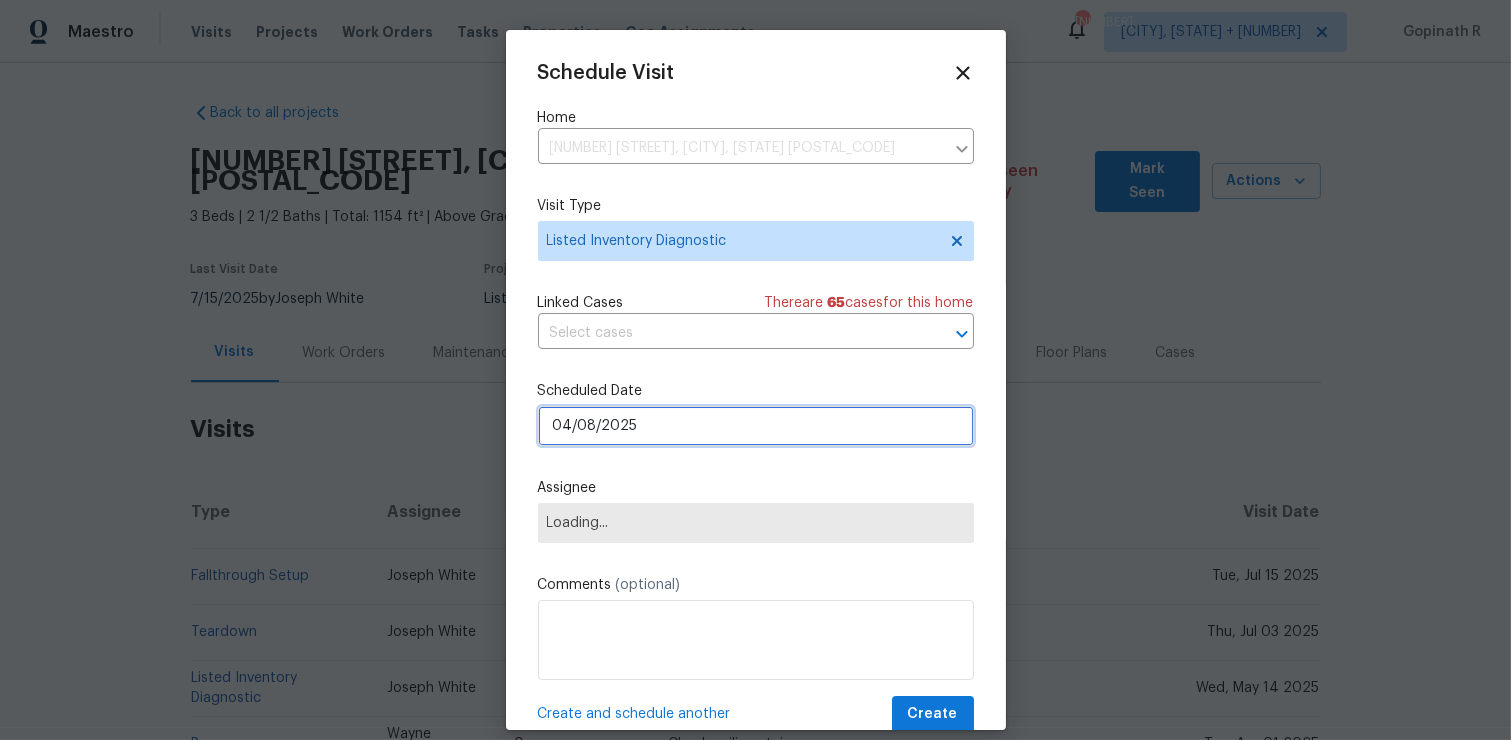 click on "04/08/2025" at bounding box center [756, 426] 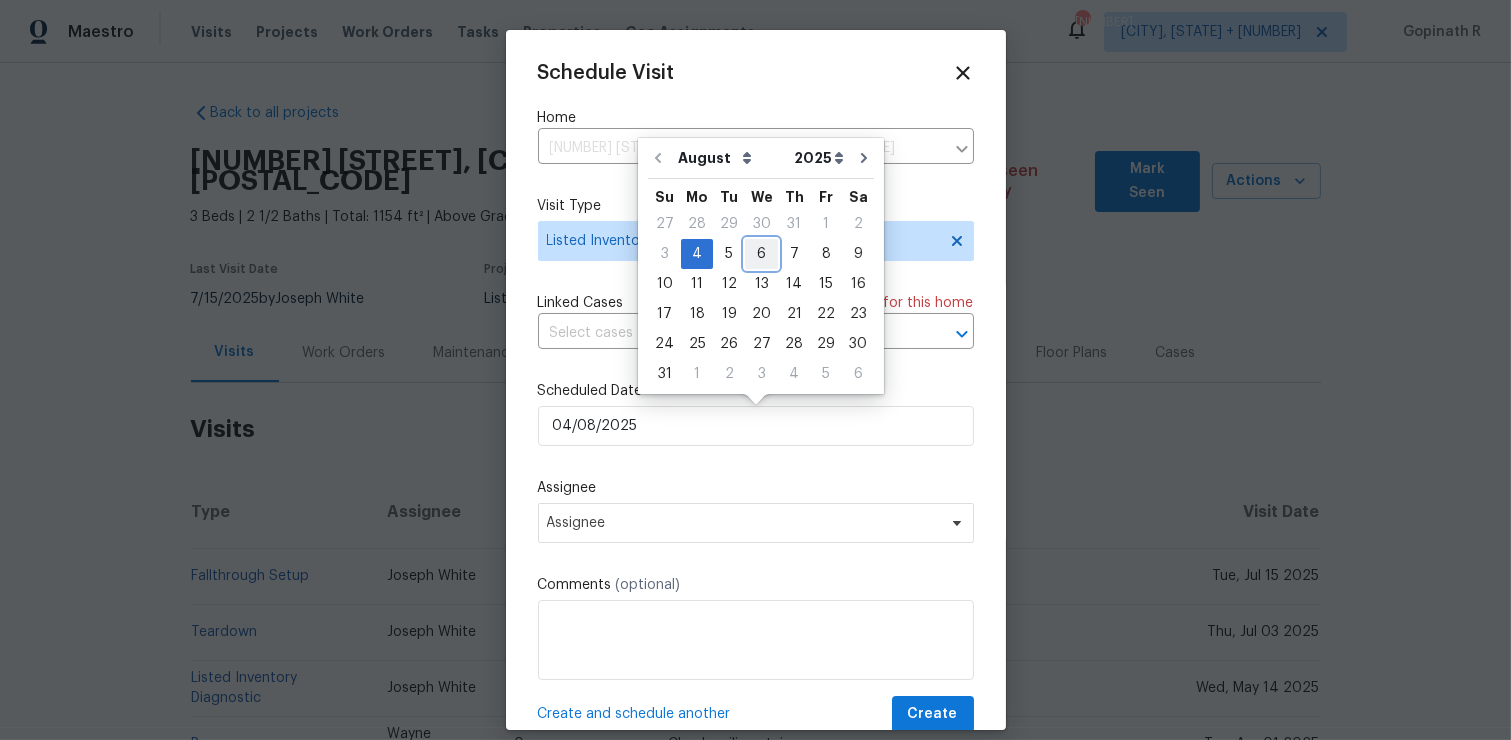 click on "6" at bounding box center [761, 254] 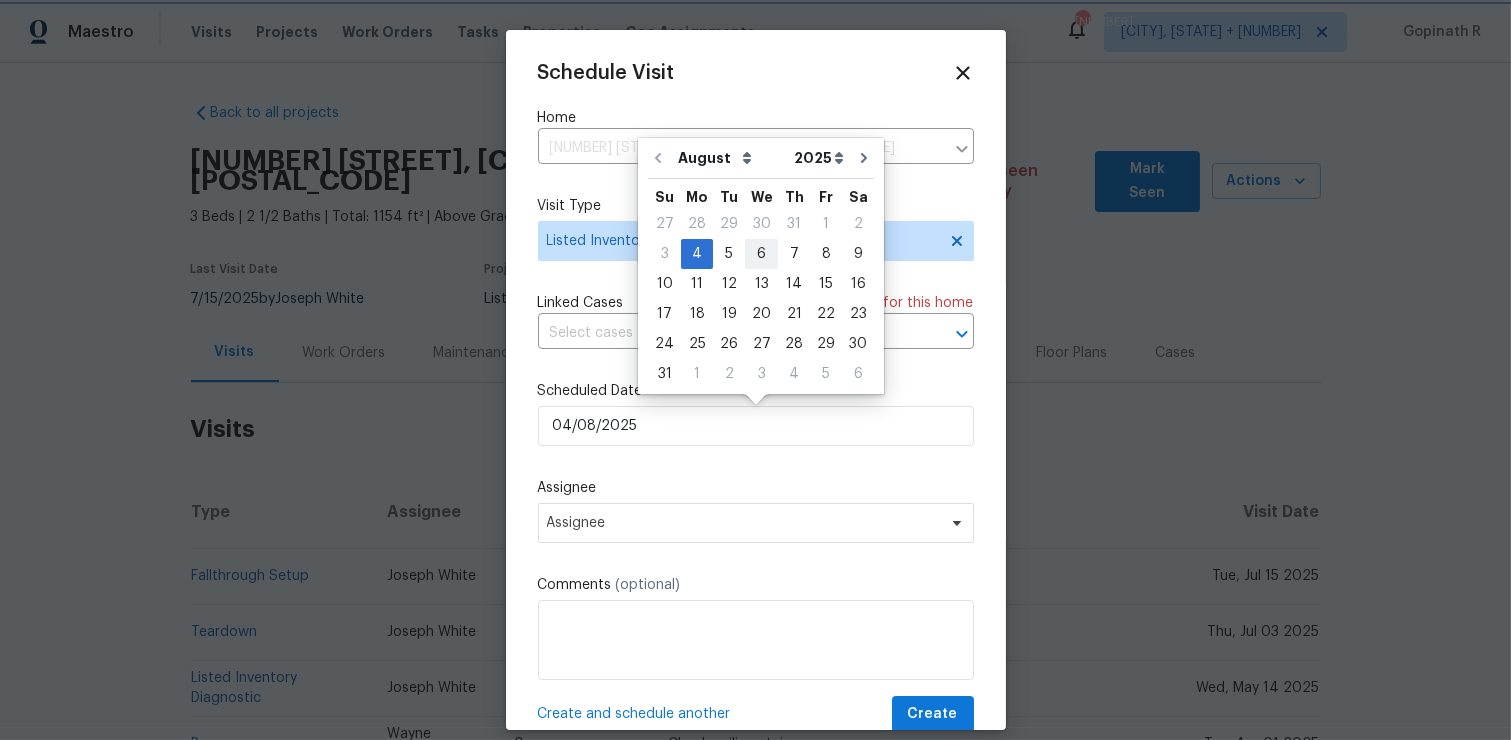 type on "[DATE]" 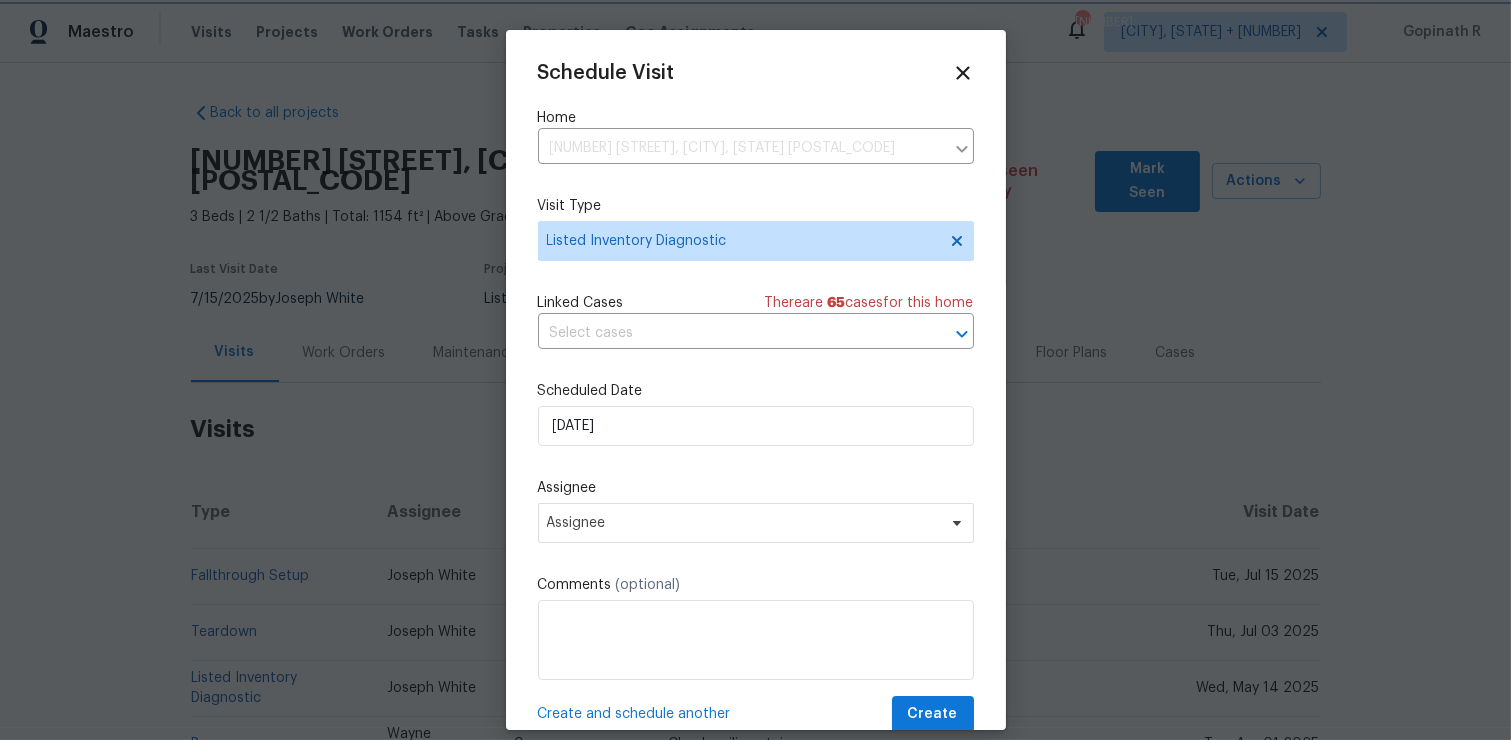 scroll, scrollTop: 37, scrollLeft: 0, axis: vertical 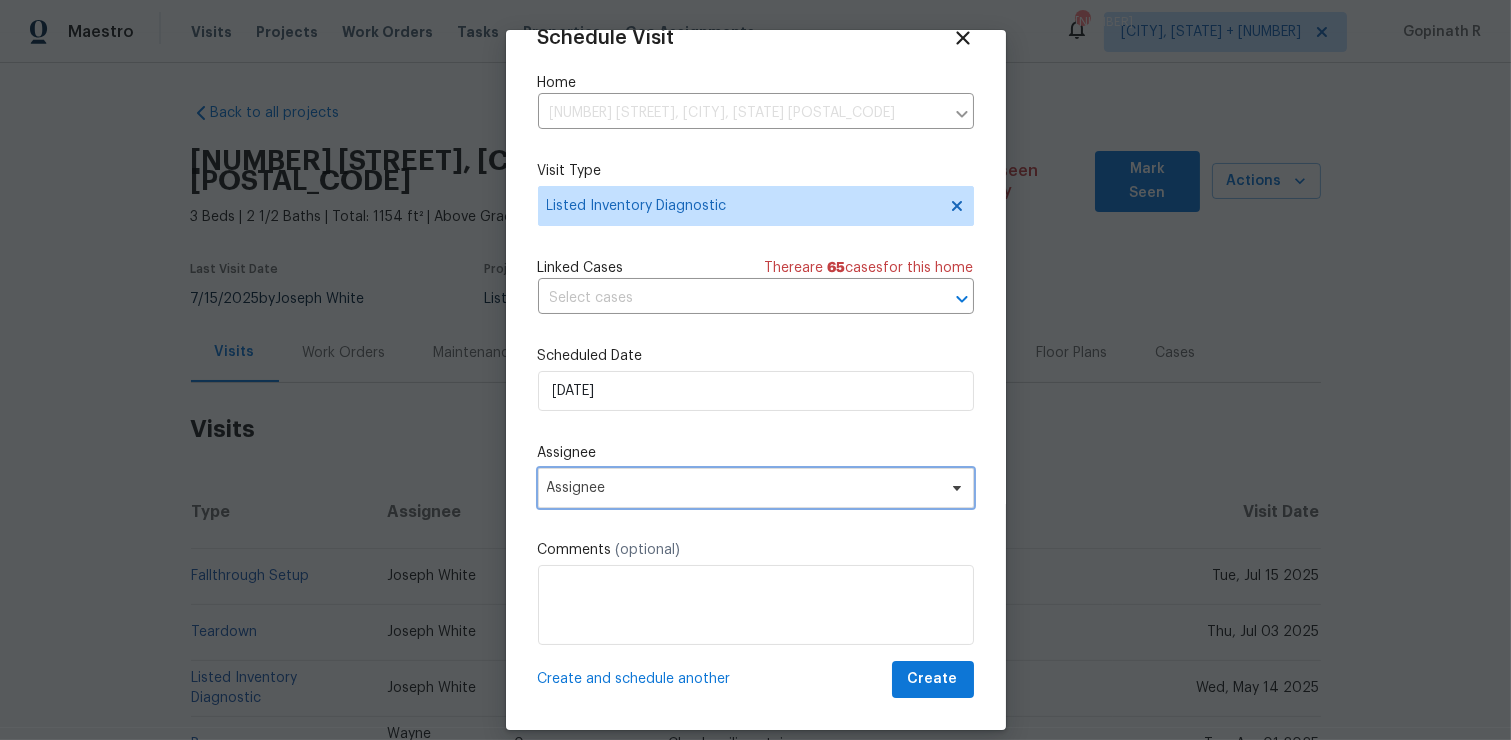 click on "Assignee" at bounding box center (743, 488) 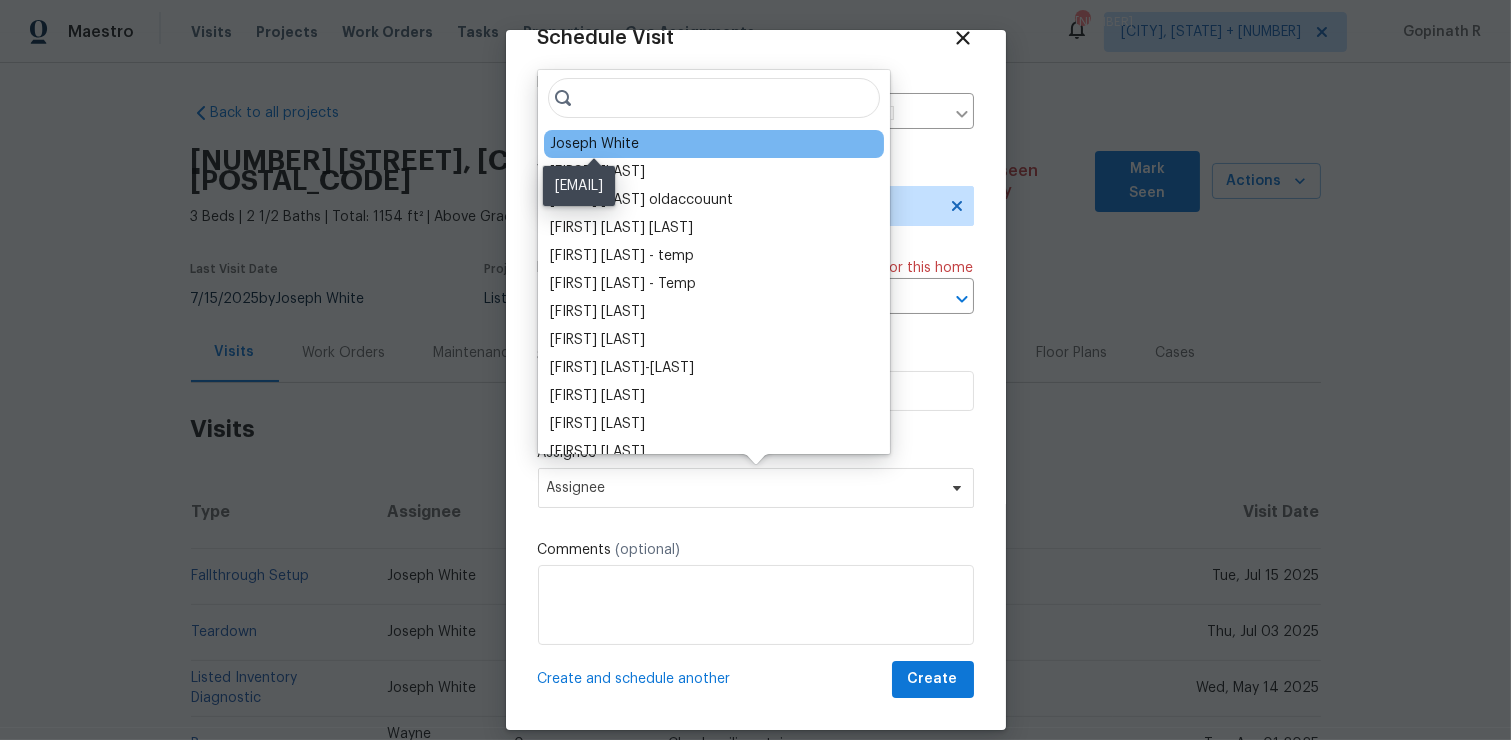 click on "Joseph White" at bounding box center [594, 144] 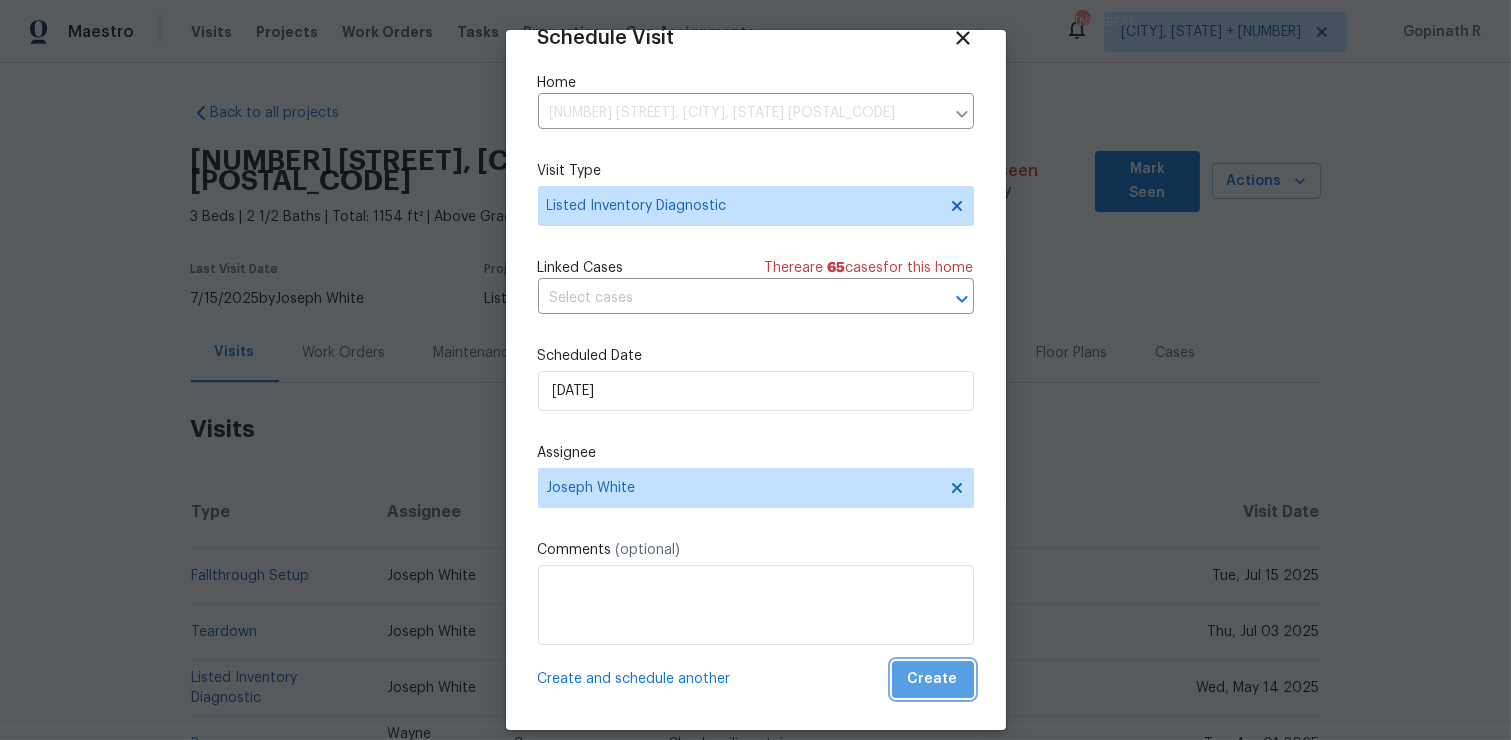 click on "Create" at bounding box center (933, 679) 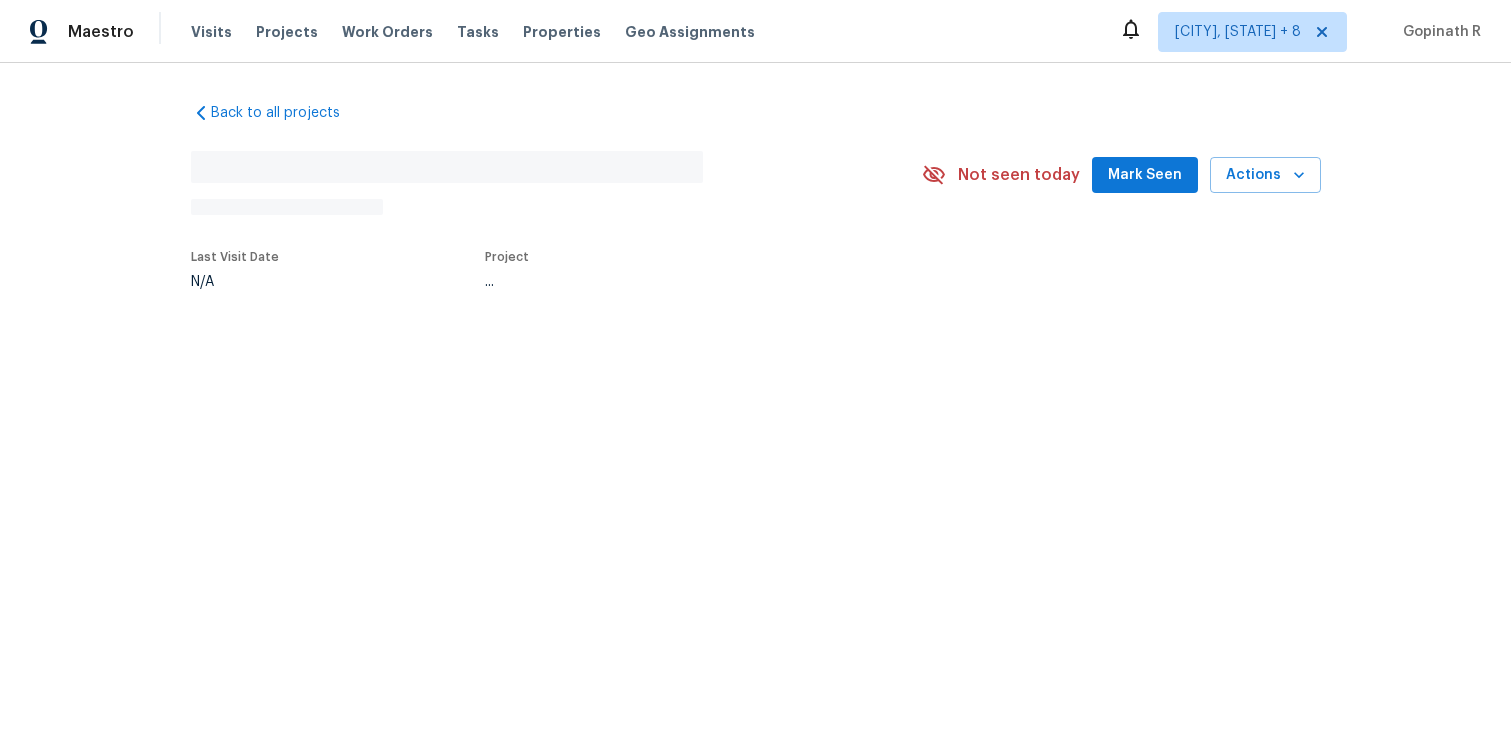 scroll, scrollTop: 0, scrollLeft: 0, axis: both 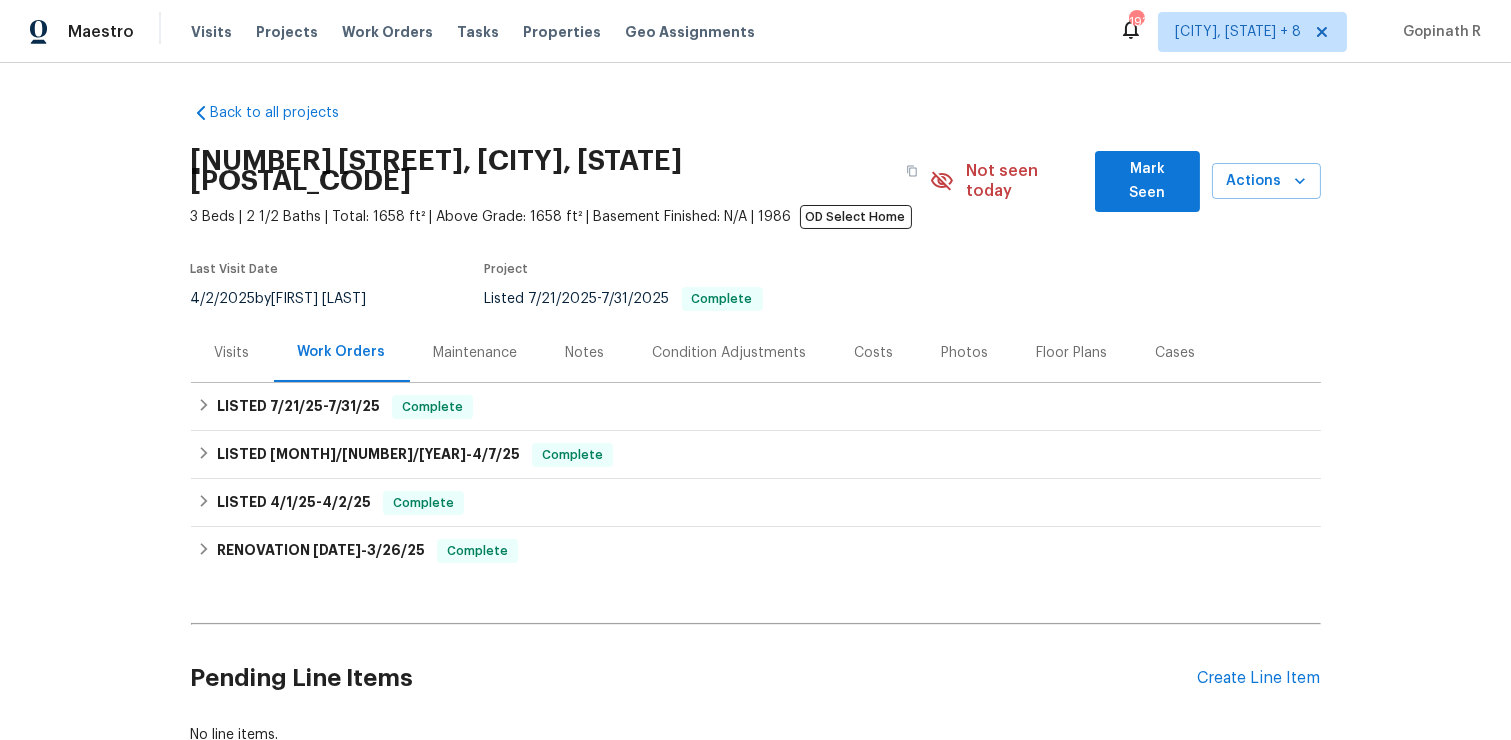 click on "Visits" at bounding box center [232, 353] 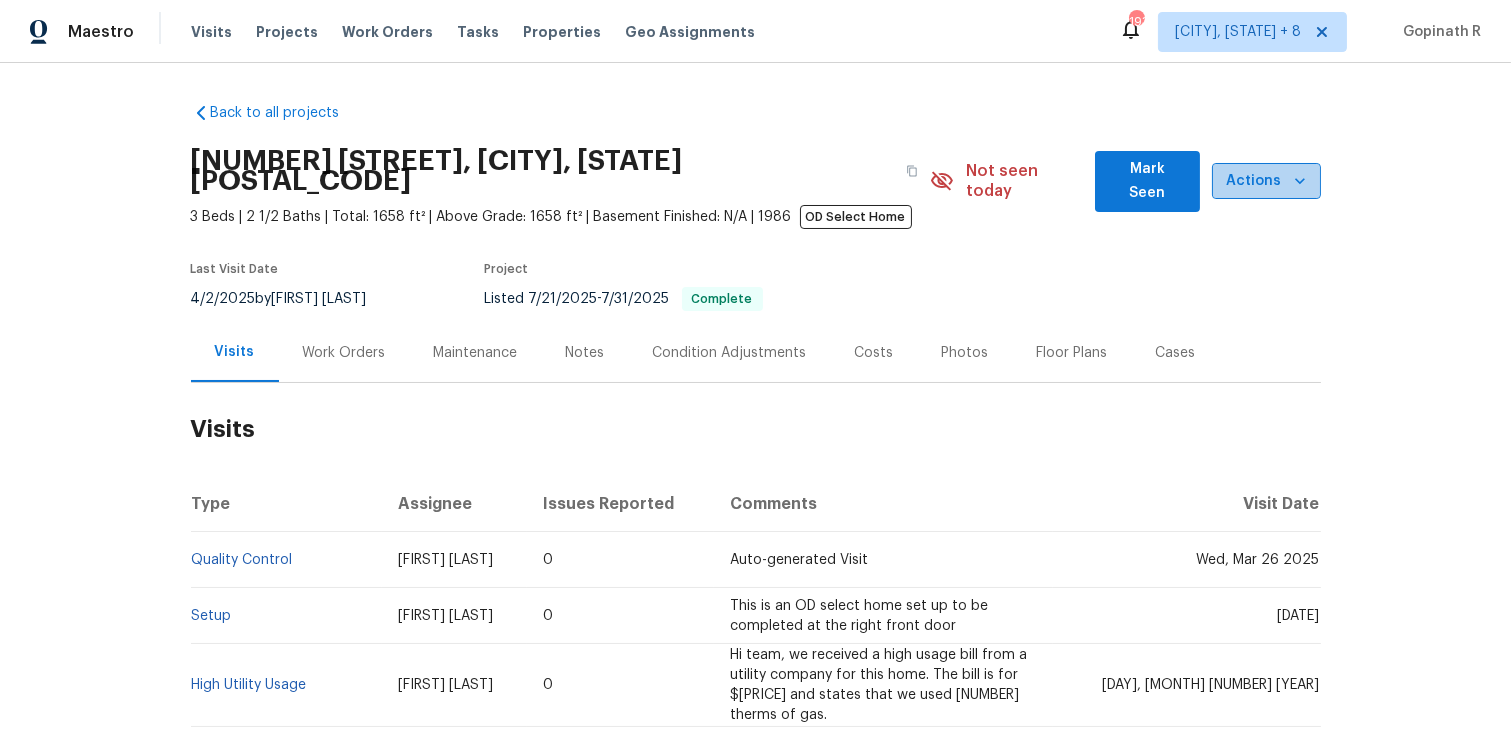 click on "Actions" at bounding box center [1266, 181] 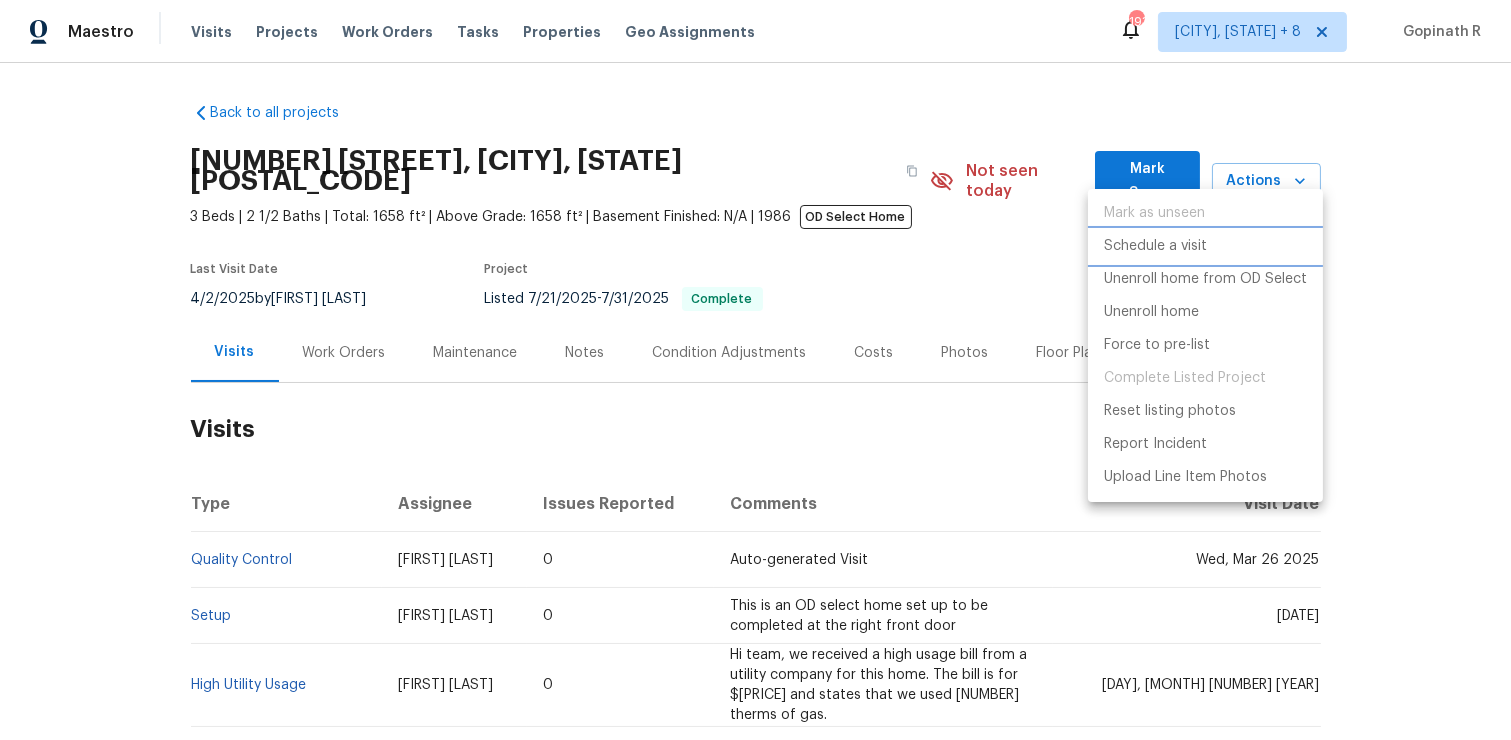 click on "Schedule a visit" at bounding box center [1155, 246] 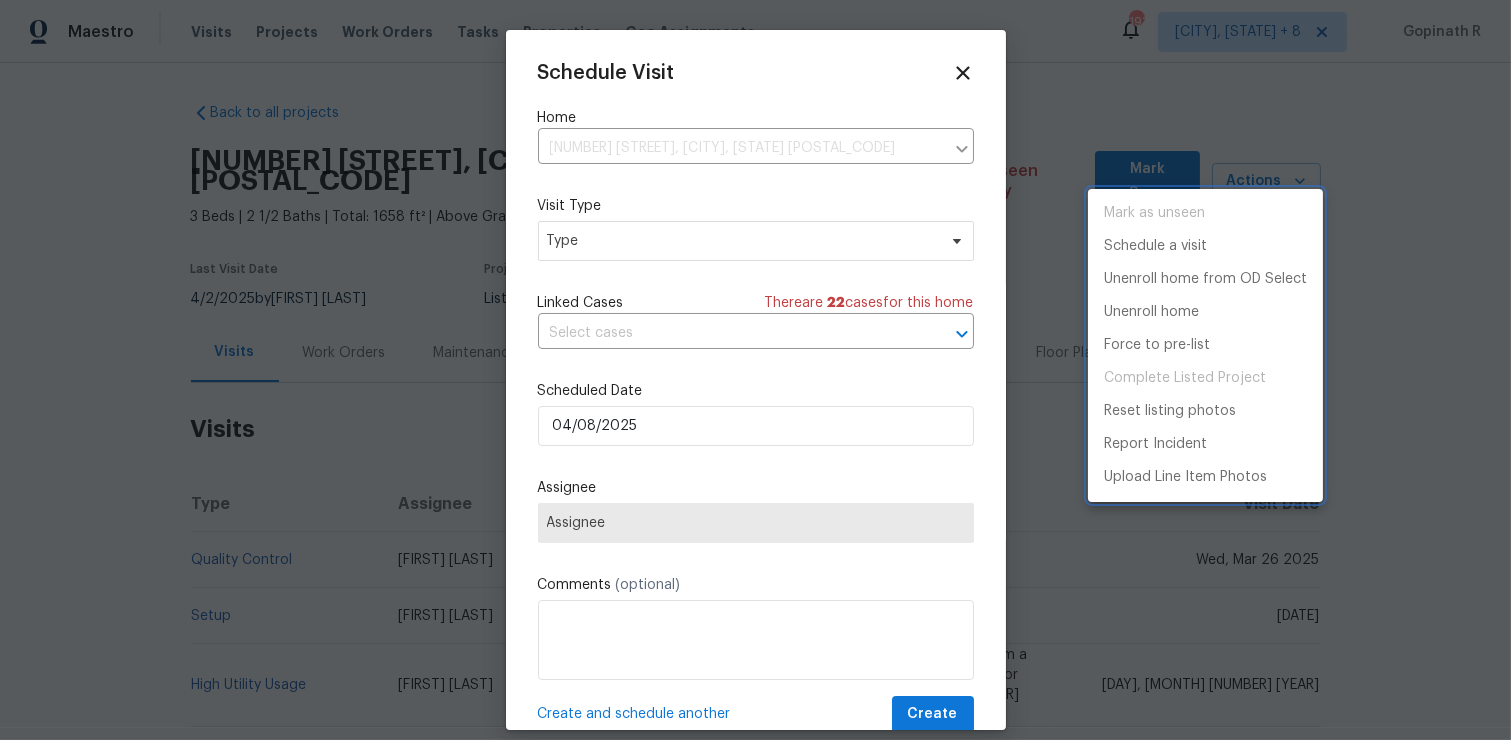 click at bounding box center (755, 370) 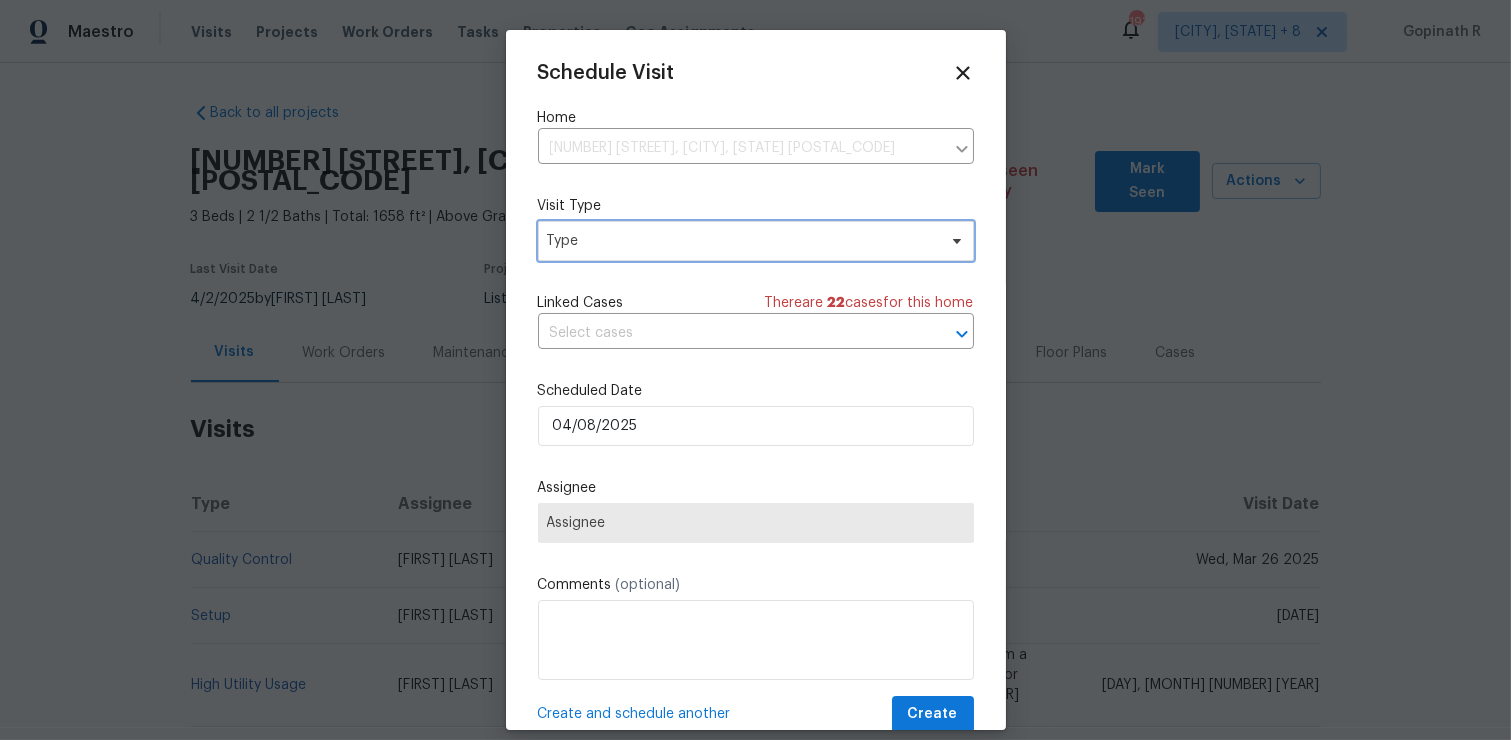 click on "Type" at bounding box center [741, 241] 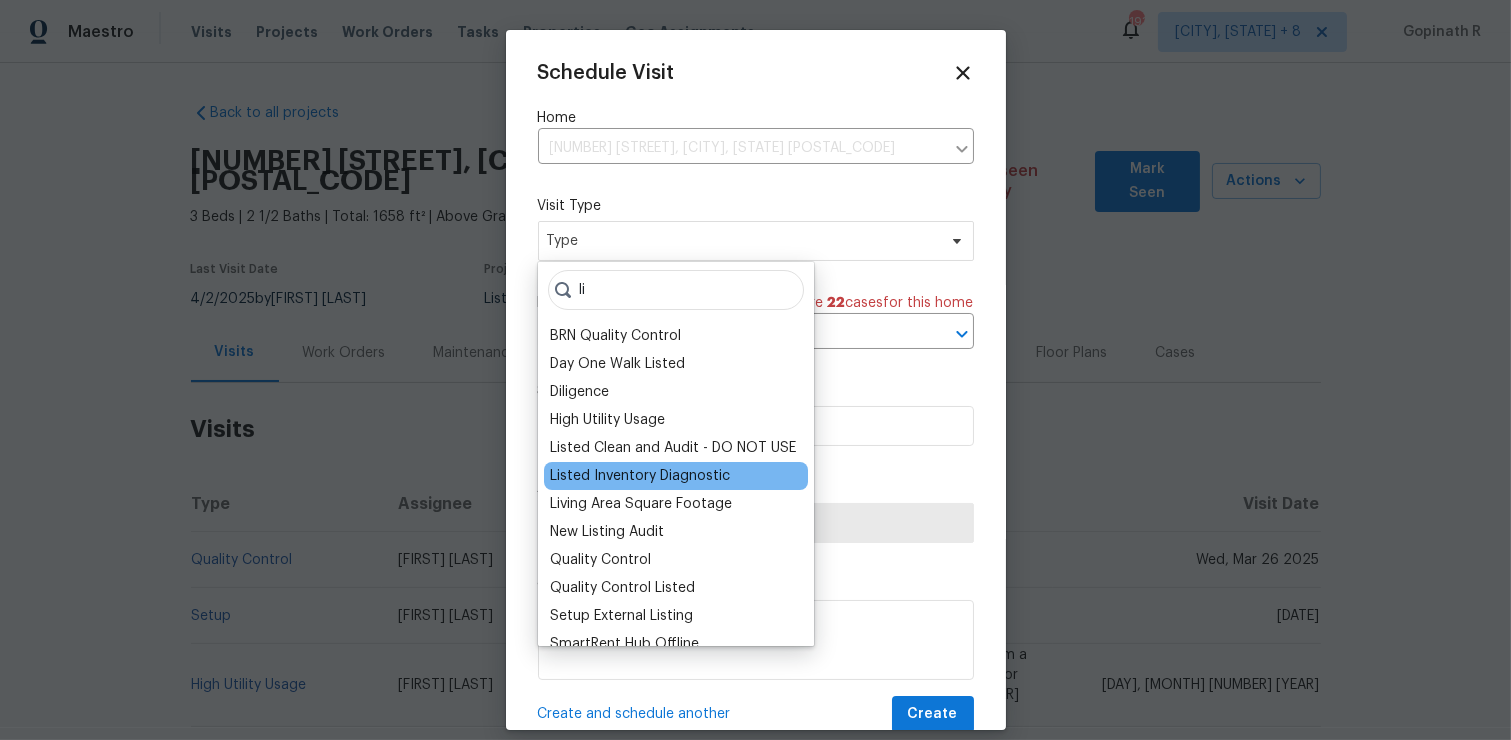 type on "li" 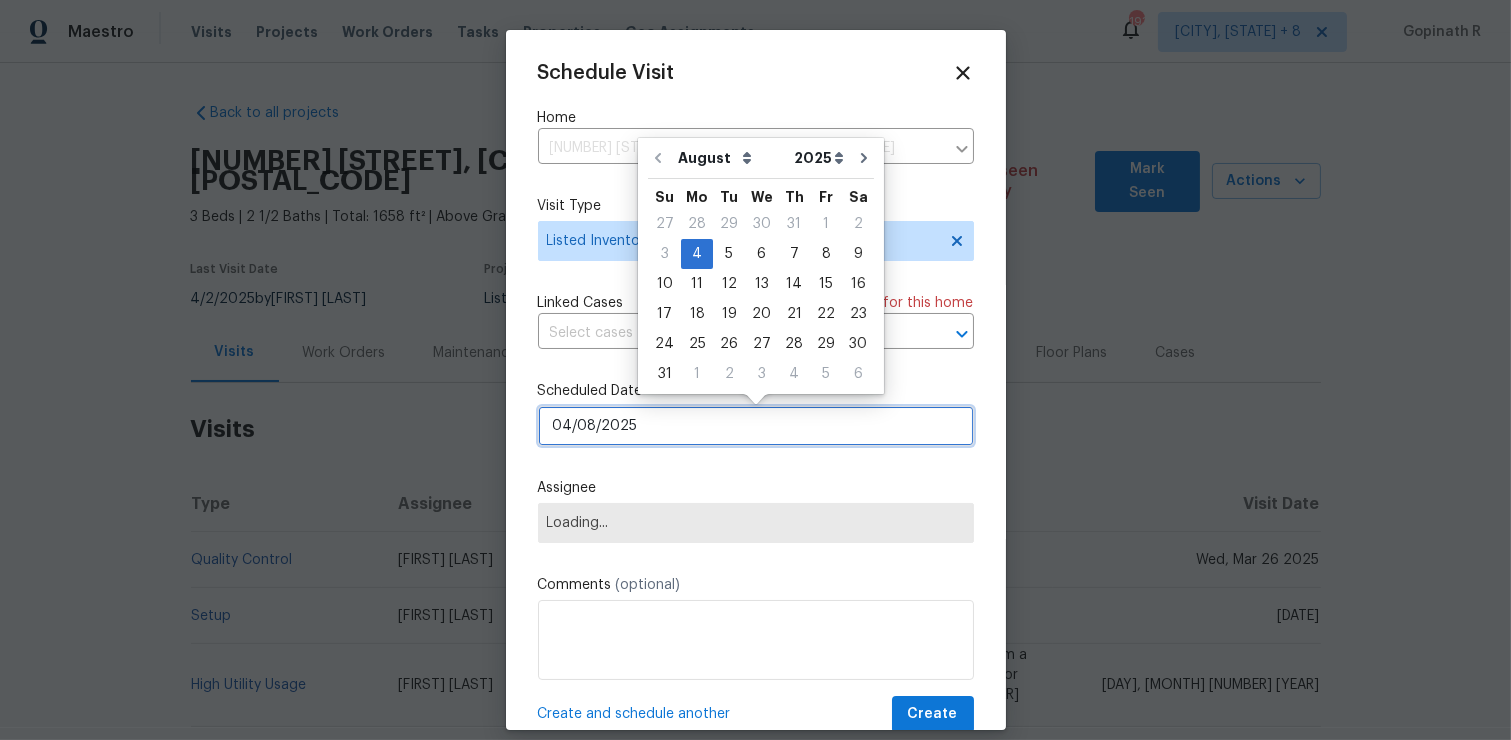 click on "04/08/2025" at bounding box center (756, 426) 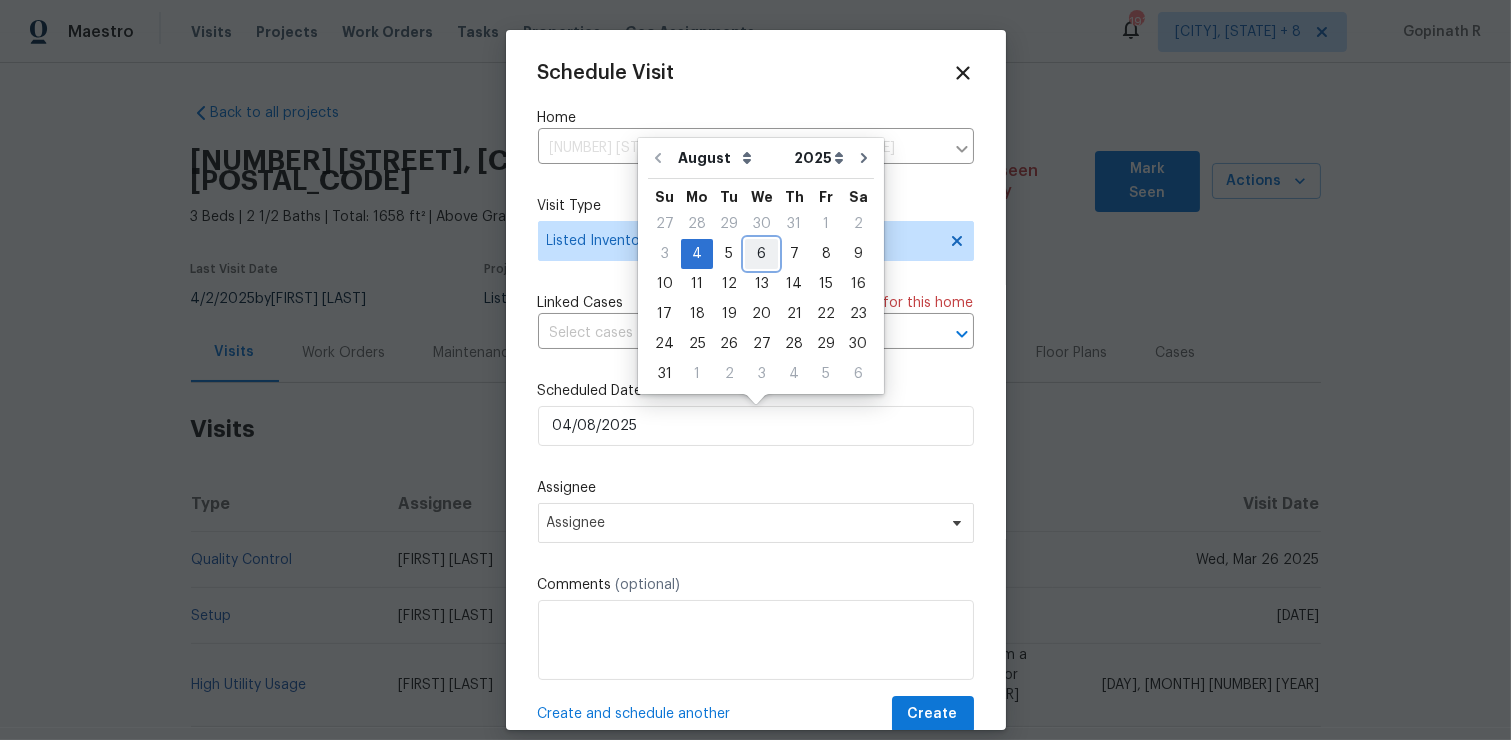 click on "6" at bounding box center [761, 254] 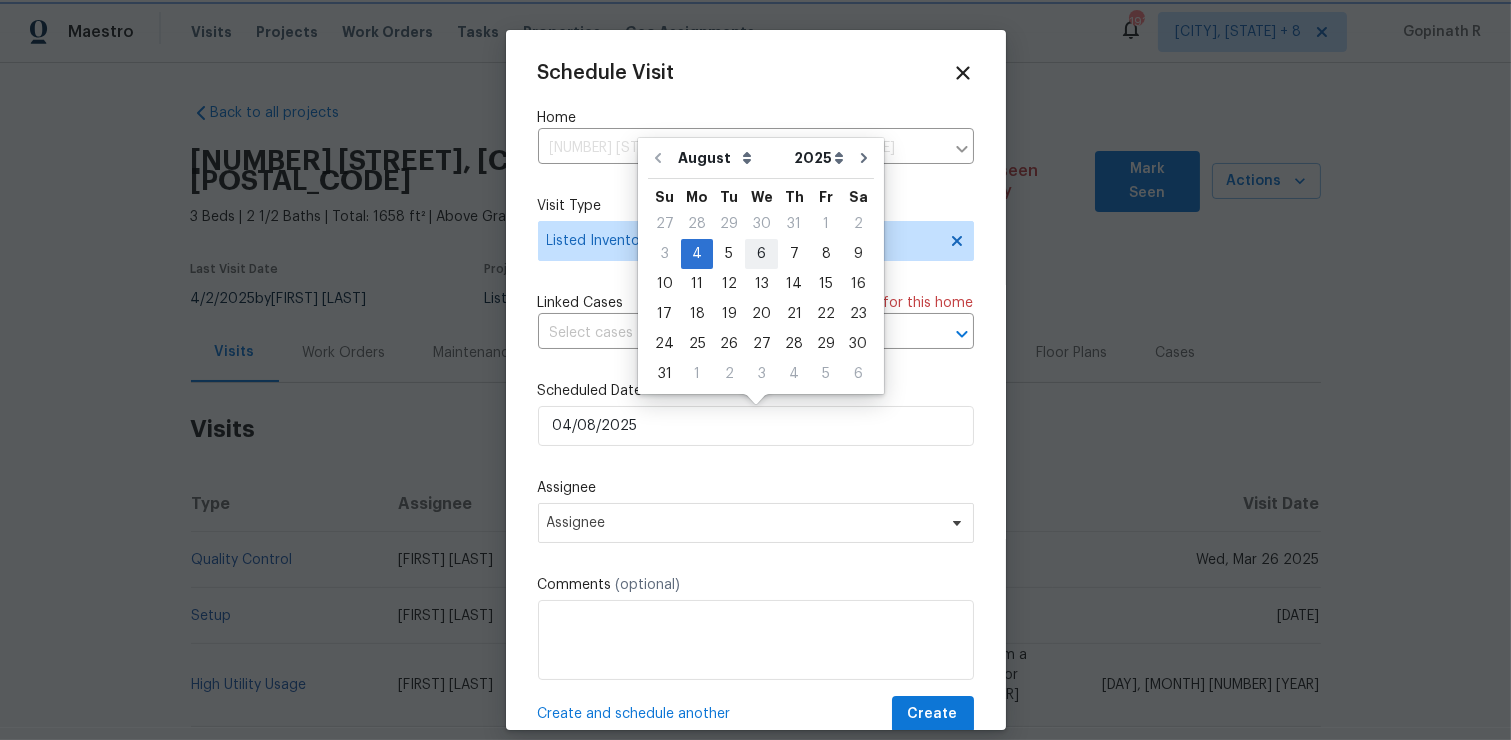type on "[DATE]" 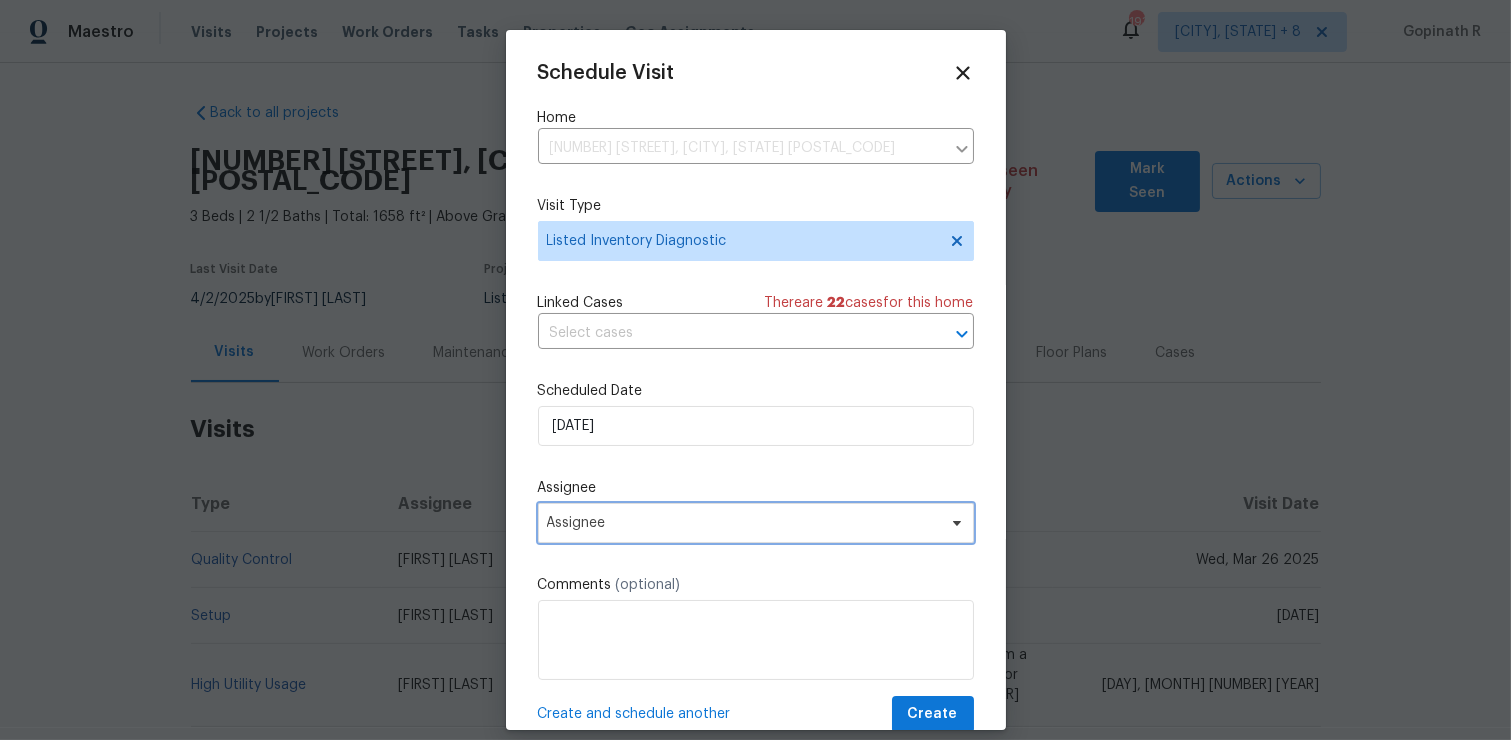 click on "Assignee" at bounding box center (743, 523) 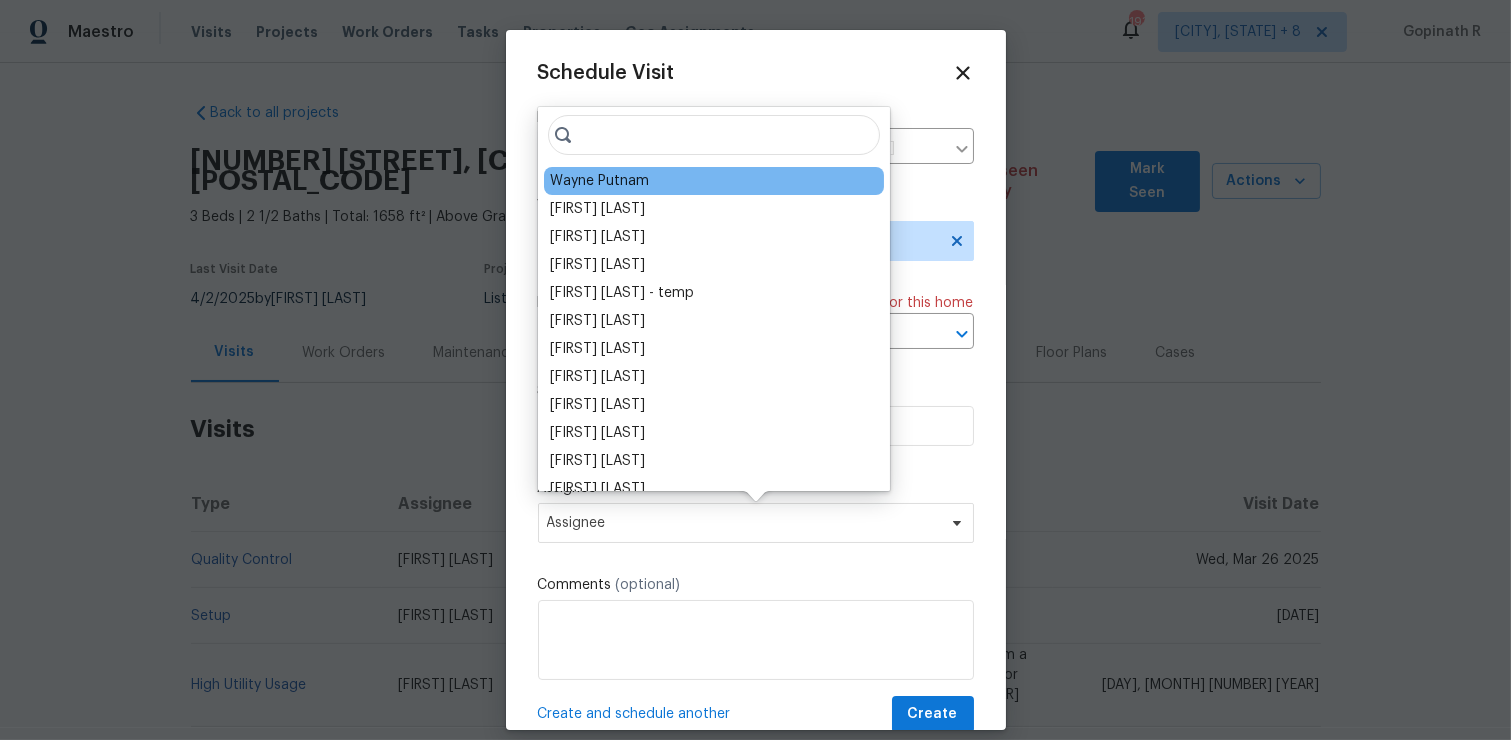 click on "Wayne Putnam" at bounding box center (714, 181) 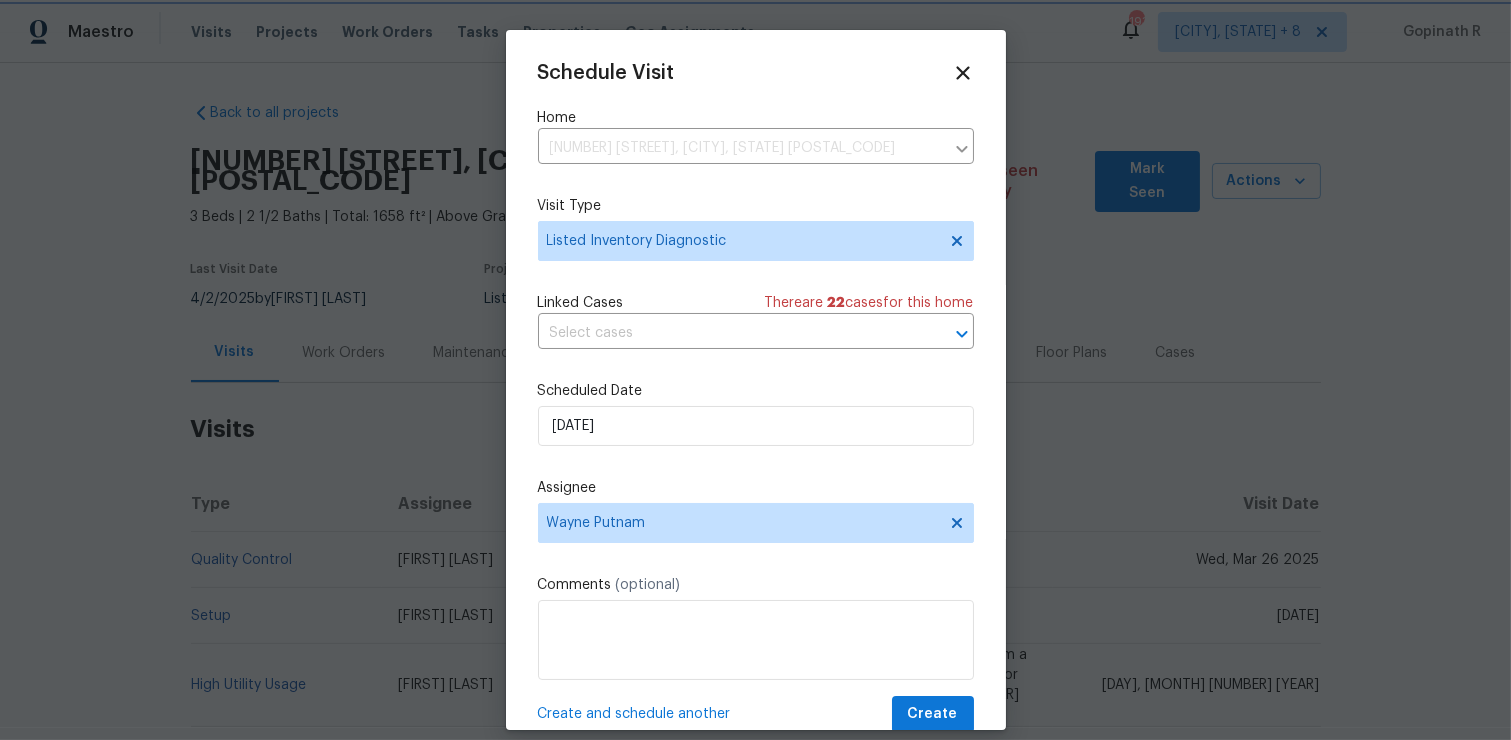 scroll, scrollTop: 37, scrollLeft: 0, axis: vertical 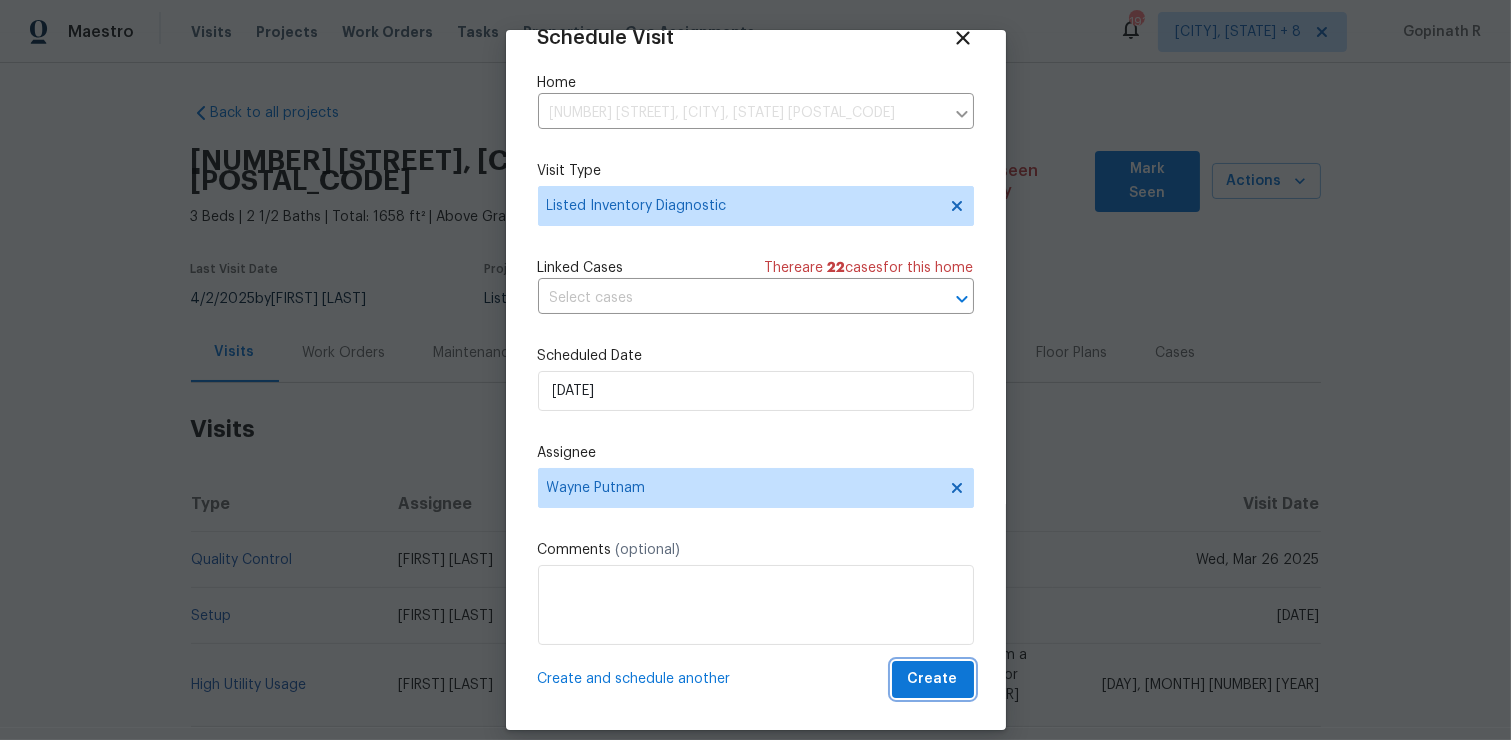 click on "Create" at bounding box center [933, 679] 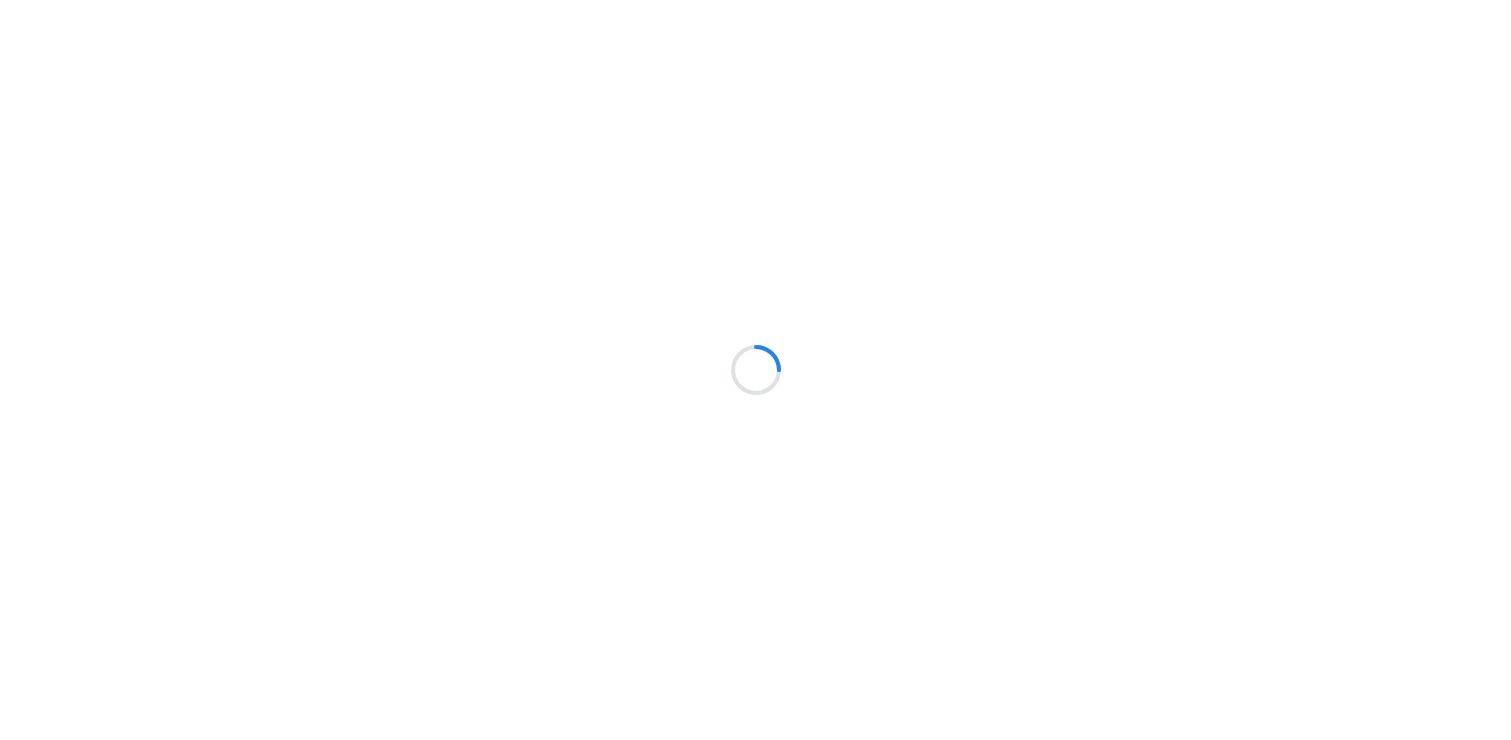 scroll, scrollTop: 0, scrollLeft: 0, axis: both 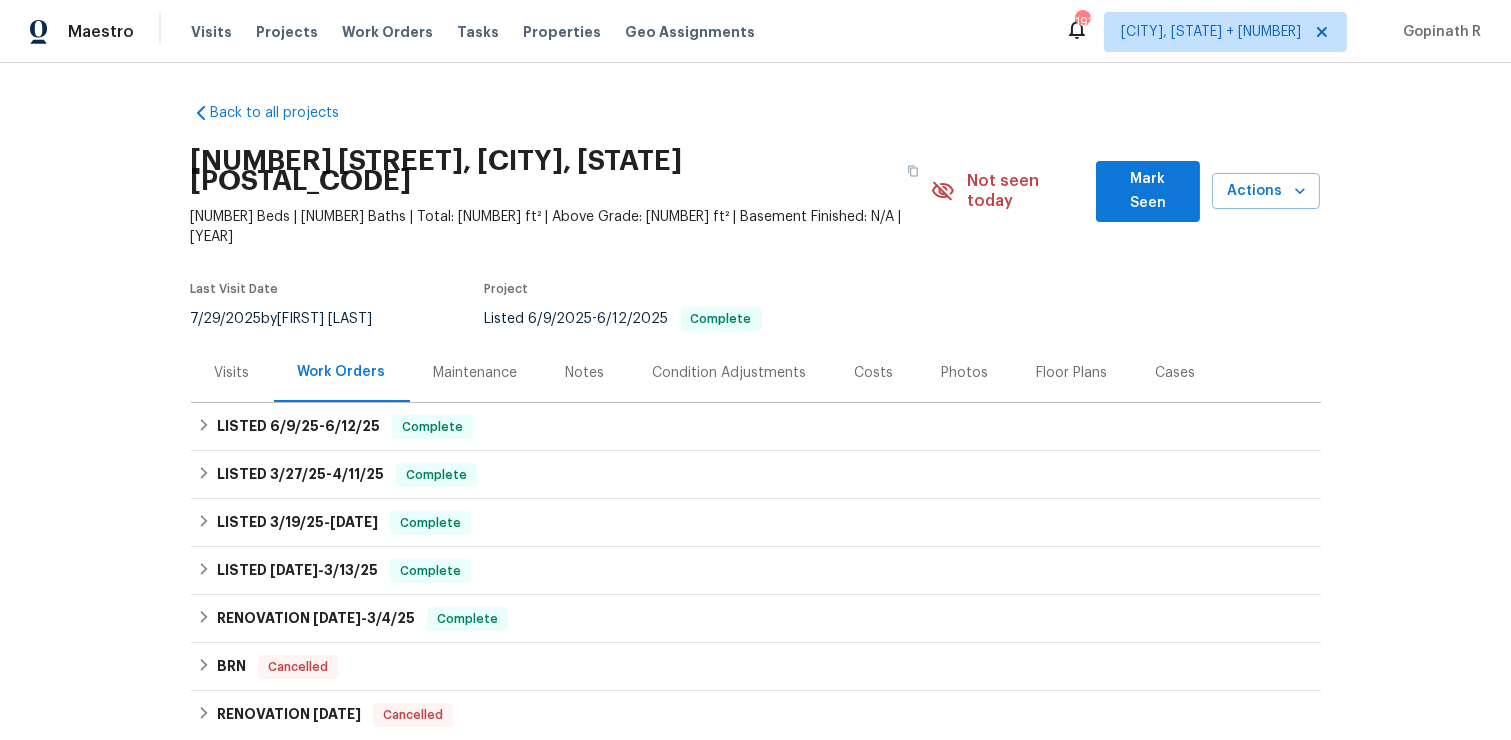 click on "Visits" at bounding box center [232, 373] 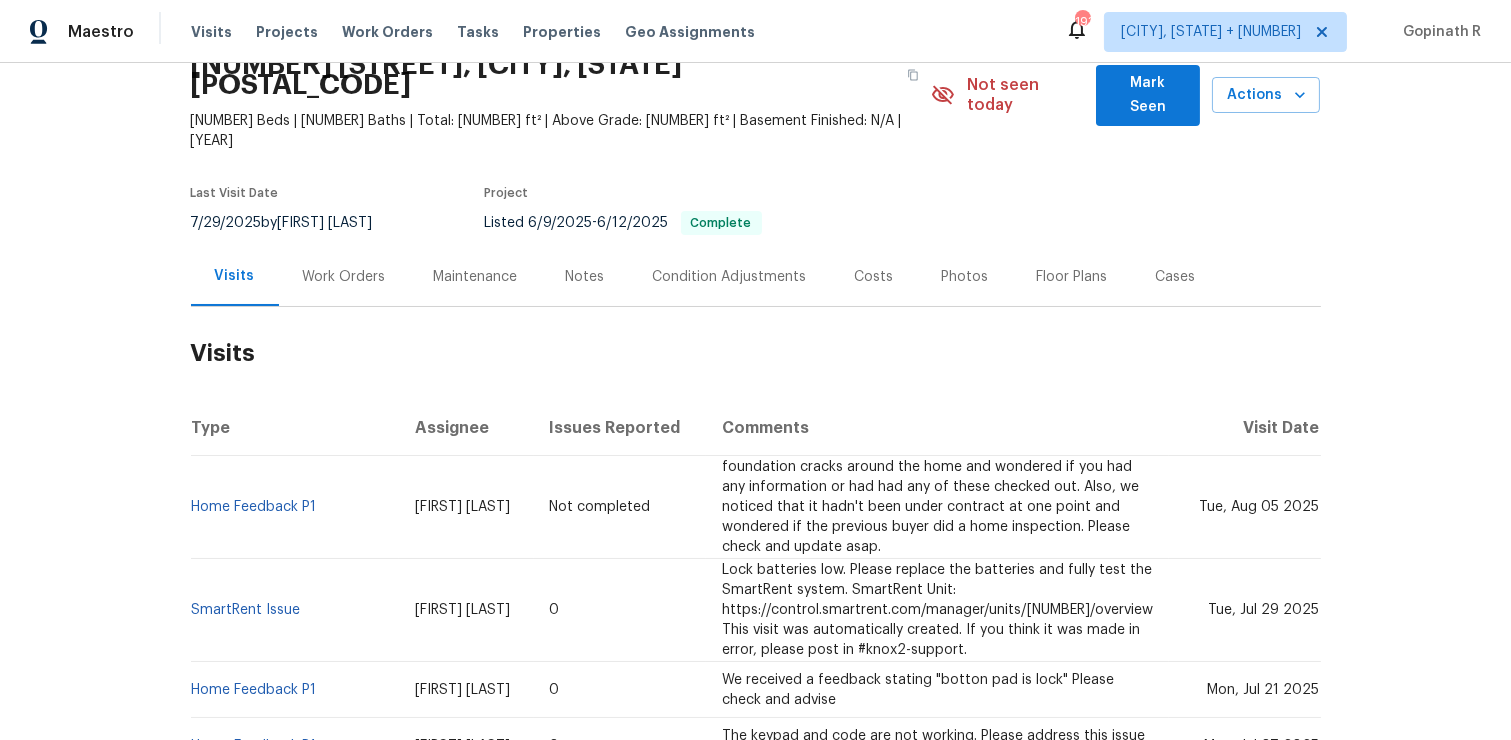 scroll, scrollTop: 23, scrollLeft: 0, axis: vertical 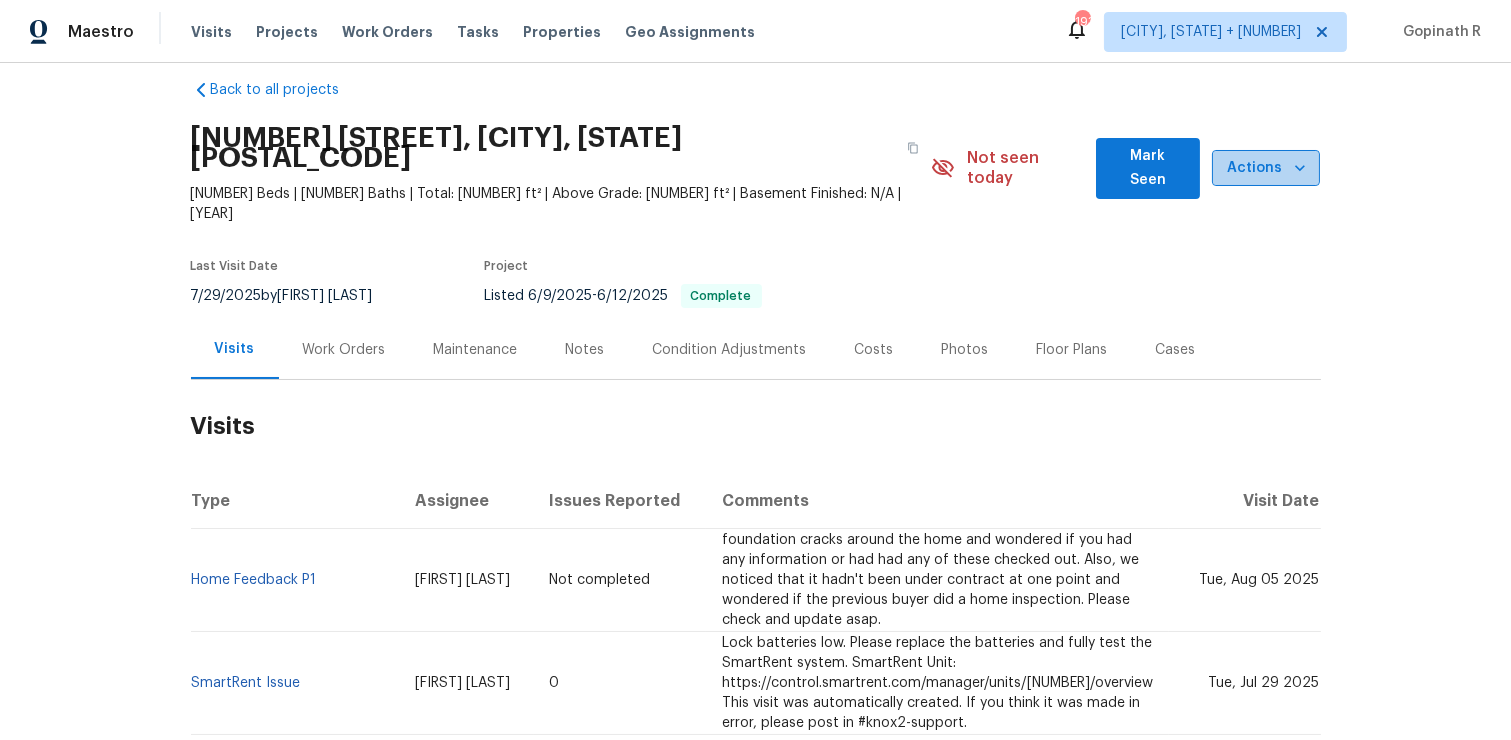 click on "Actions" at bounding box center (1266, 168) 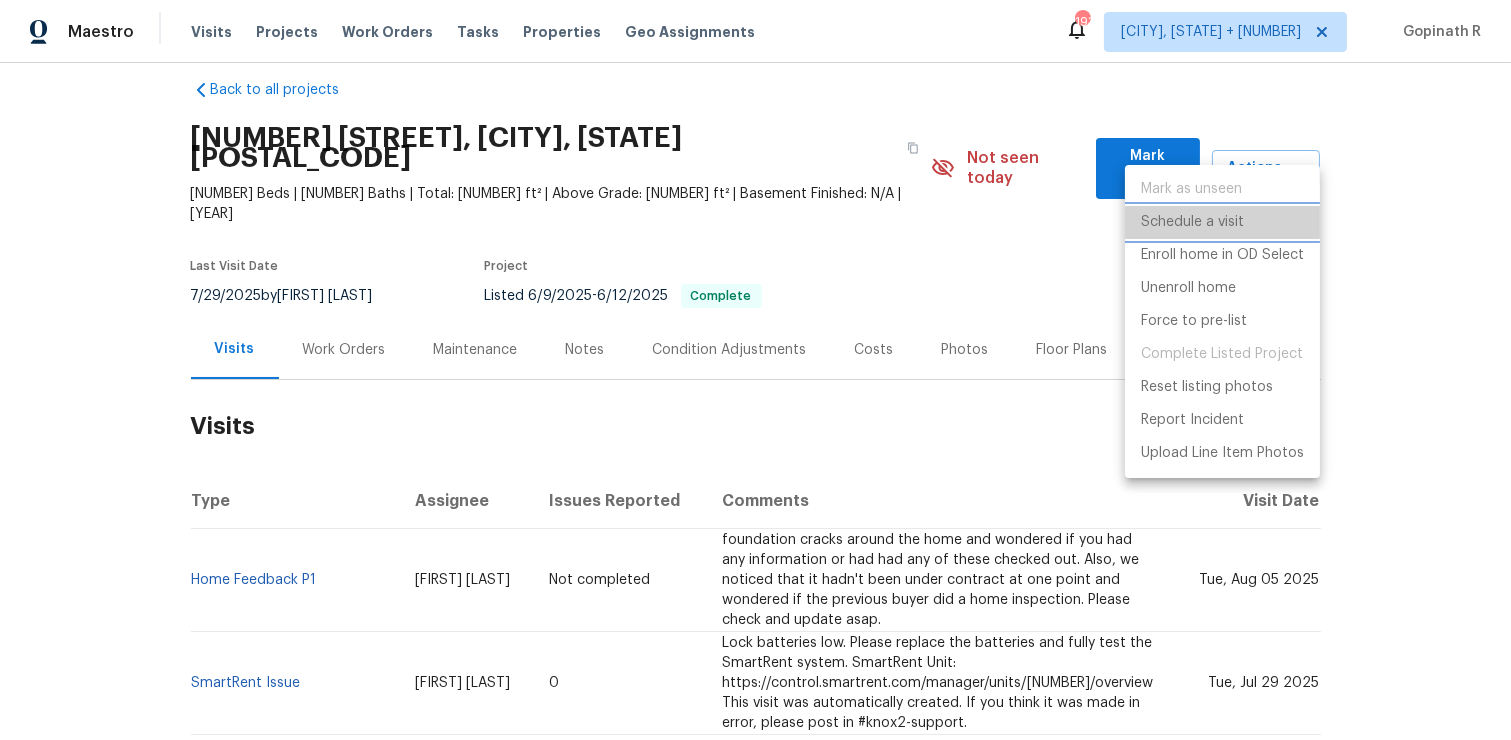 click on "Schedule a visit" at bounding box center [1192, 222] 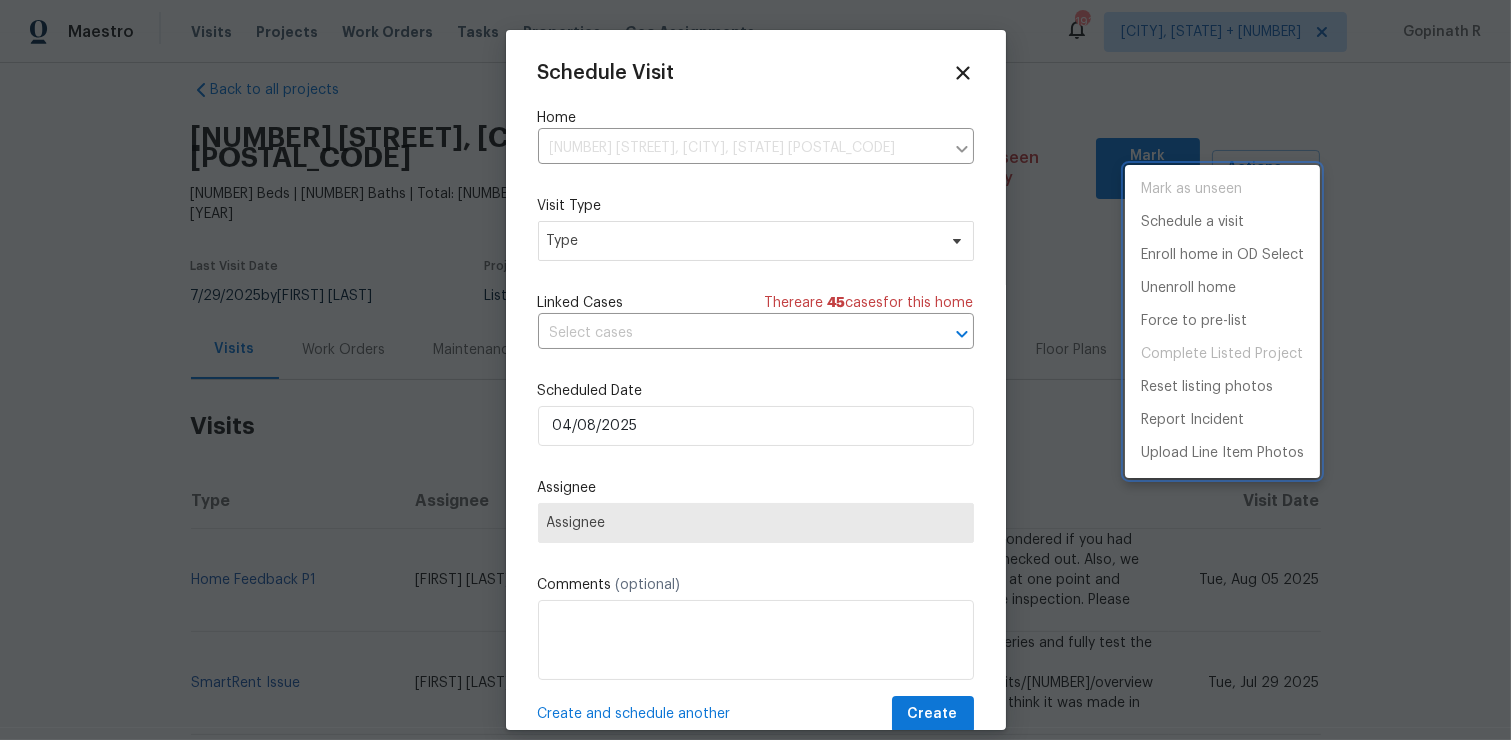 click at bounding box center [755, 370] 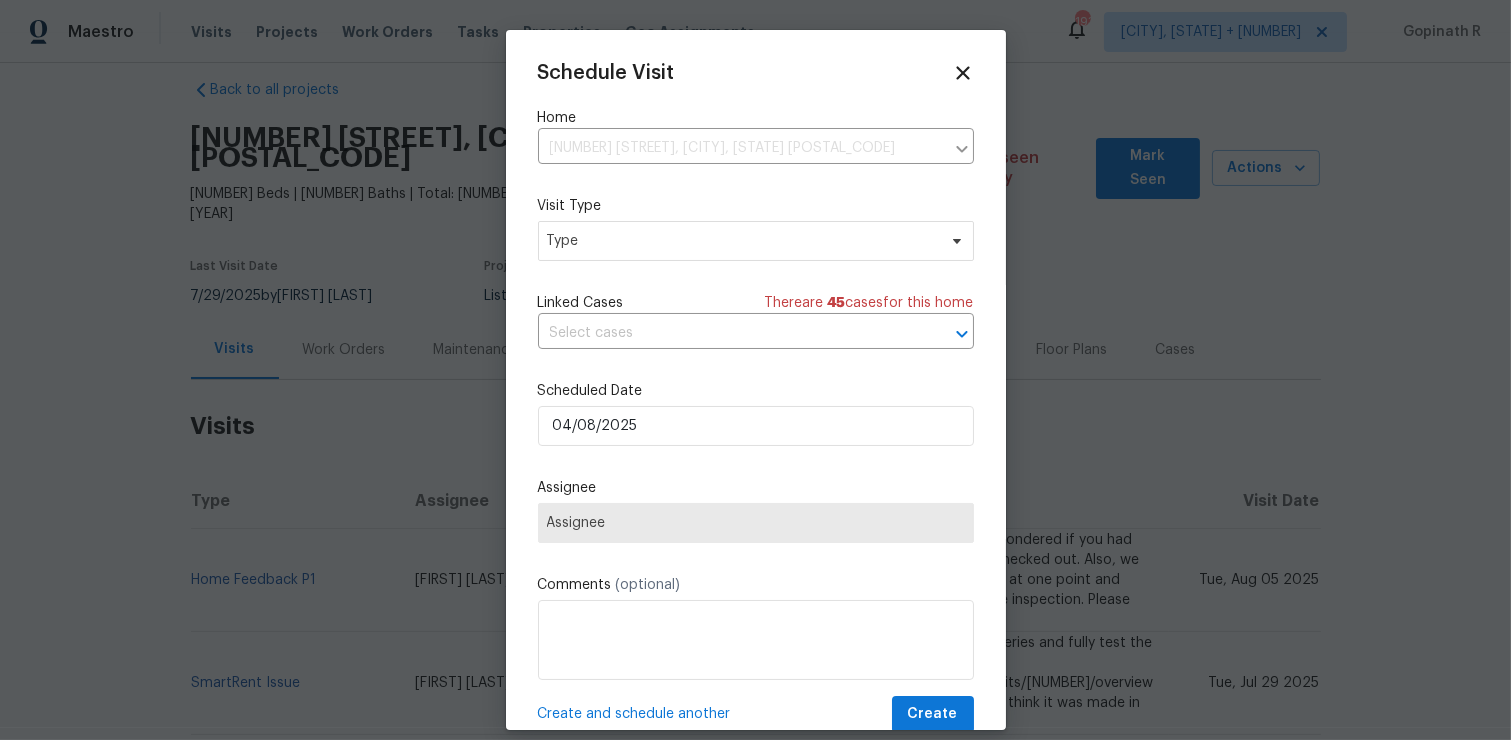 click on "Visit Type" at bounding box center (756, 206) 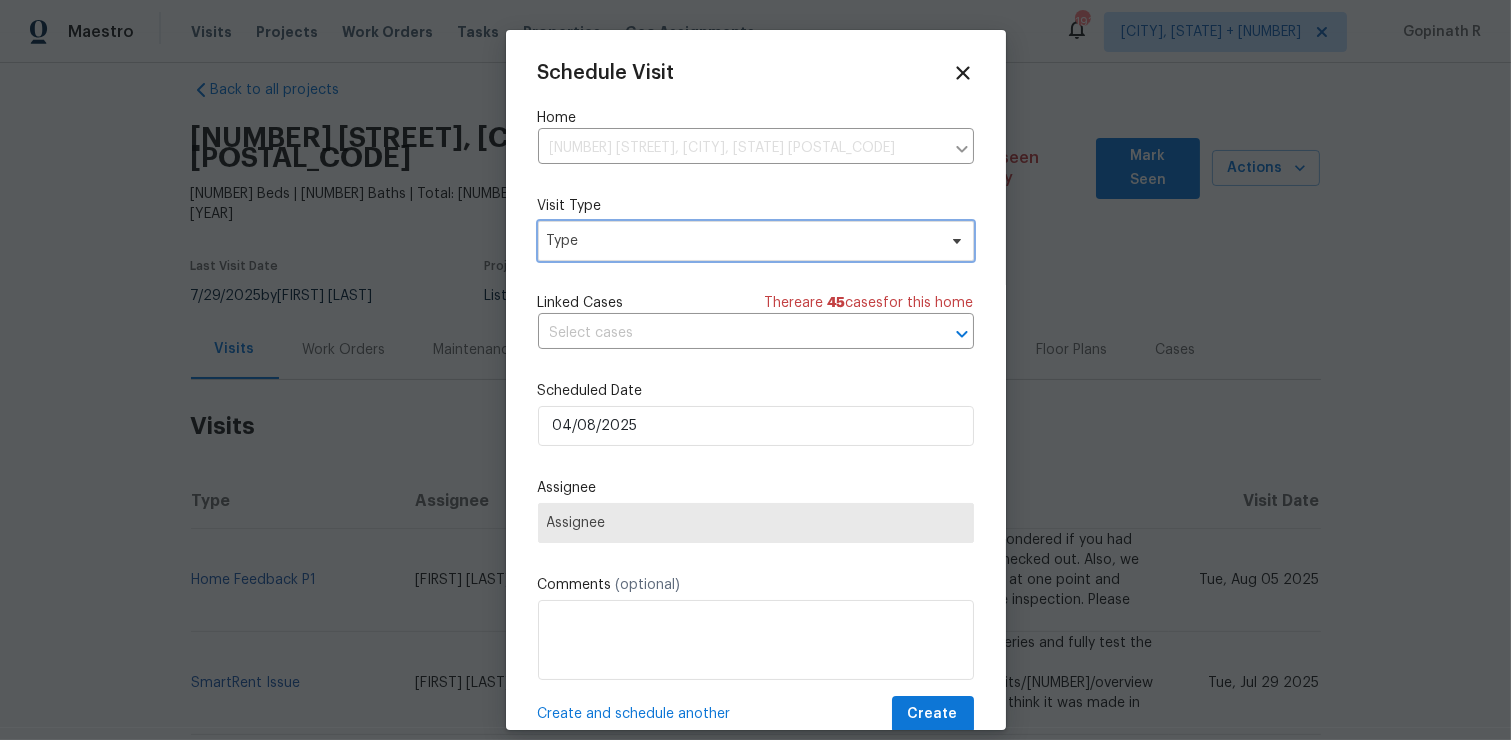 click on "Type" at bounding box center [756, 241] 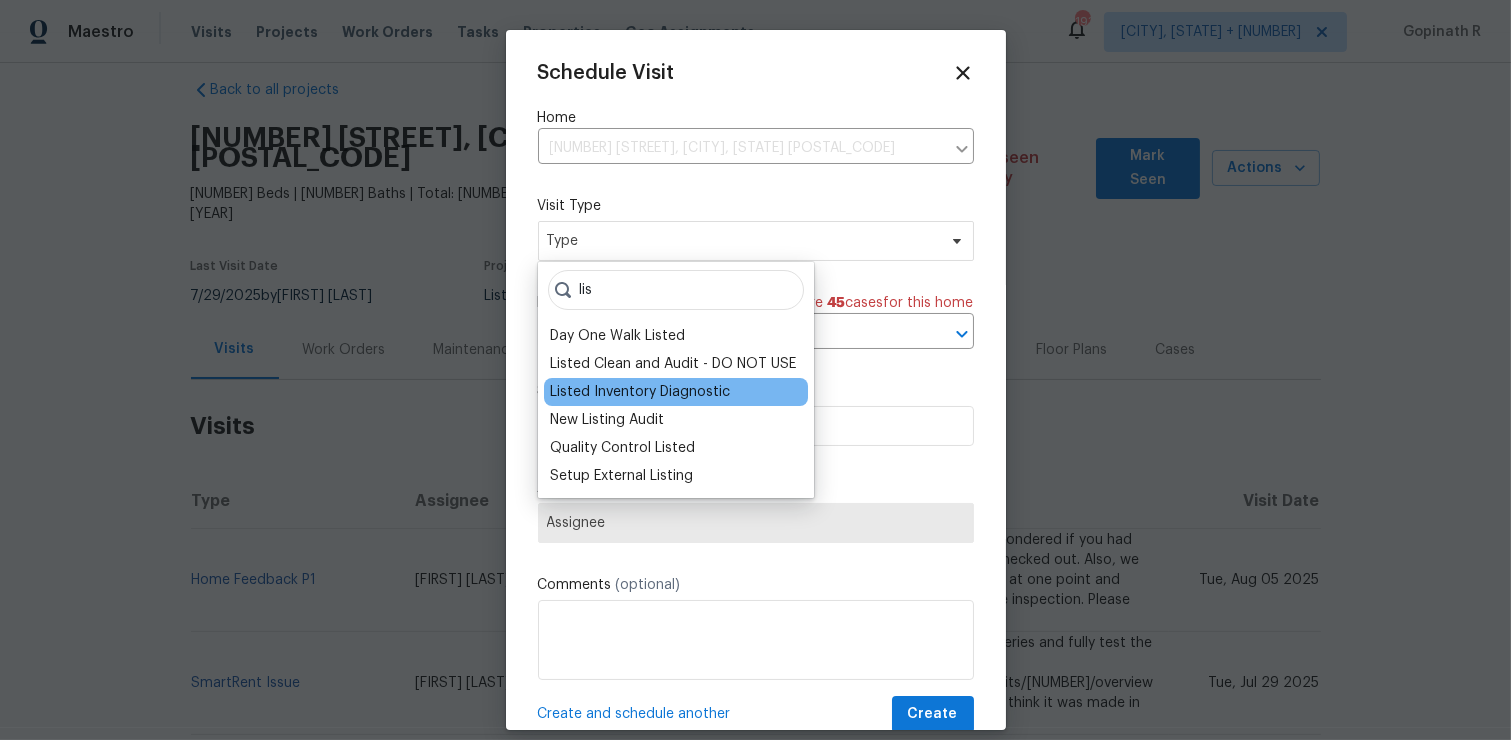 type on "lis" 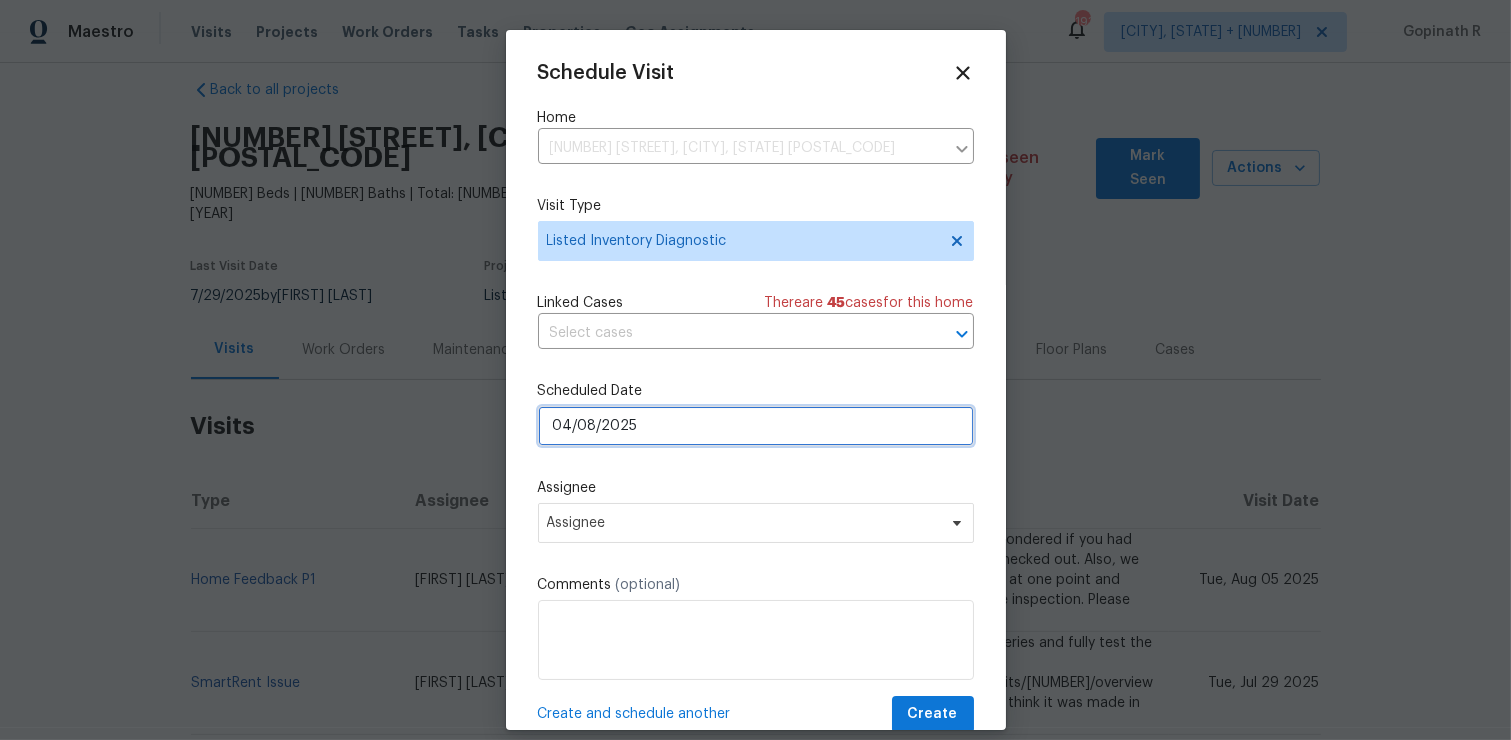 click on "04/08/2025" at bounding box center [756, 426] 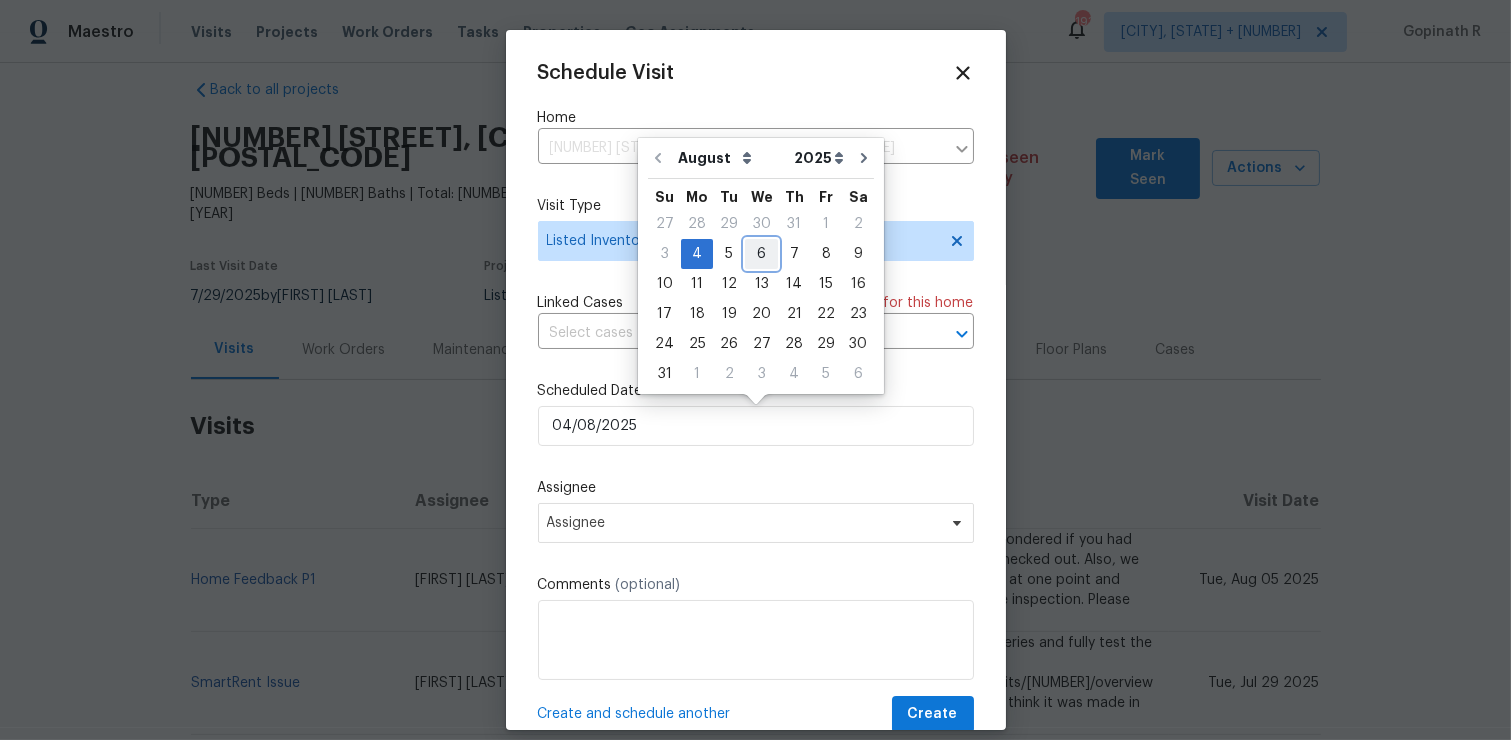 click on "6" at bounding box center (761, 254) 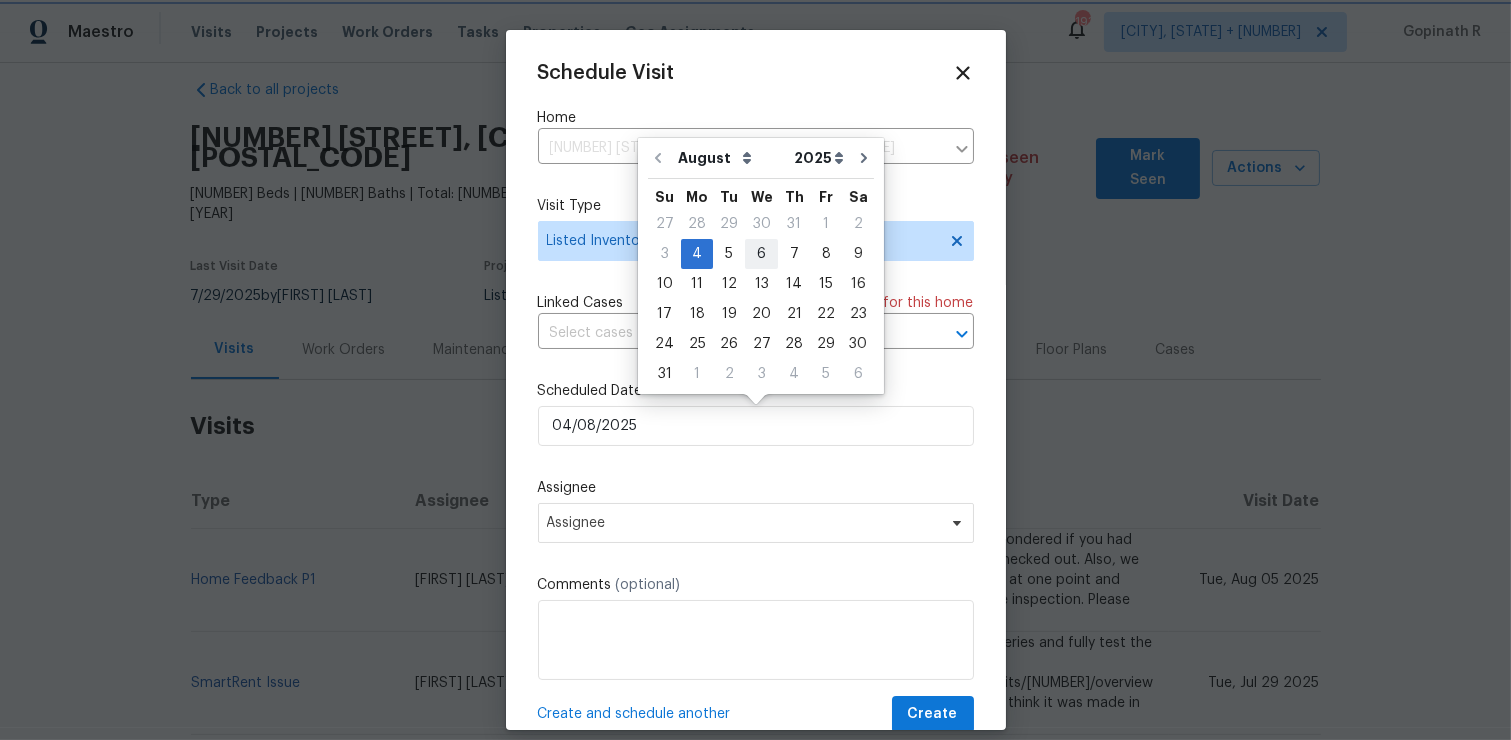 type on "06/08/2025" 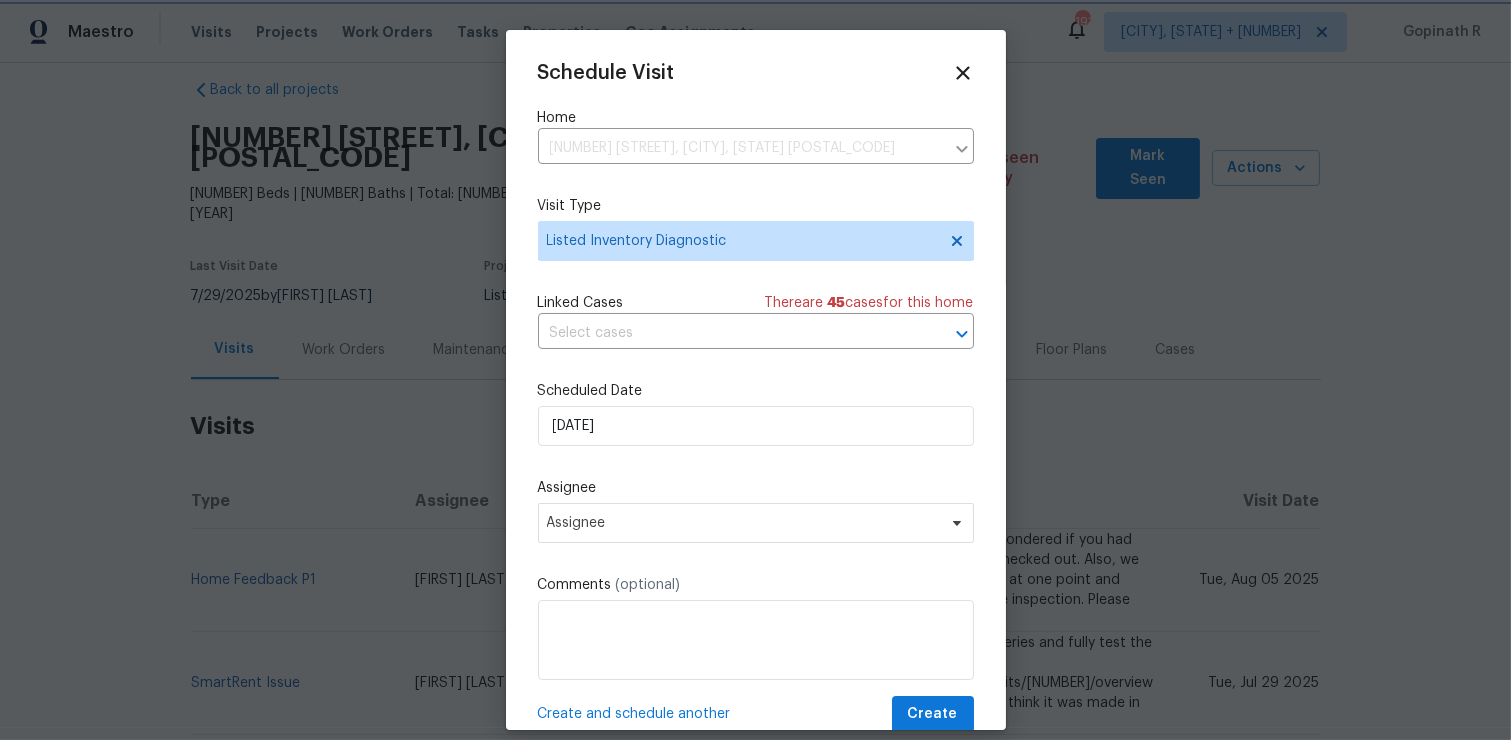 scroll, scrollTop: 37, scrollLeft: 0, axis: vertical 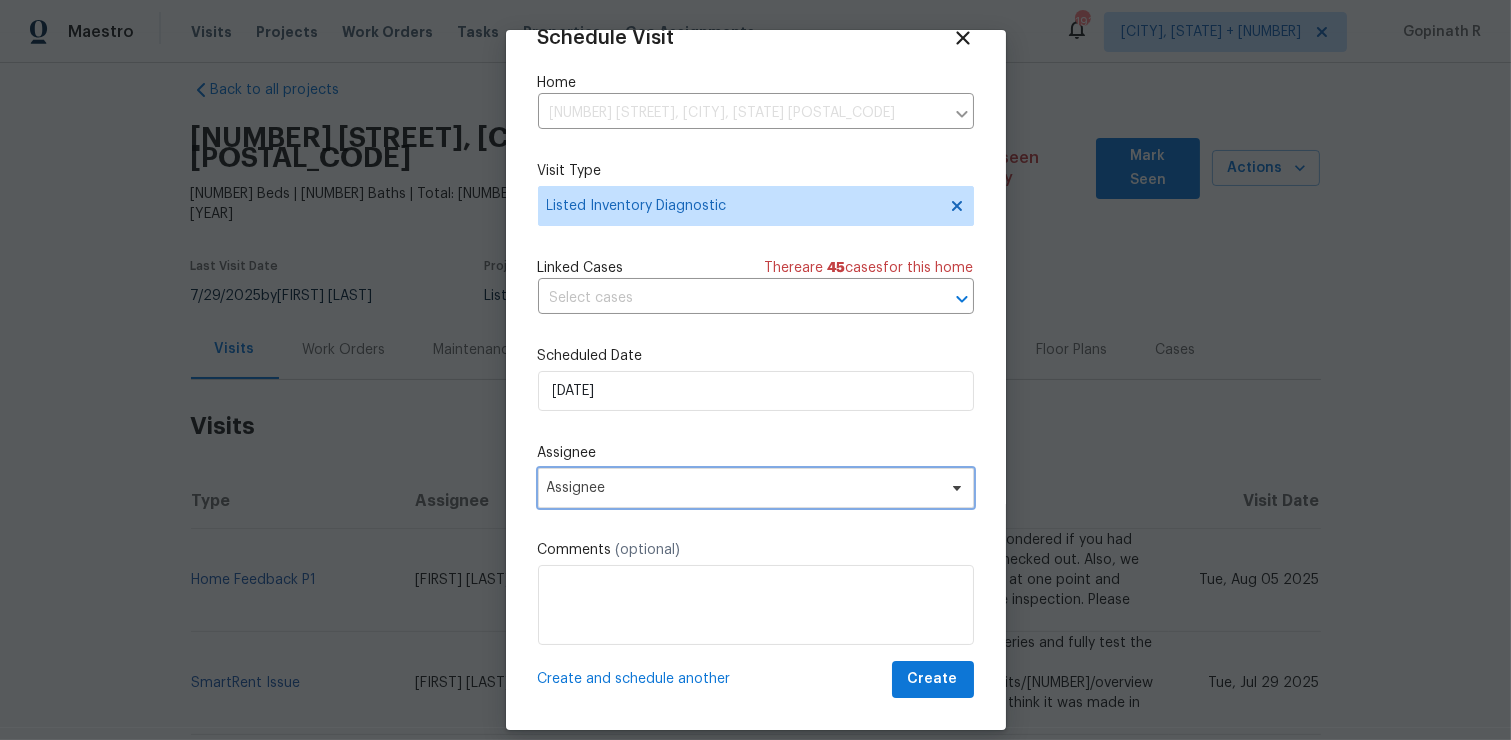 click on "Assignee" at bounding box center [743, 488] 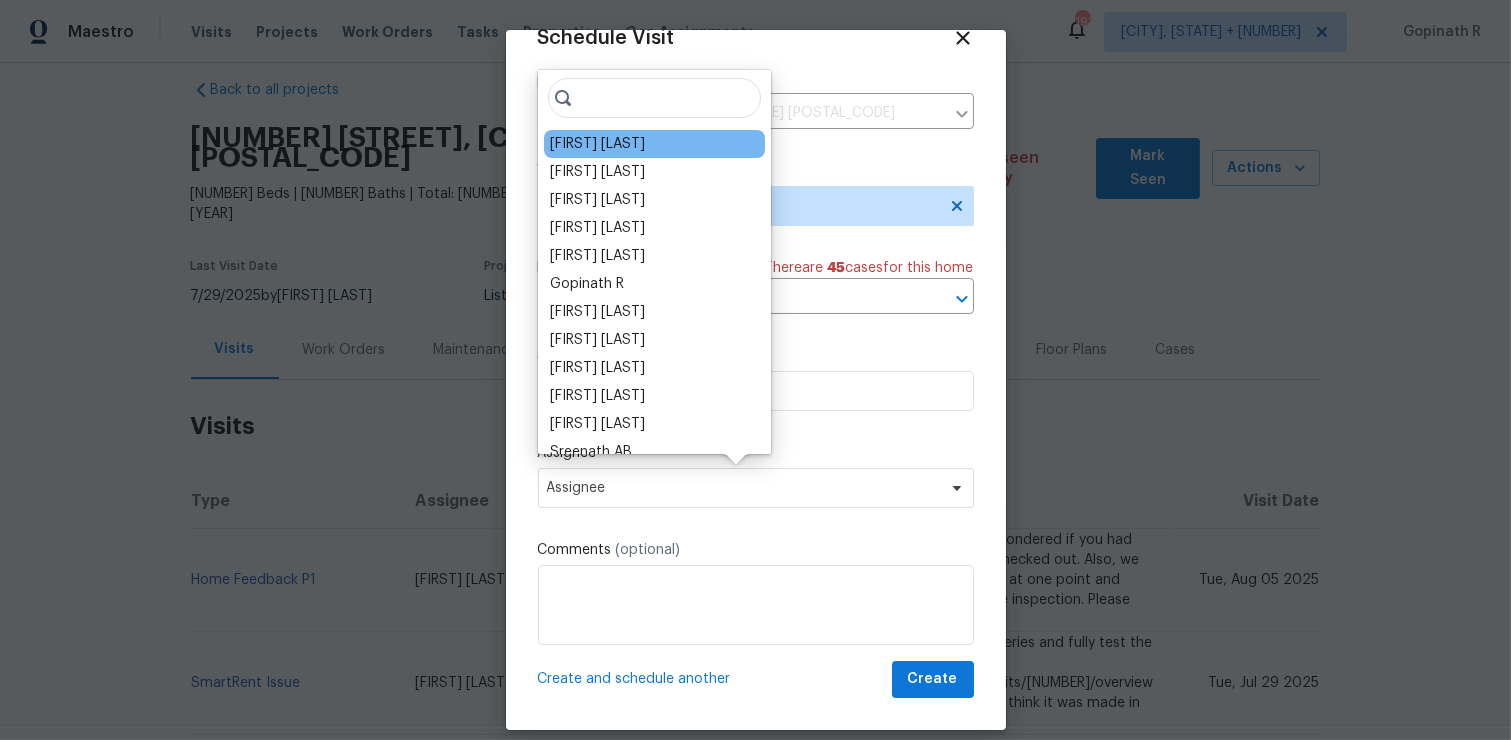 click on "Christopher Neilson" at bounding box center [597, 144] 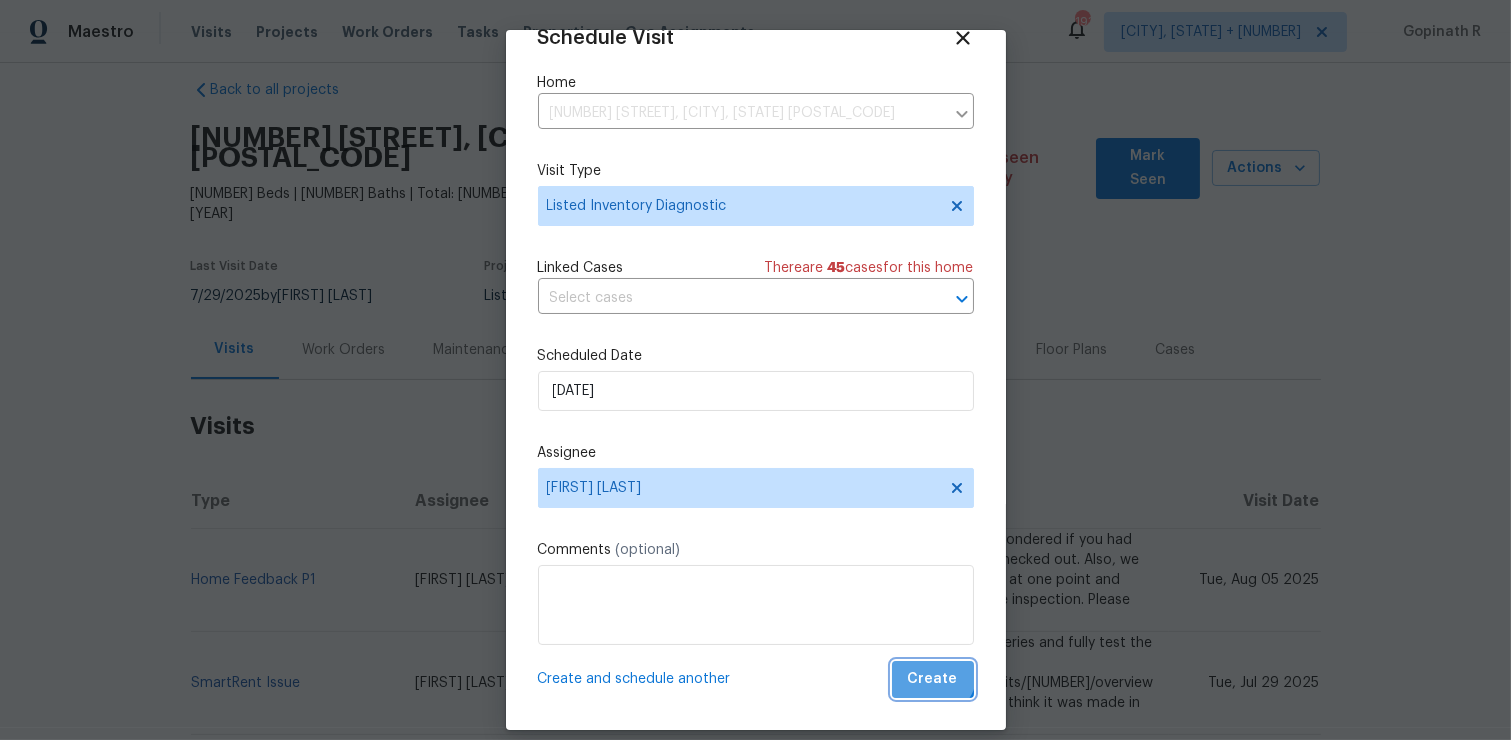click on "Create" at bounding box center (933, 679) 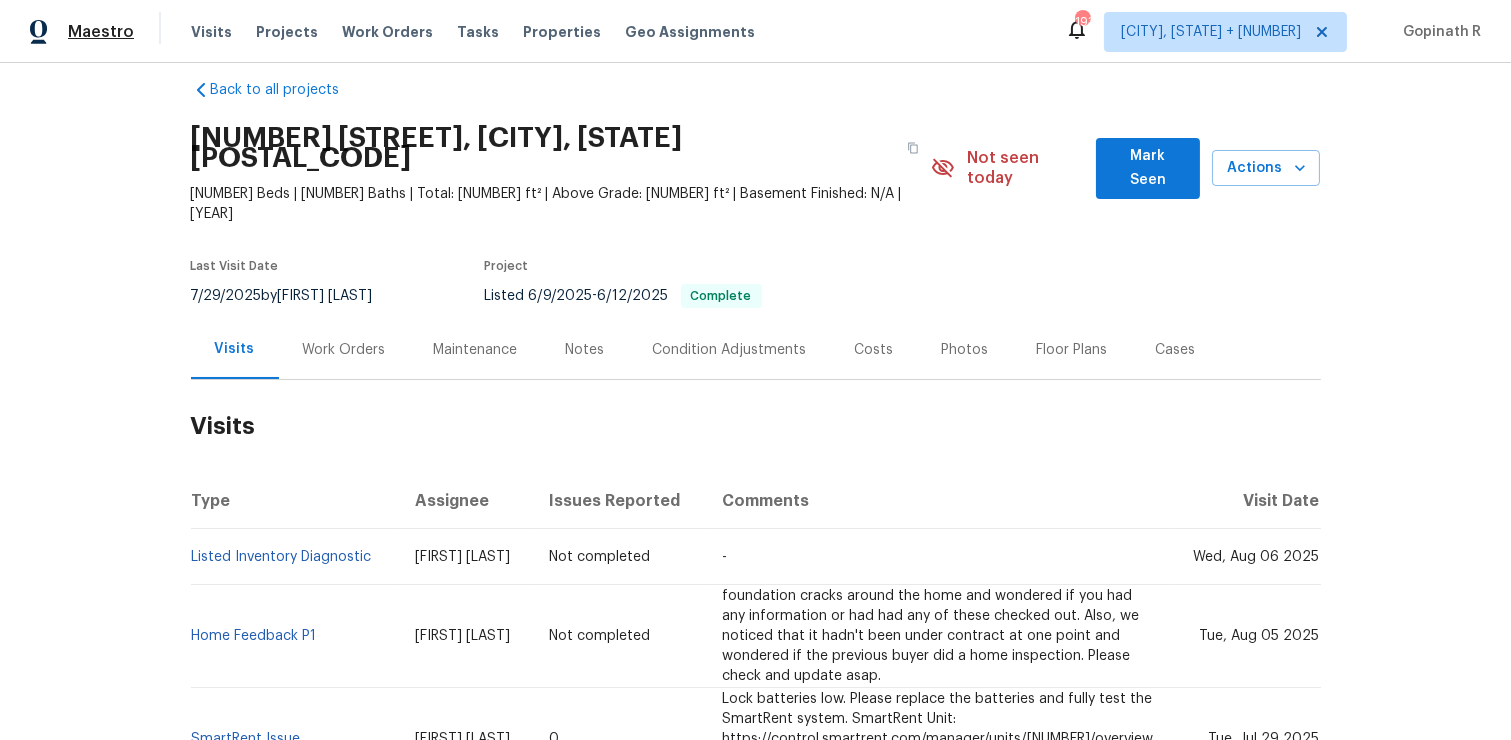 click on "Maestro" at bounding box center (101, 32) 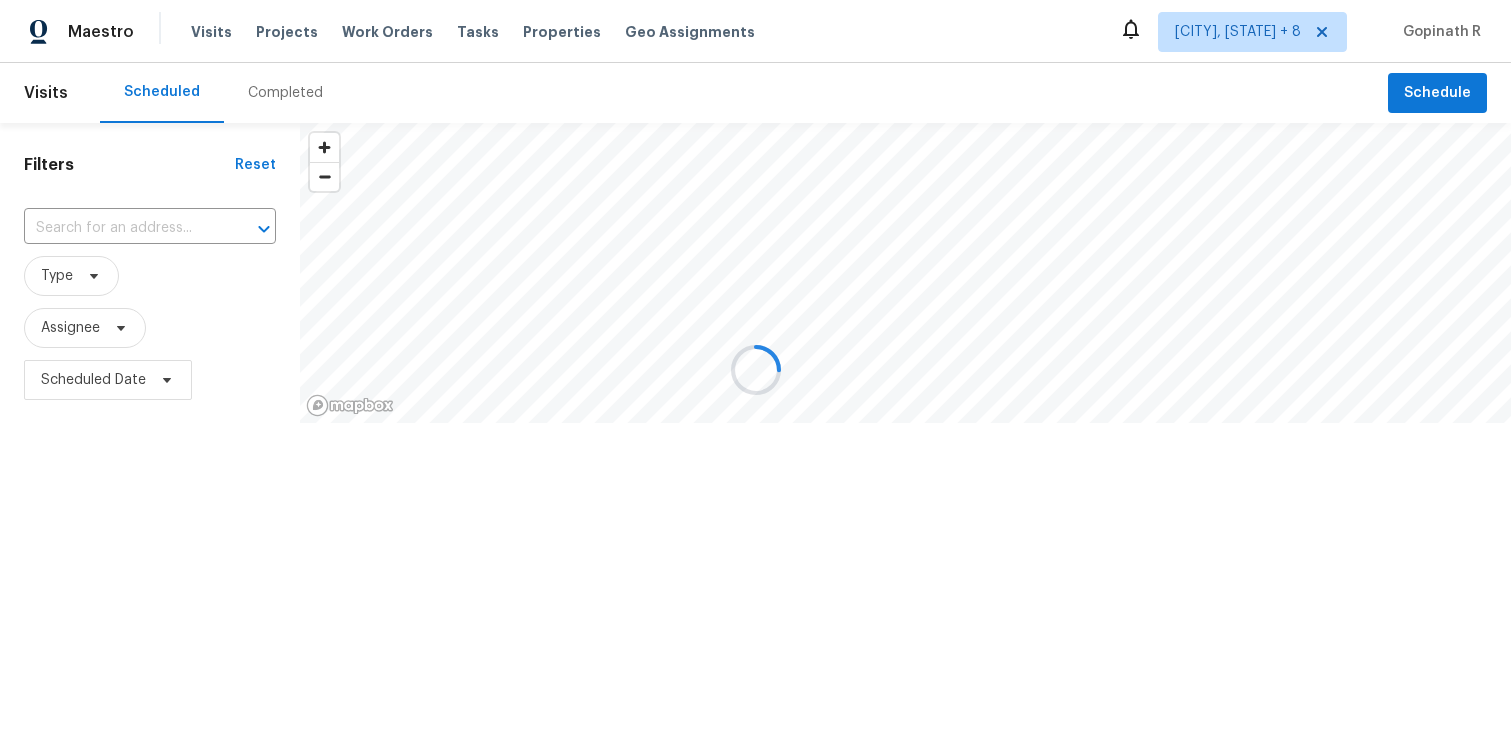 scroll, scrollTop: 0, scrollLeft: 0, axis: both 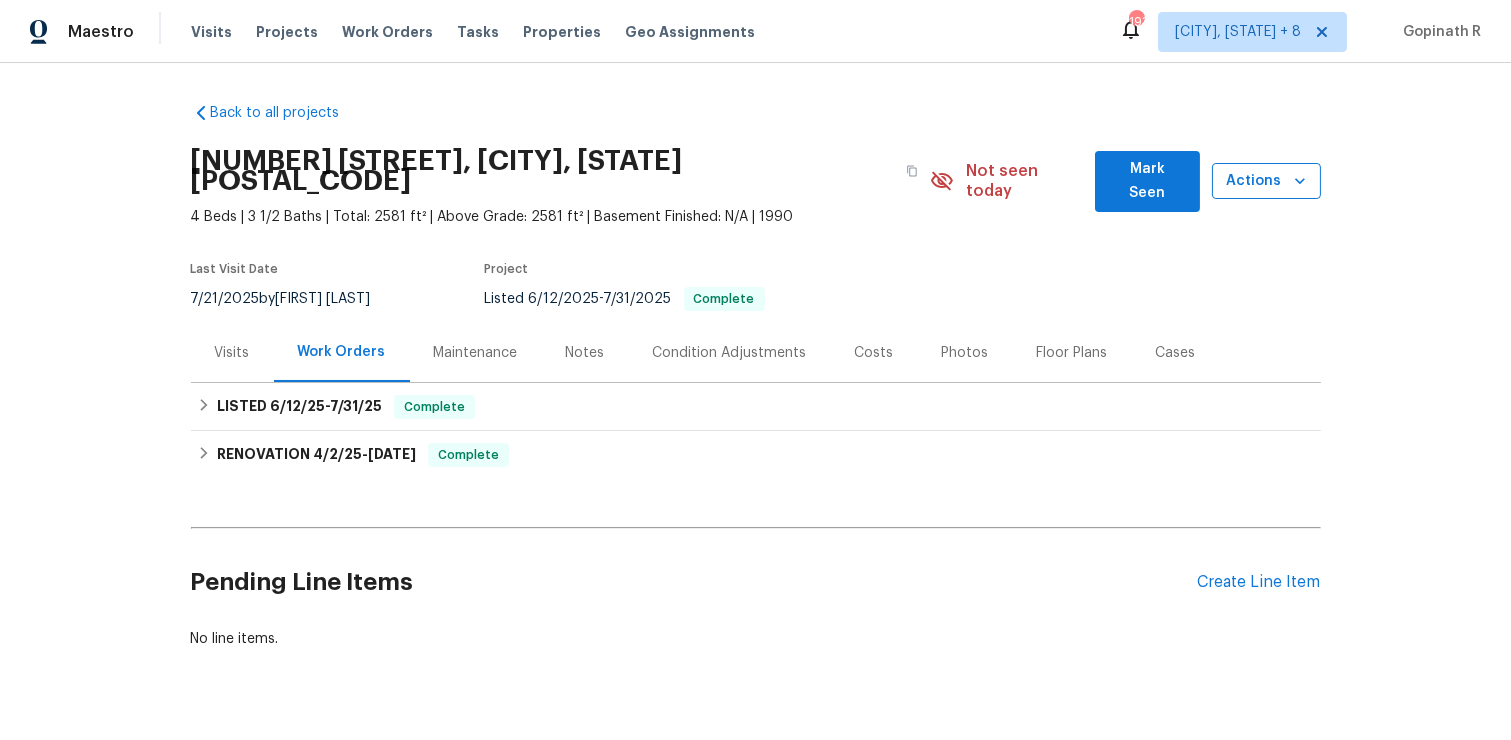 click 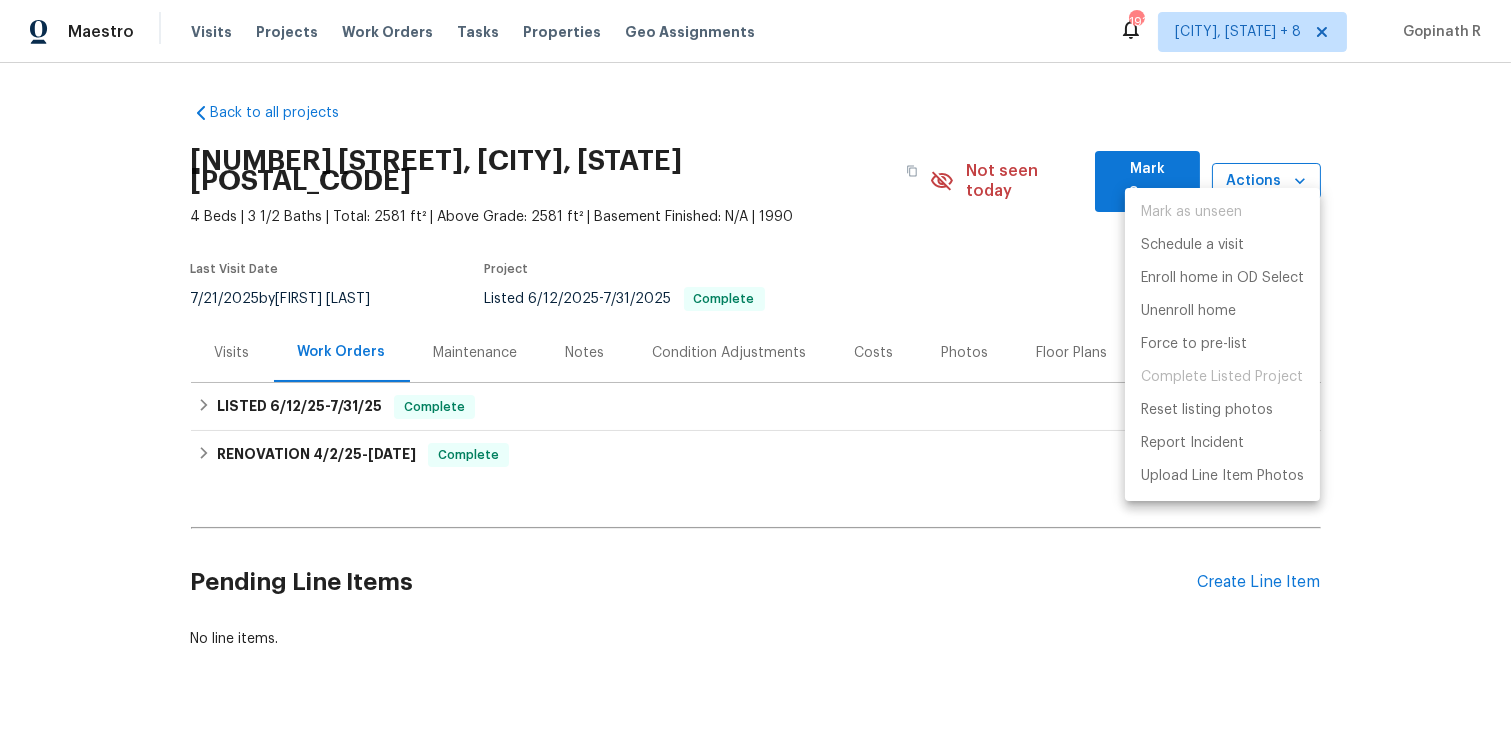 click at bounding box center (755, 370) 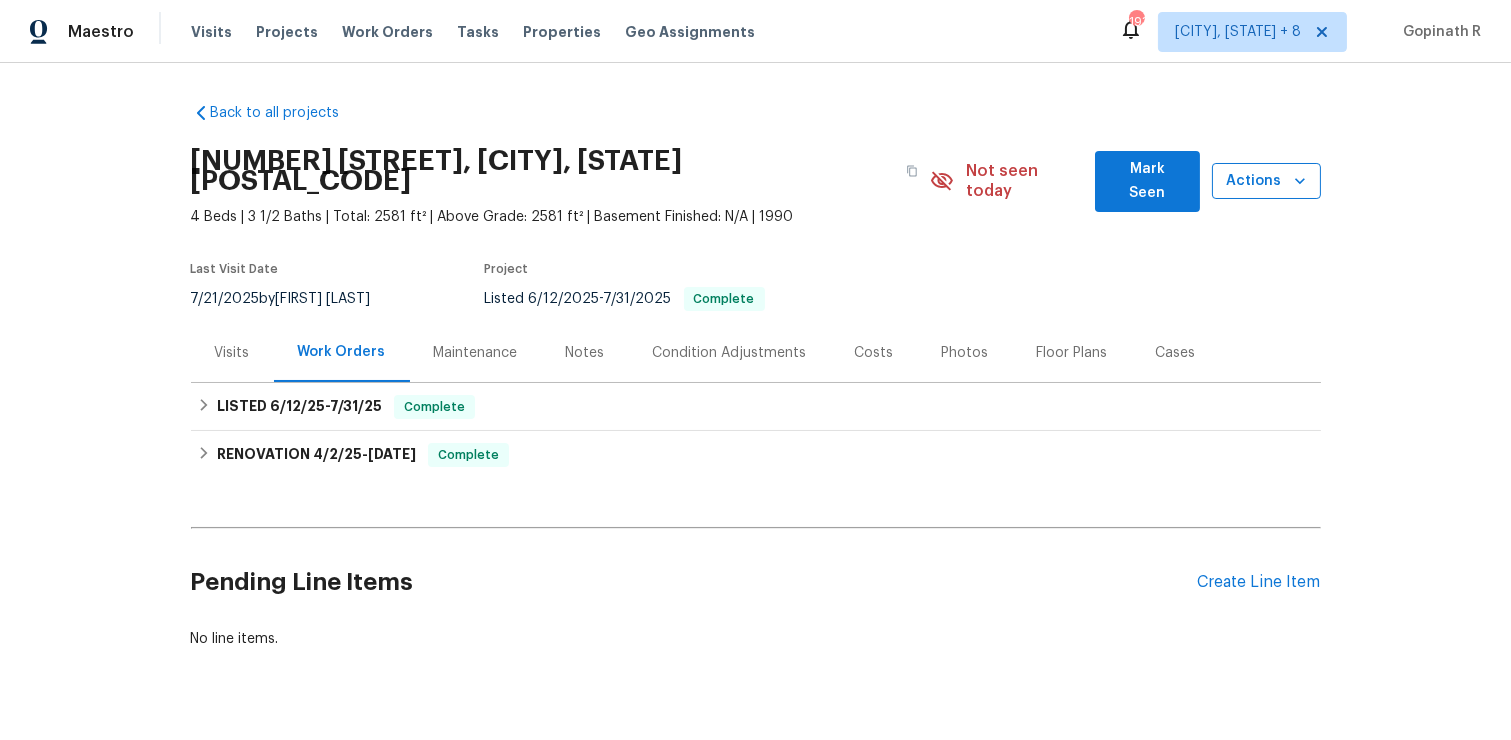 click 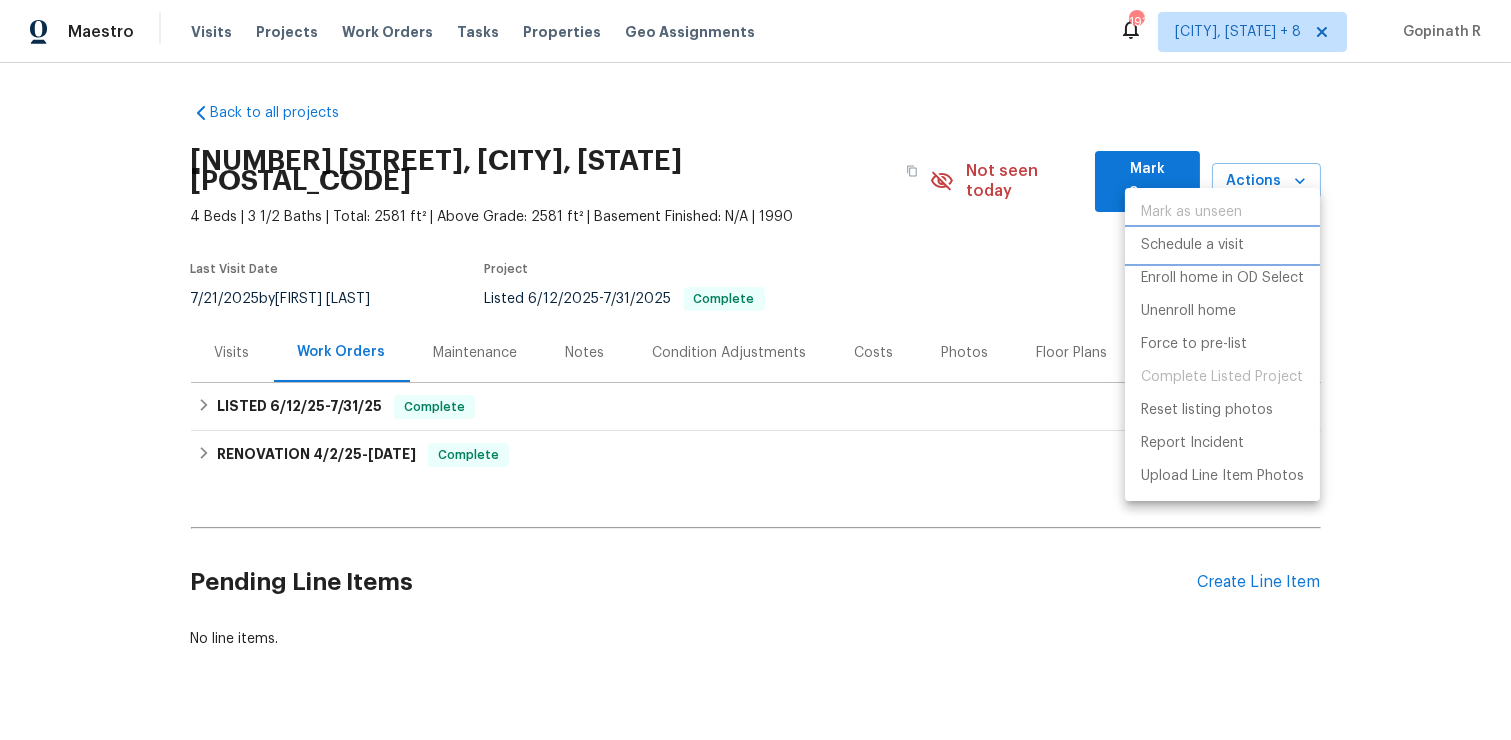 click on "Schedule a visit" at bounding box center [1192, 245] 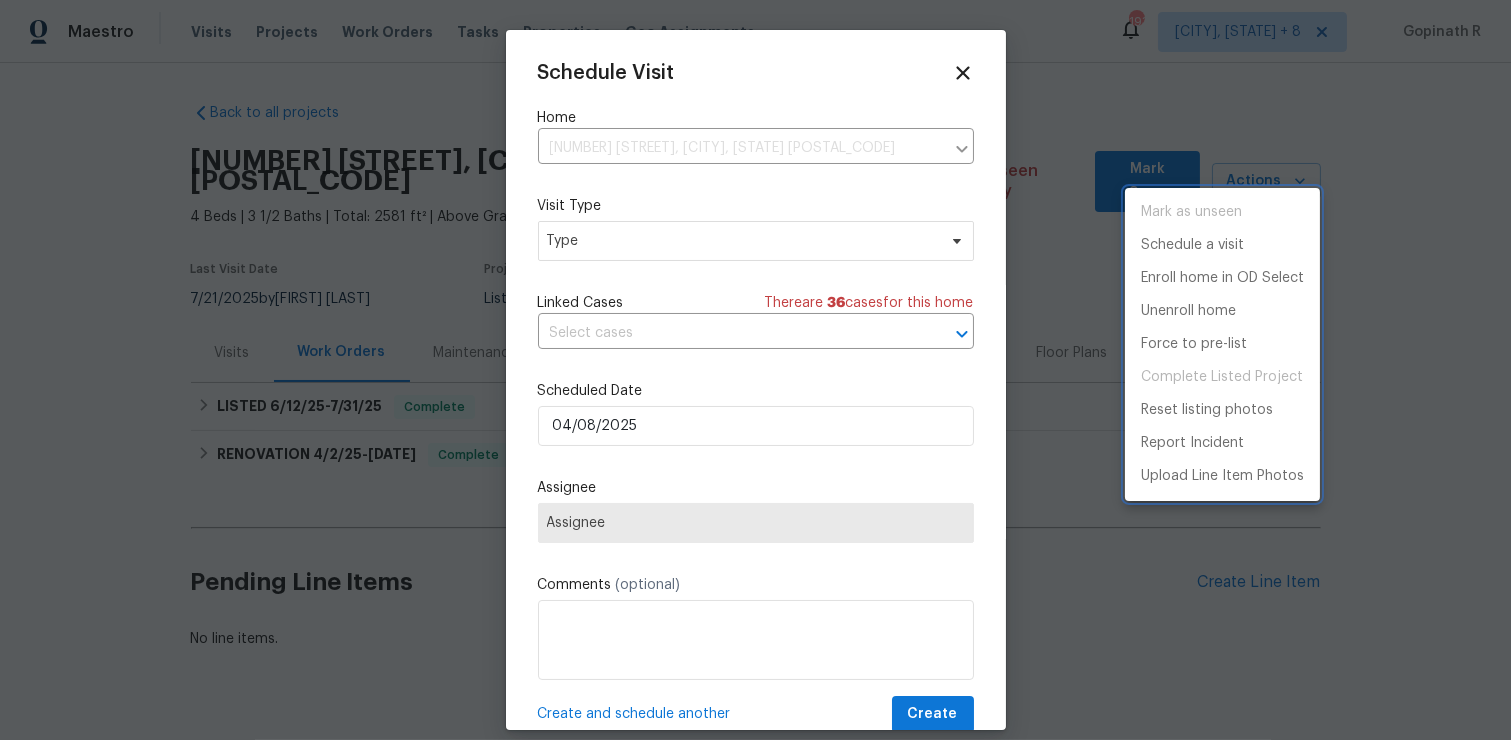 click at bounding box center (755, 370) 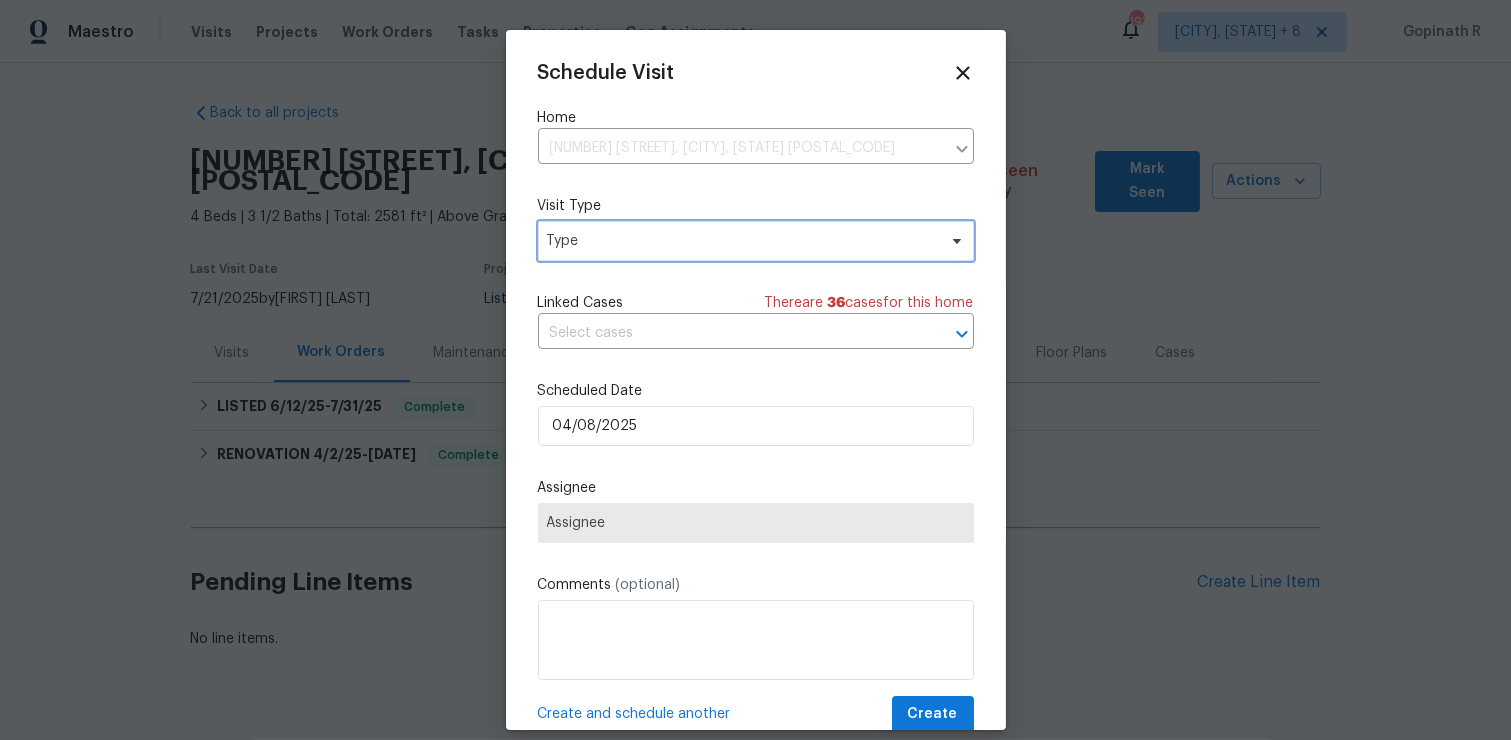 click on "Type" at bounding box center (741, 241) 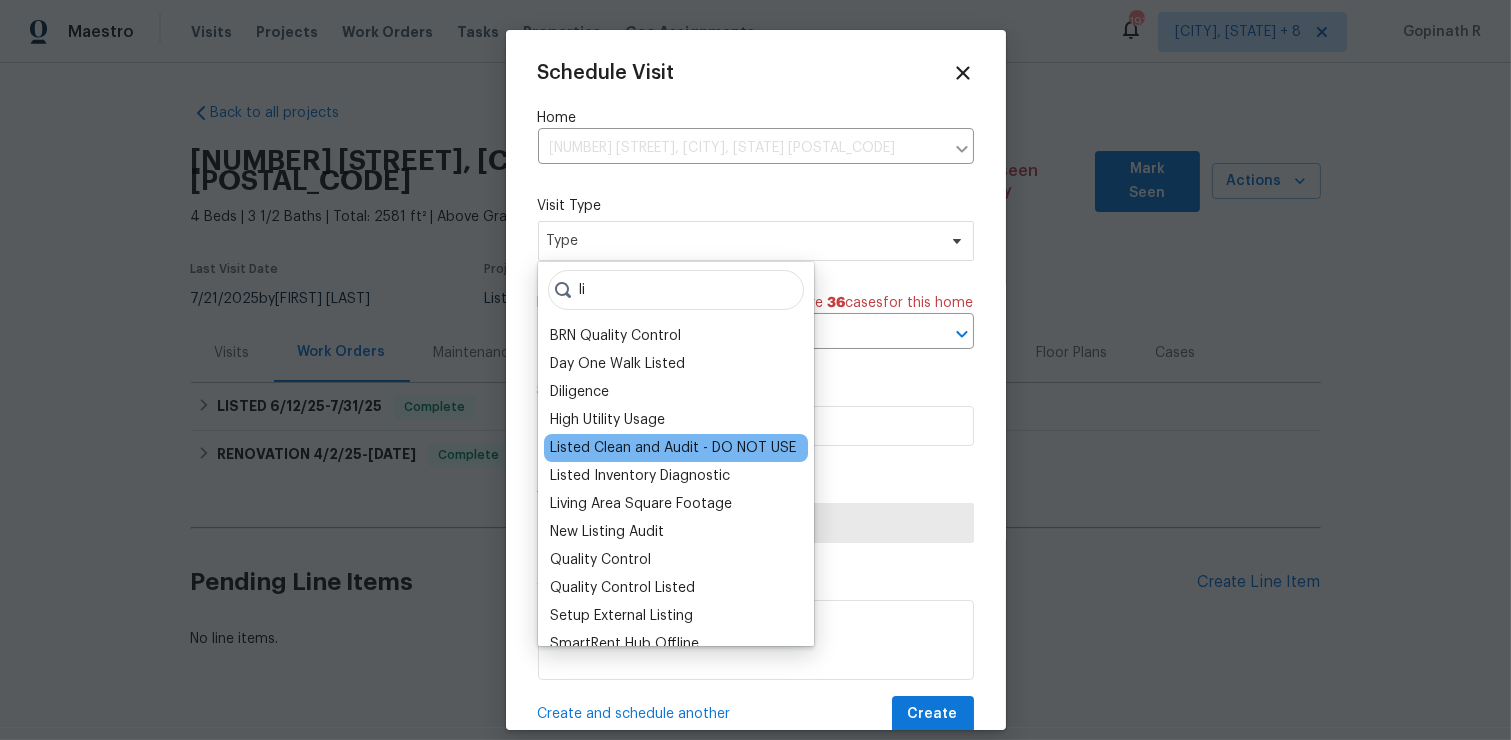 scroll, scrollTop: 47, scrollLeft: 0, axis: vertical 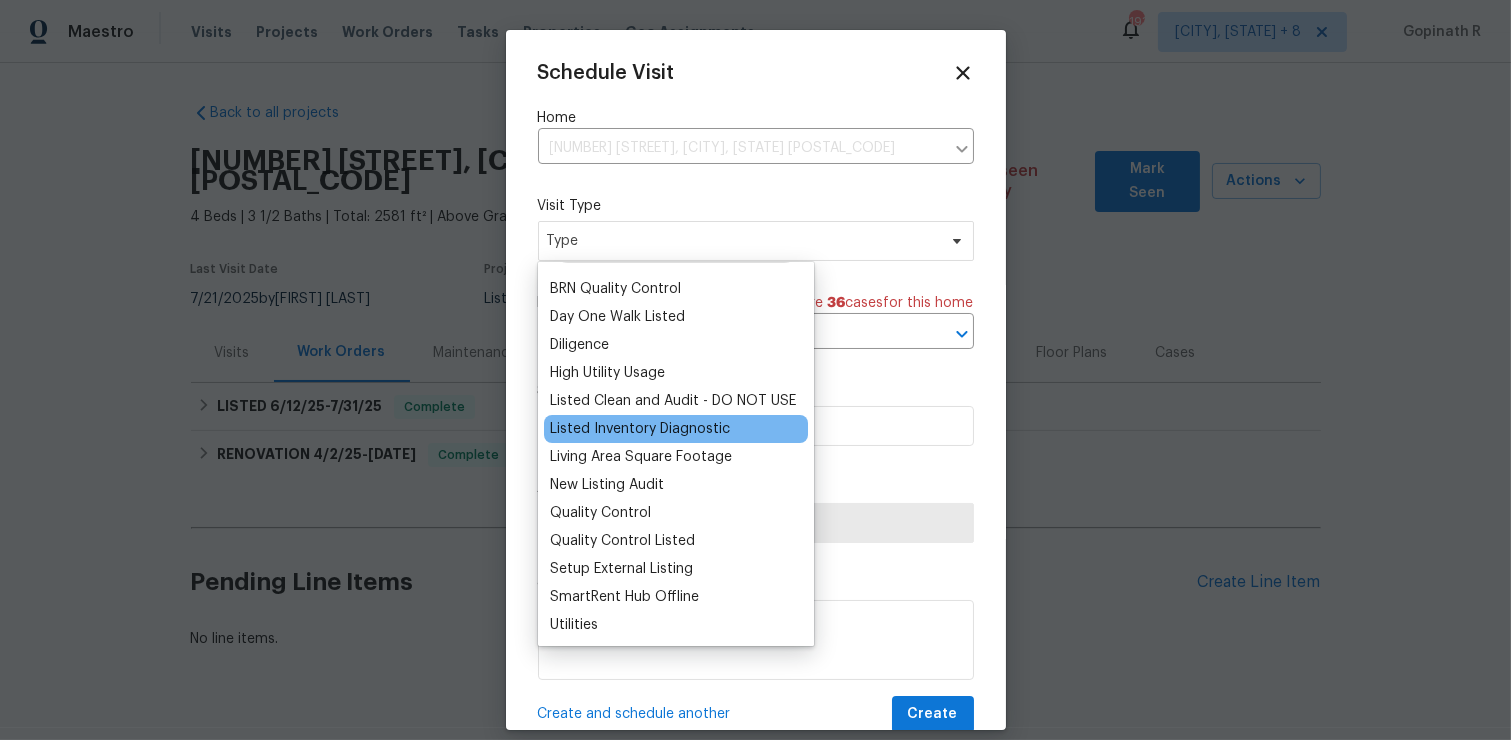 type on "li" 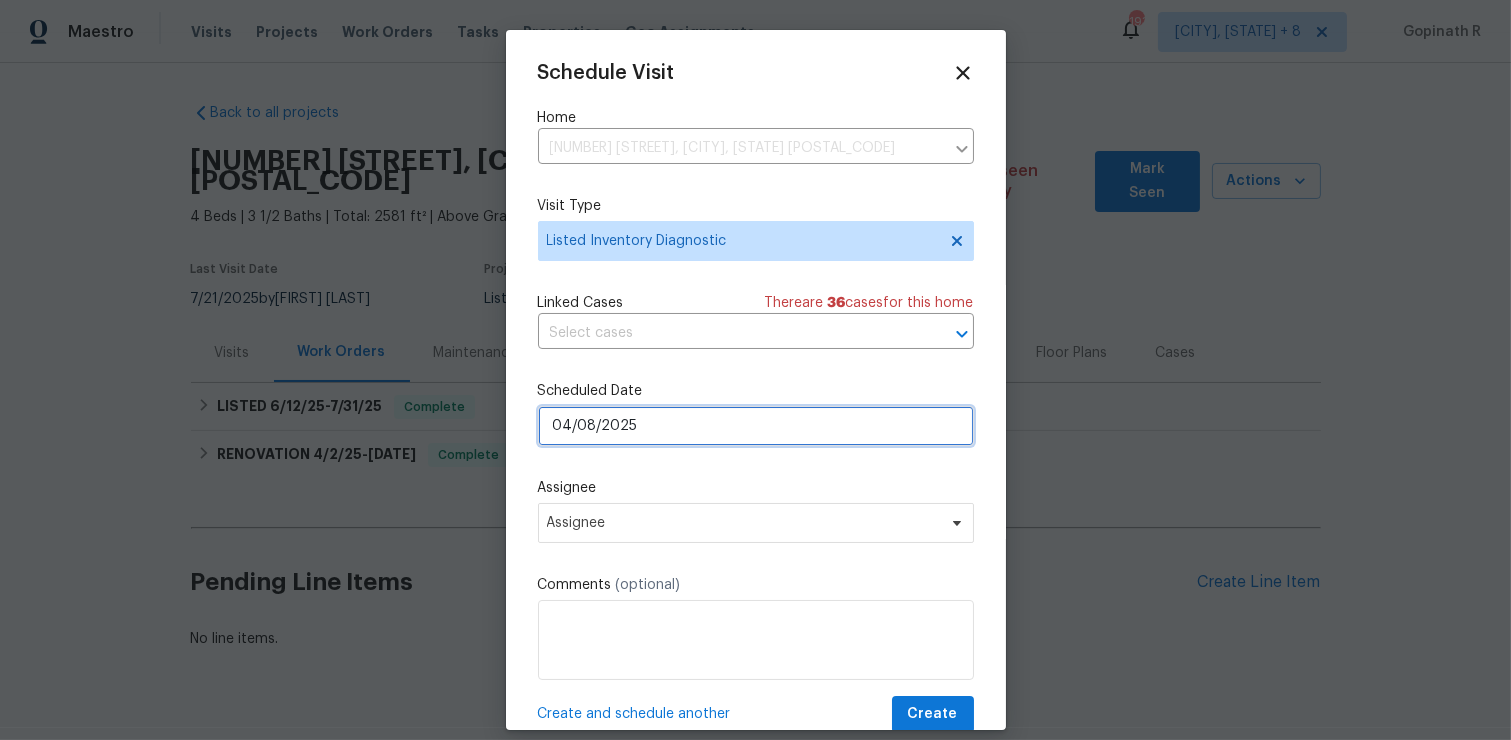 click on "04/08/2025" at bounding box center [756, 426] 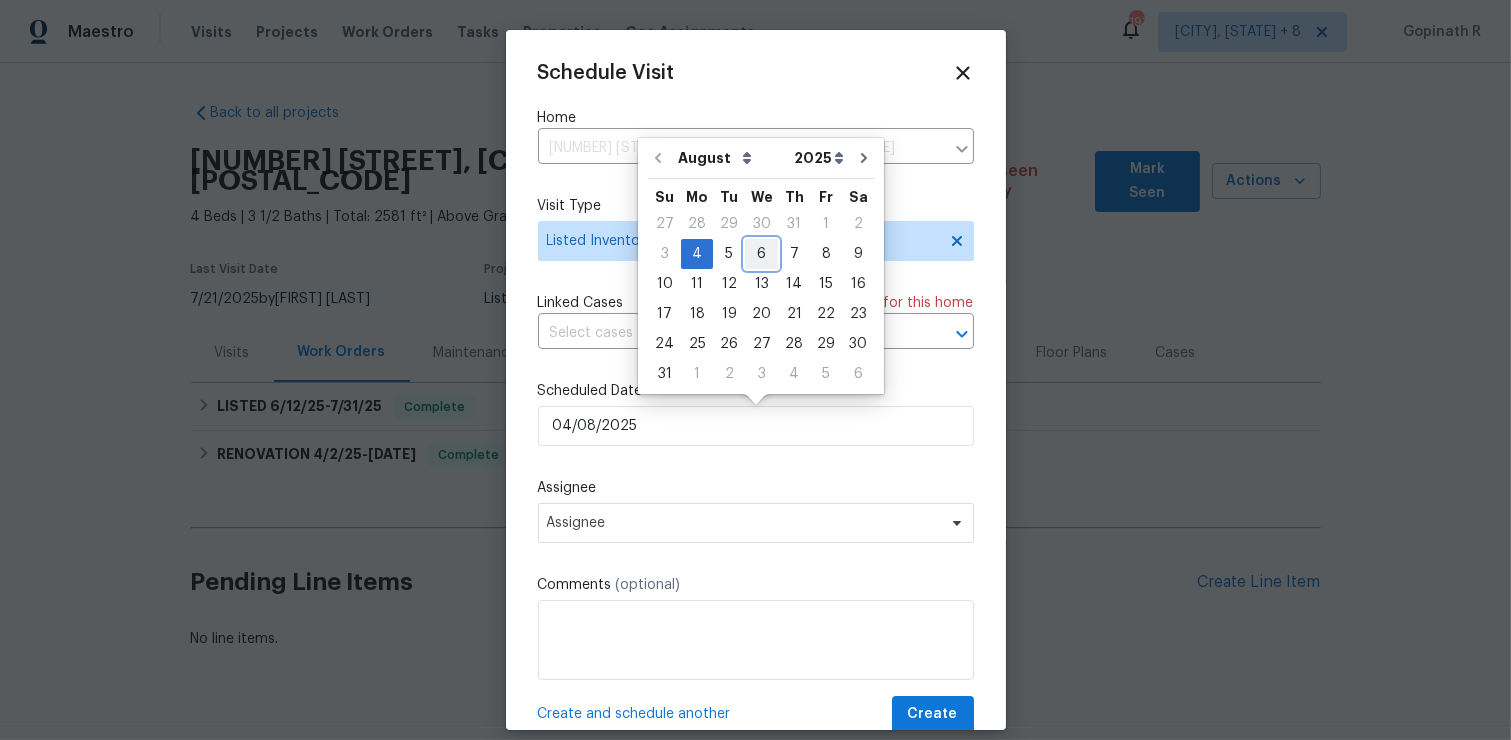 click on "6" at bounding box center [761, 254] 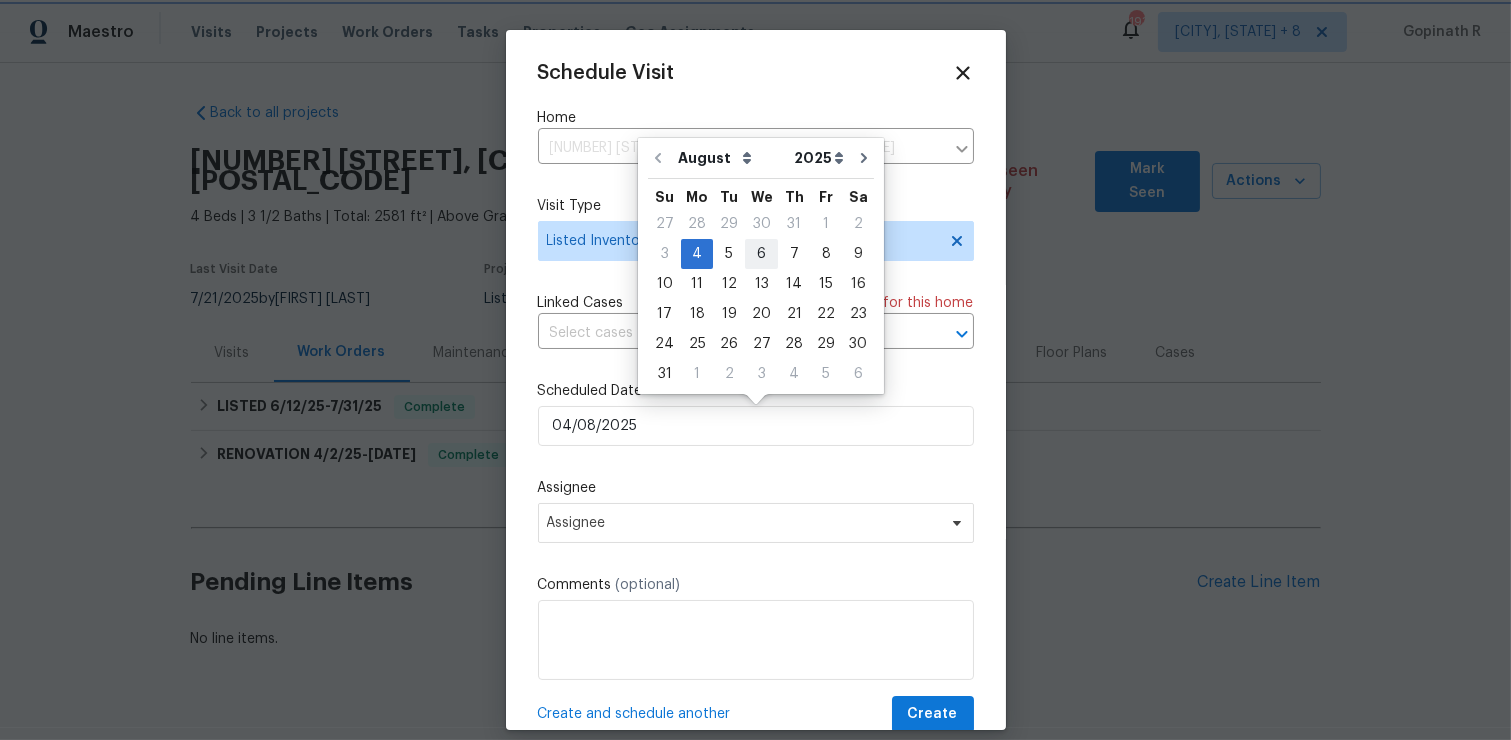 type on "06/08/2025" 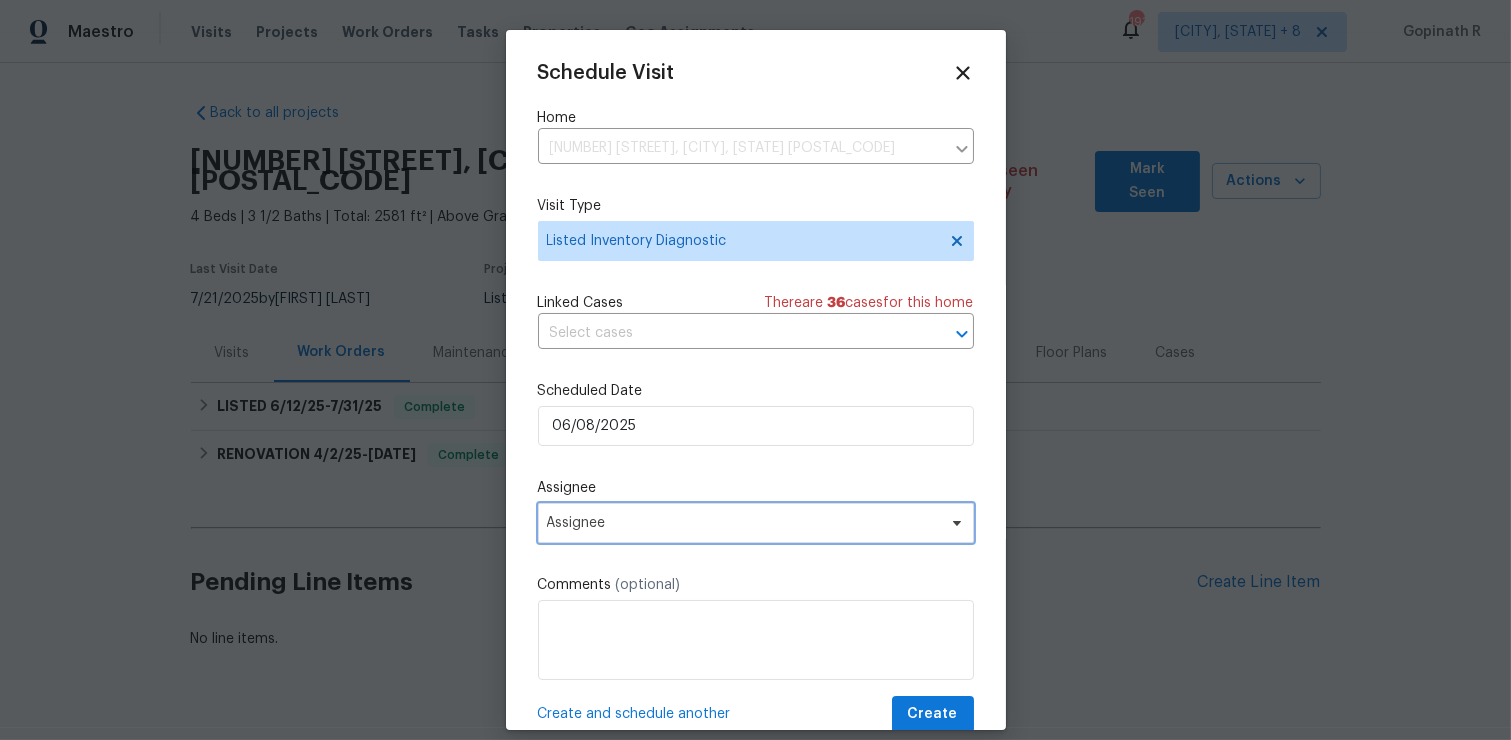 click on "Assignee" at bounding box center (743, 523) 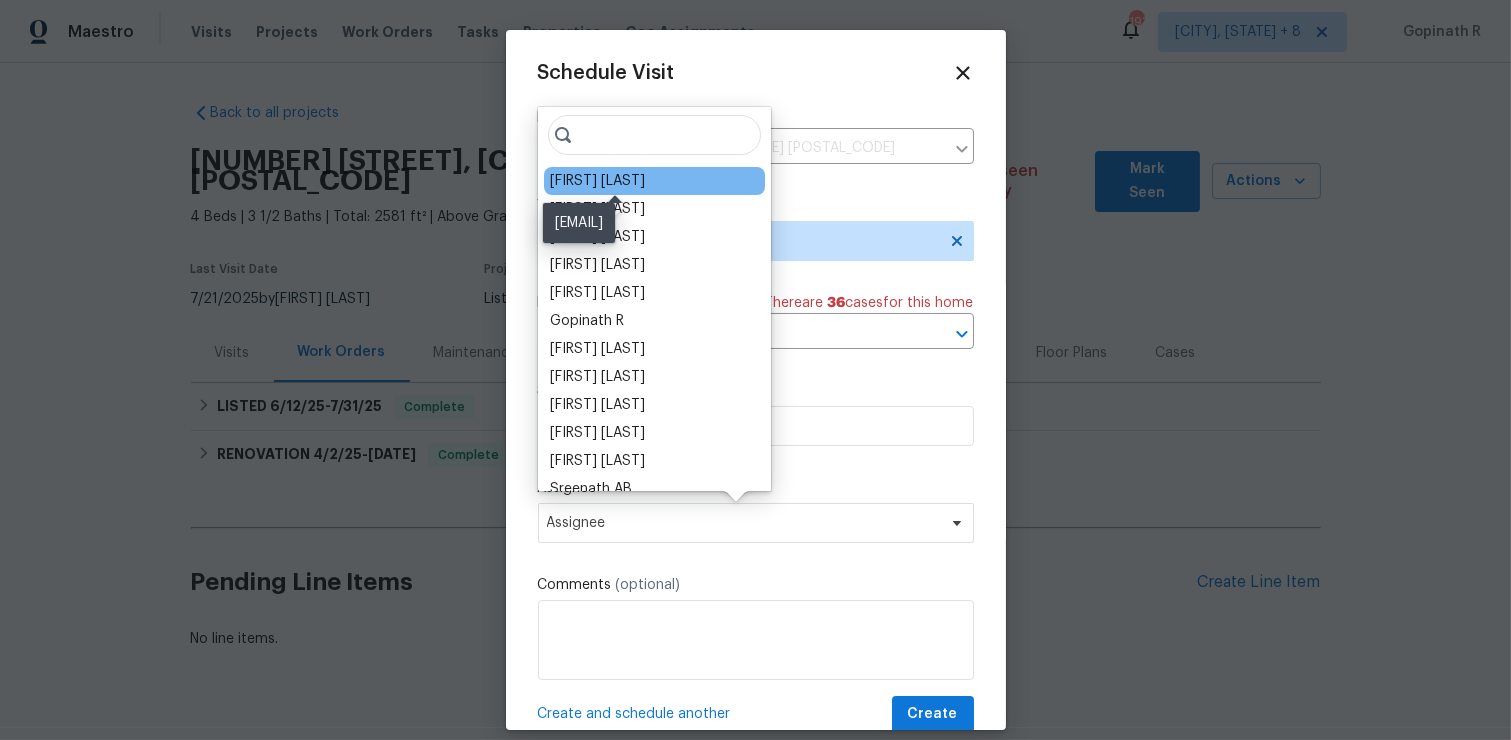 click on "Christopher Neilson" at bounding box center [597, 181] 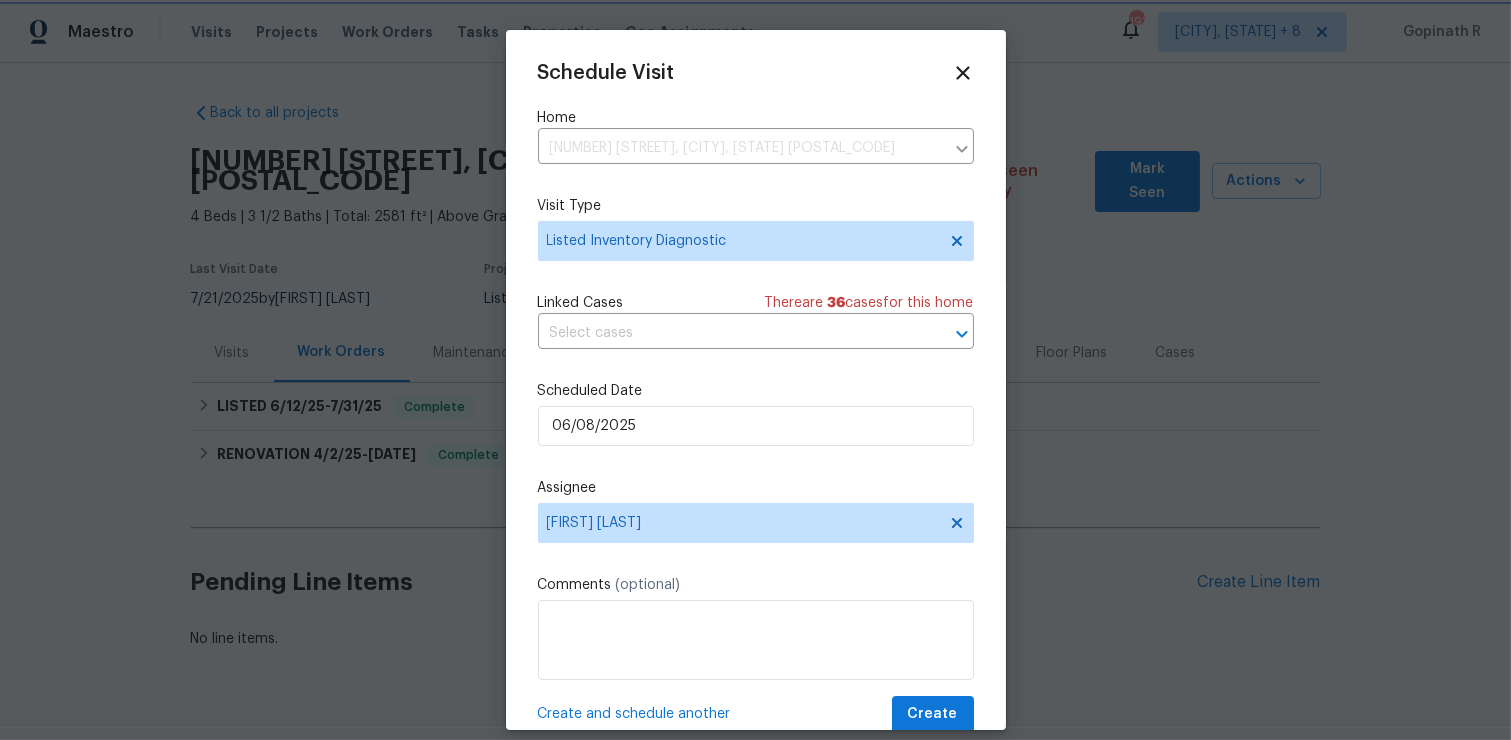 scroll, scrollTop: 37, scrollLeft: 0, axis: vertical 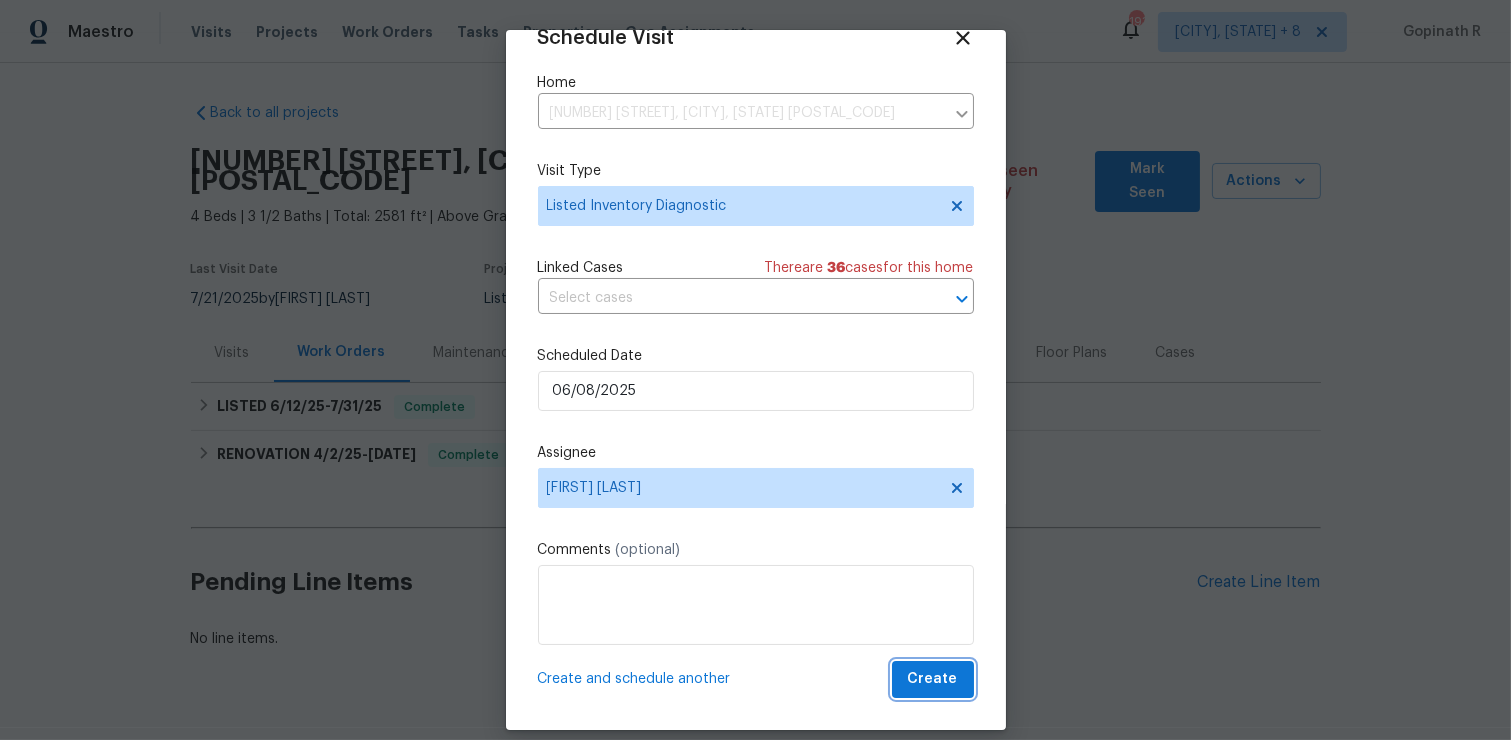 click on "Create" at bounding box center (933, 679) 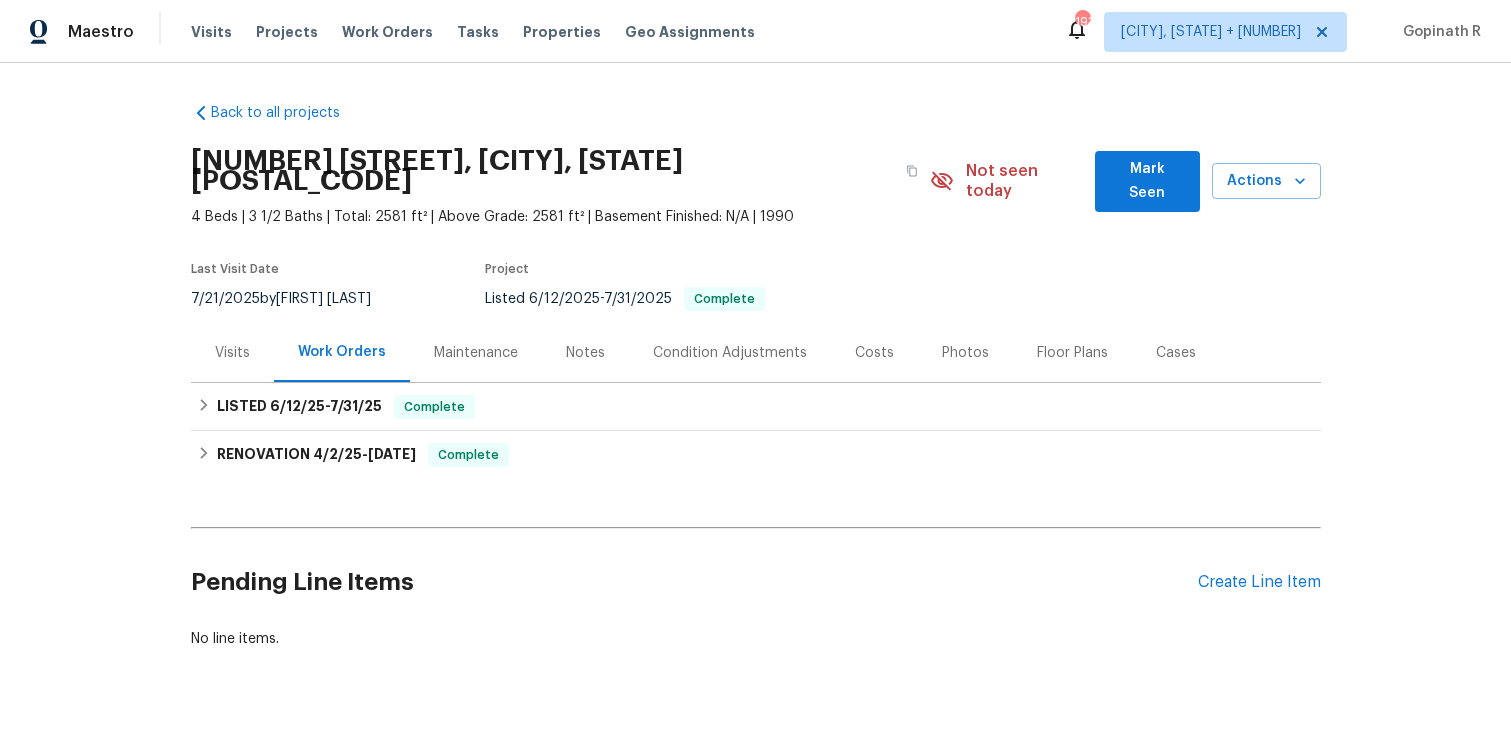scroll, scrollTop: 0, scrollLeft: 0, axis: both 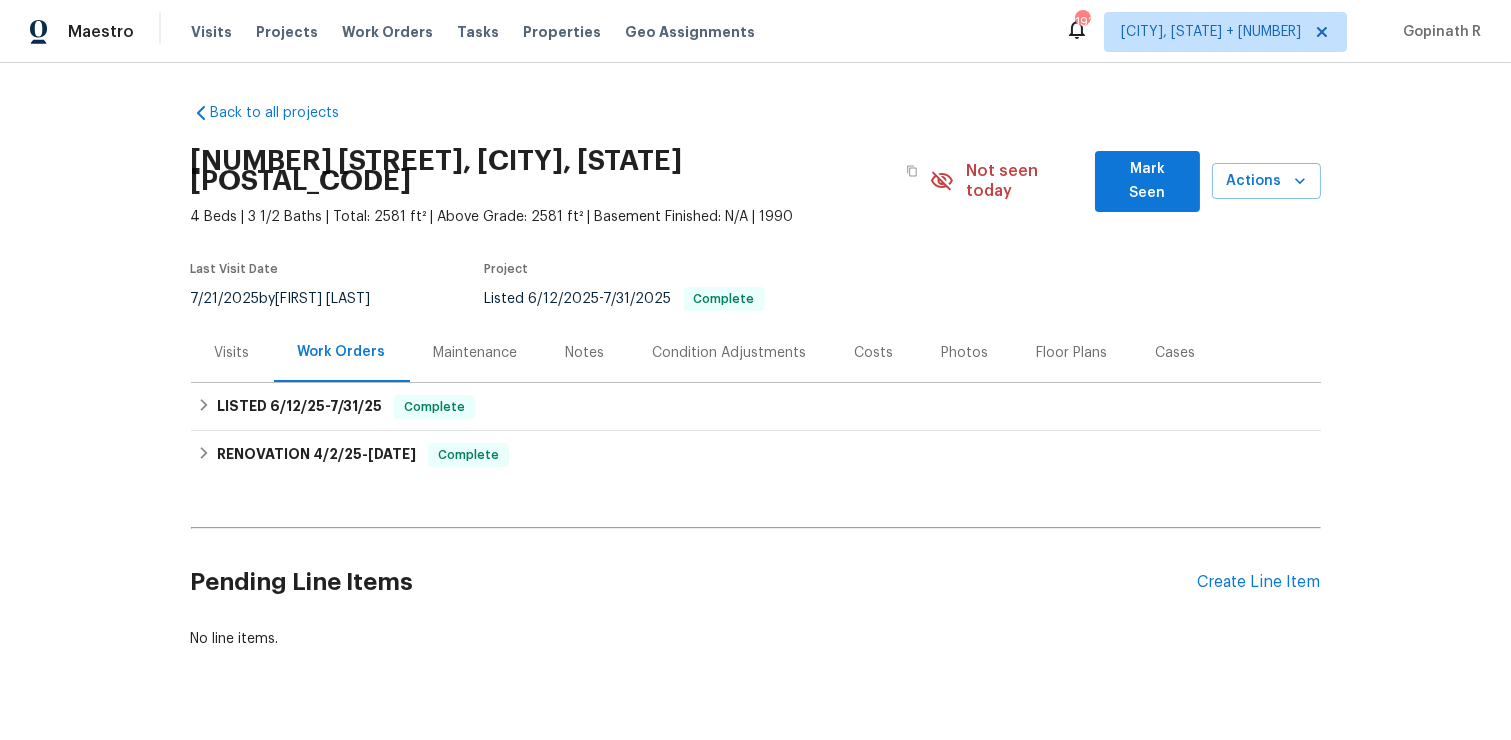 click on "Visits" at bounding box center [232, 352] 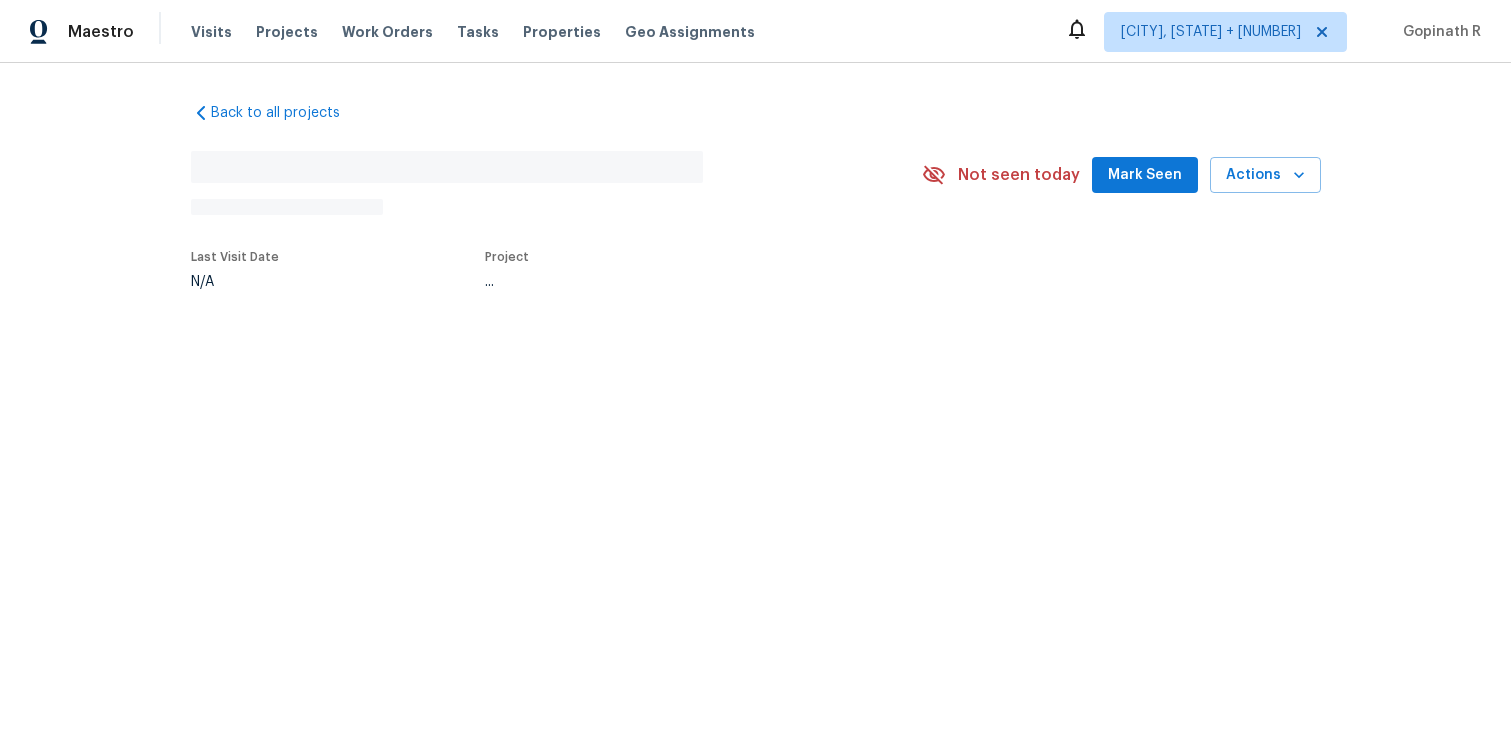 scroll, scrollTop: 0, scrollLeft: 0, axis: both 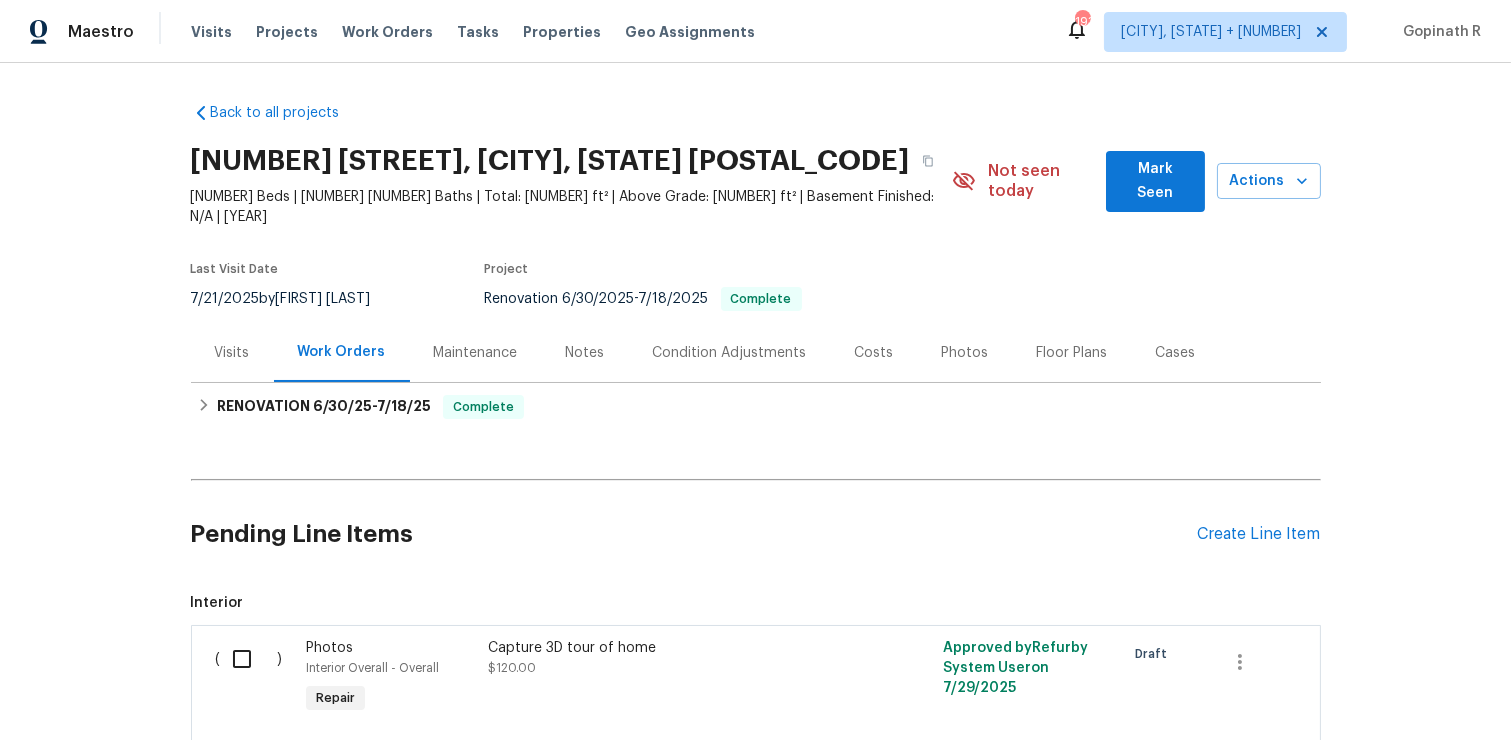 click on "Visits" at bounding box center [232, 352] 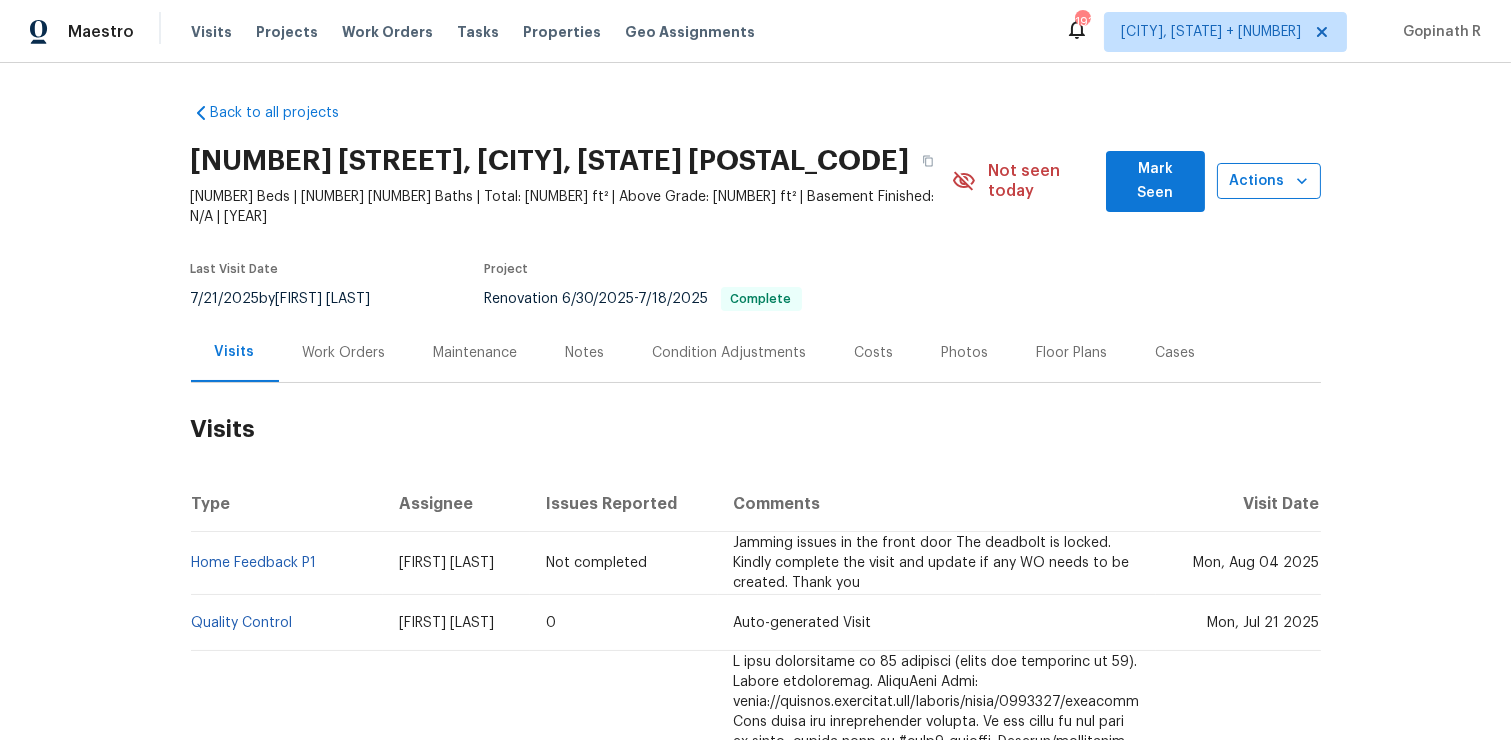 click on "Actions" at bounding box center (1269, 181) 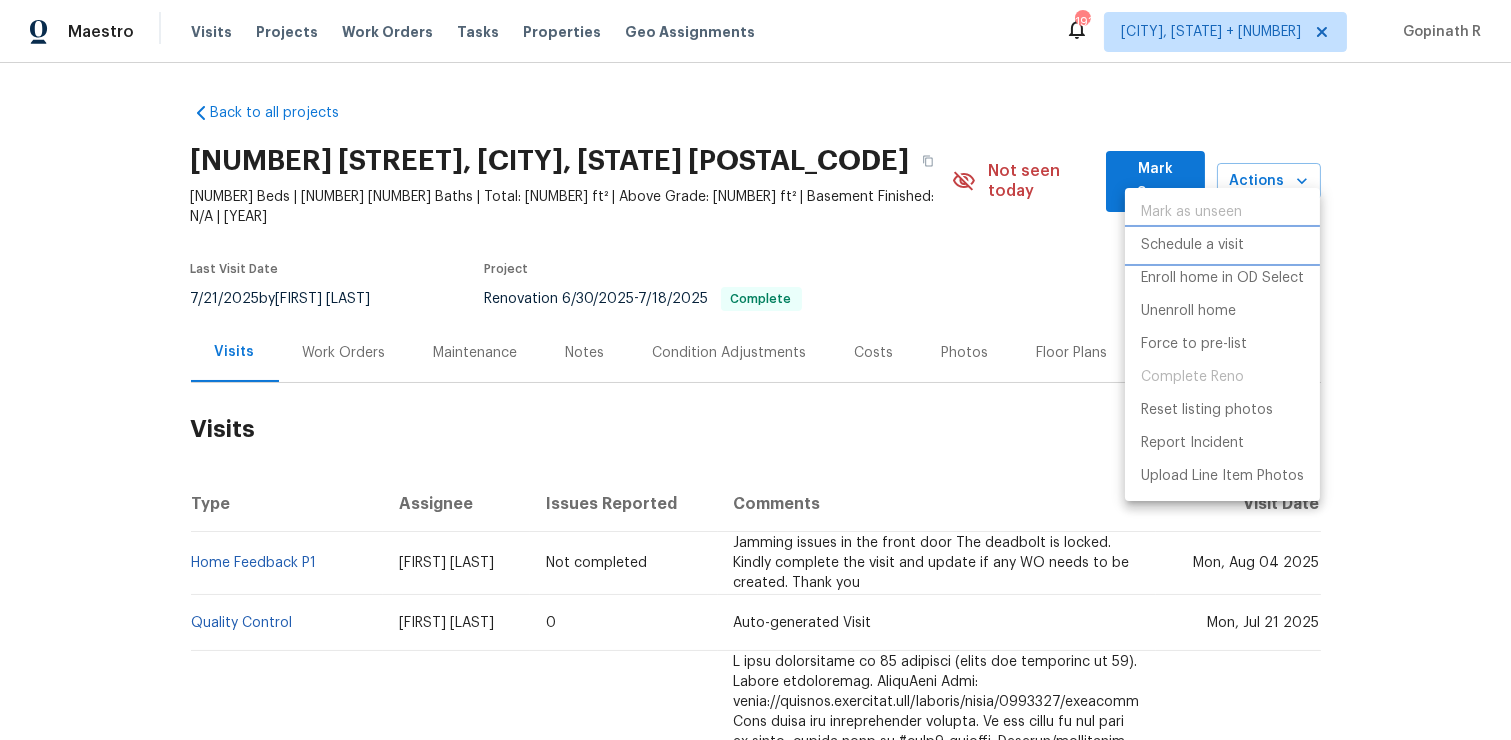 click on "Schedule a visit" at bounding box center (1192, 245) 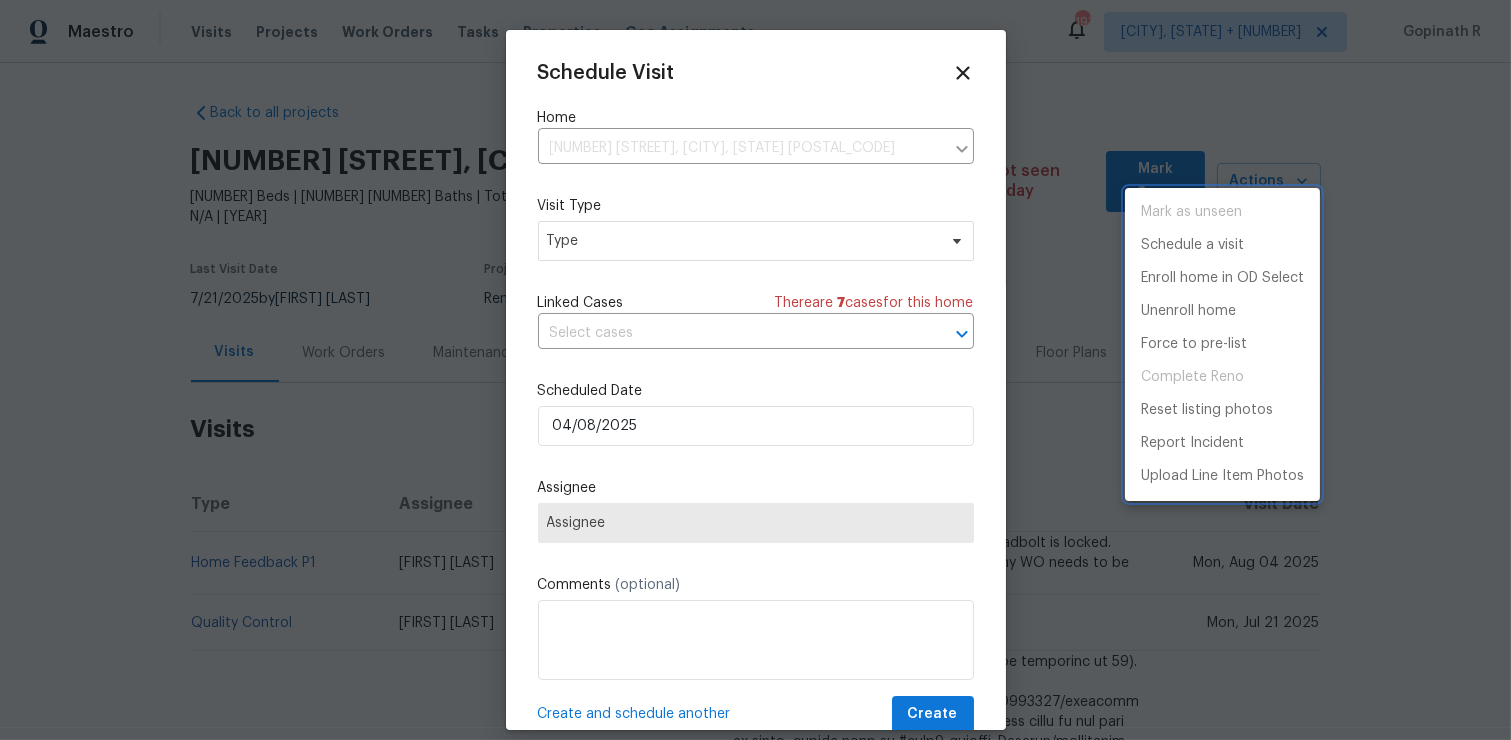 click at bounding box center [755, 370] 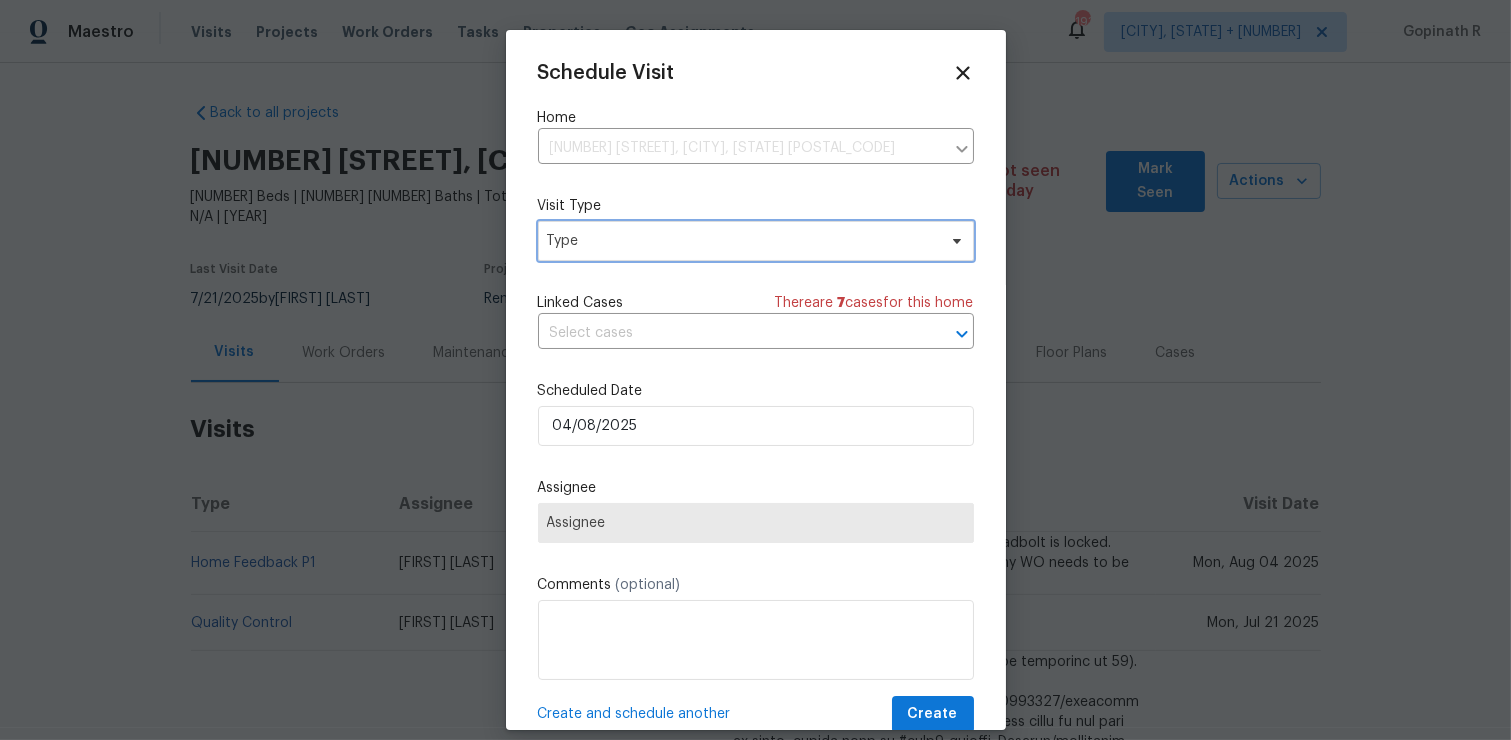 click on "Type" at bounding box center (741, 241) 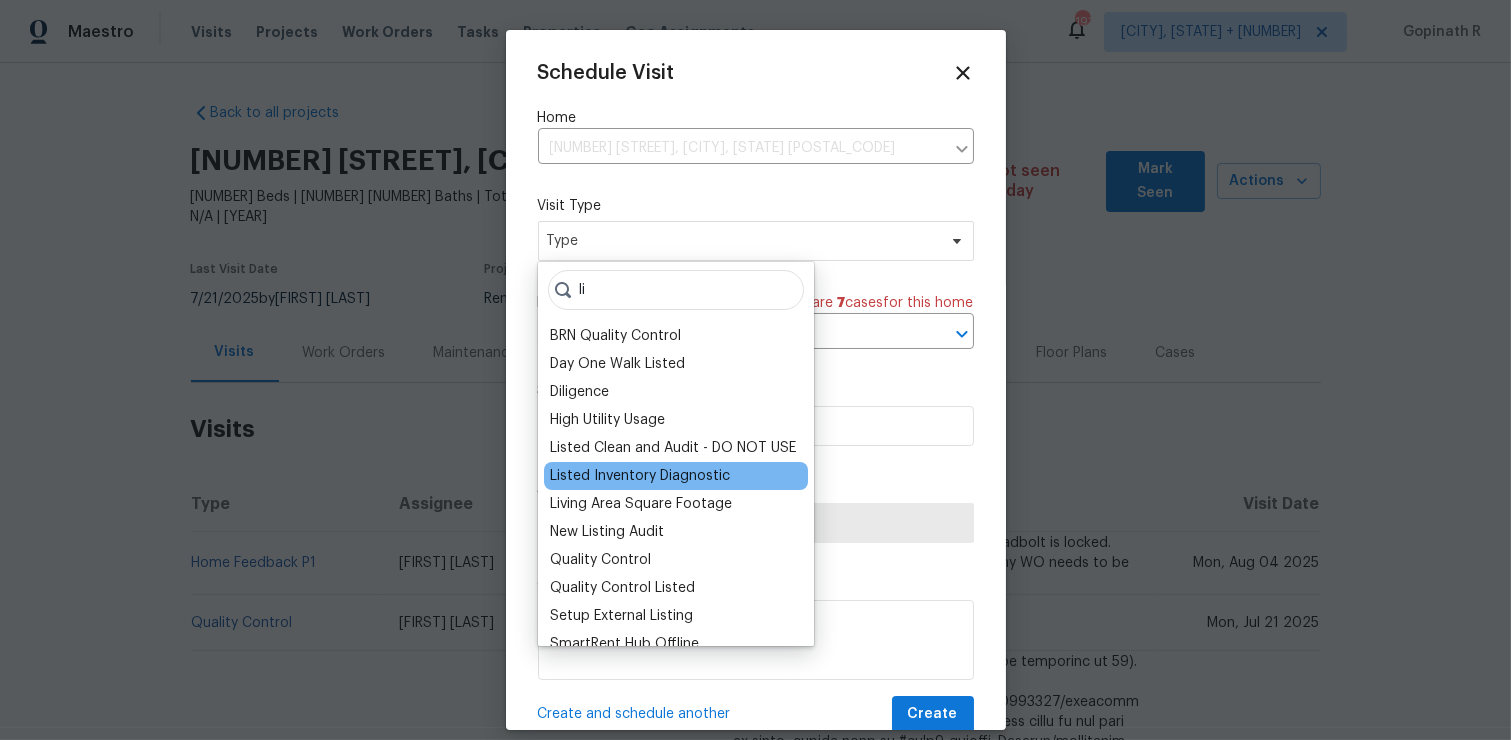 type on "li" 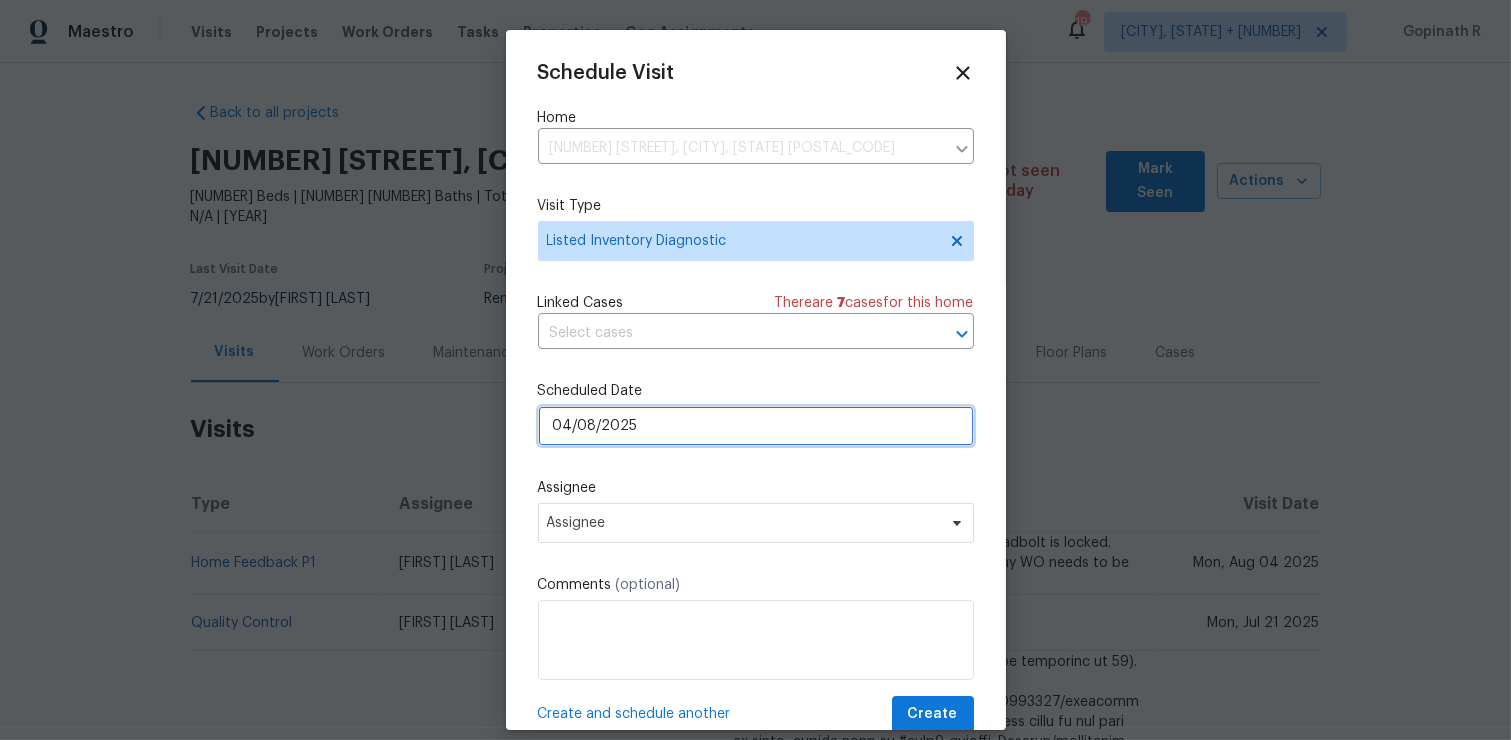 click on "04/08/2025" at bounding box center (756, 426) 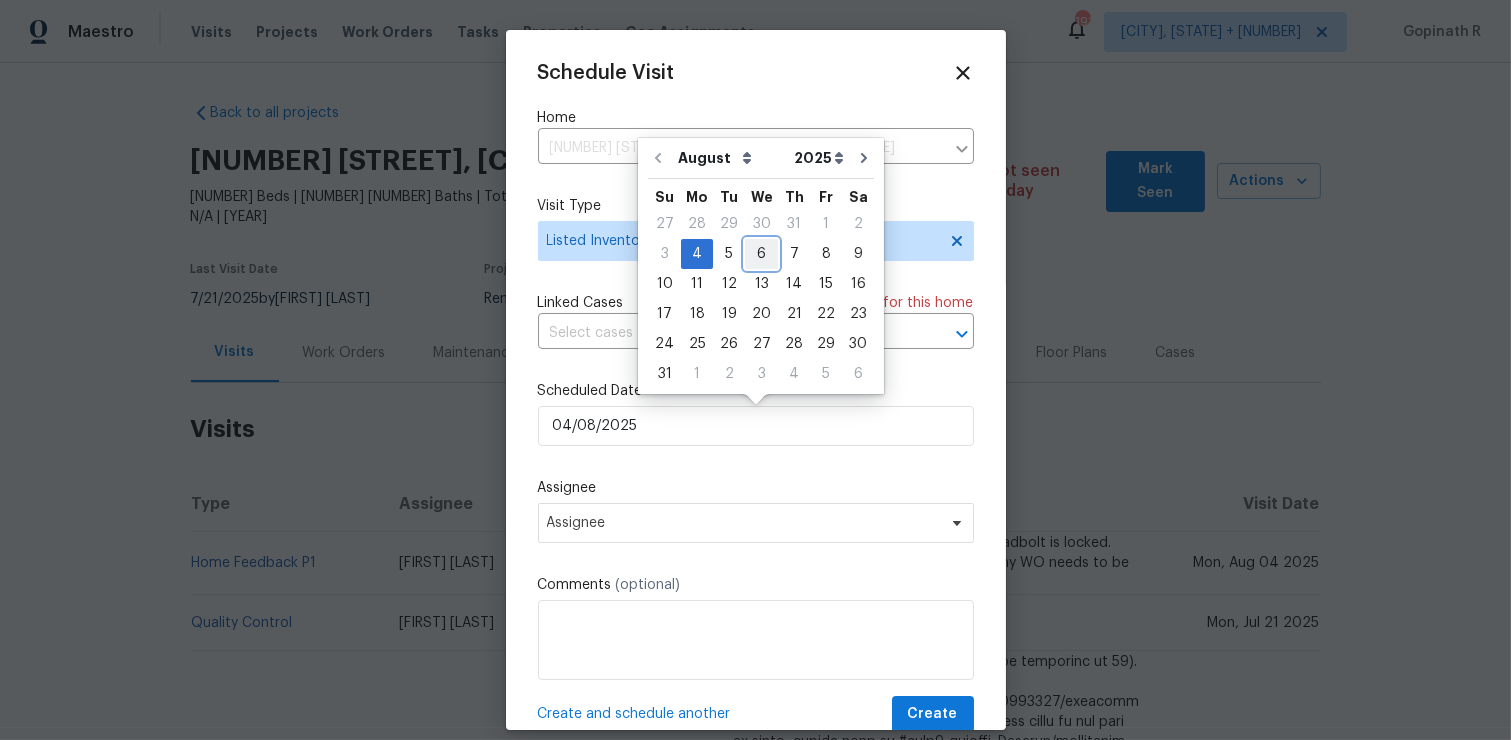 click on "6" at bounding box center (761, 254) 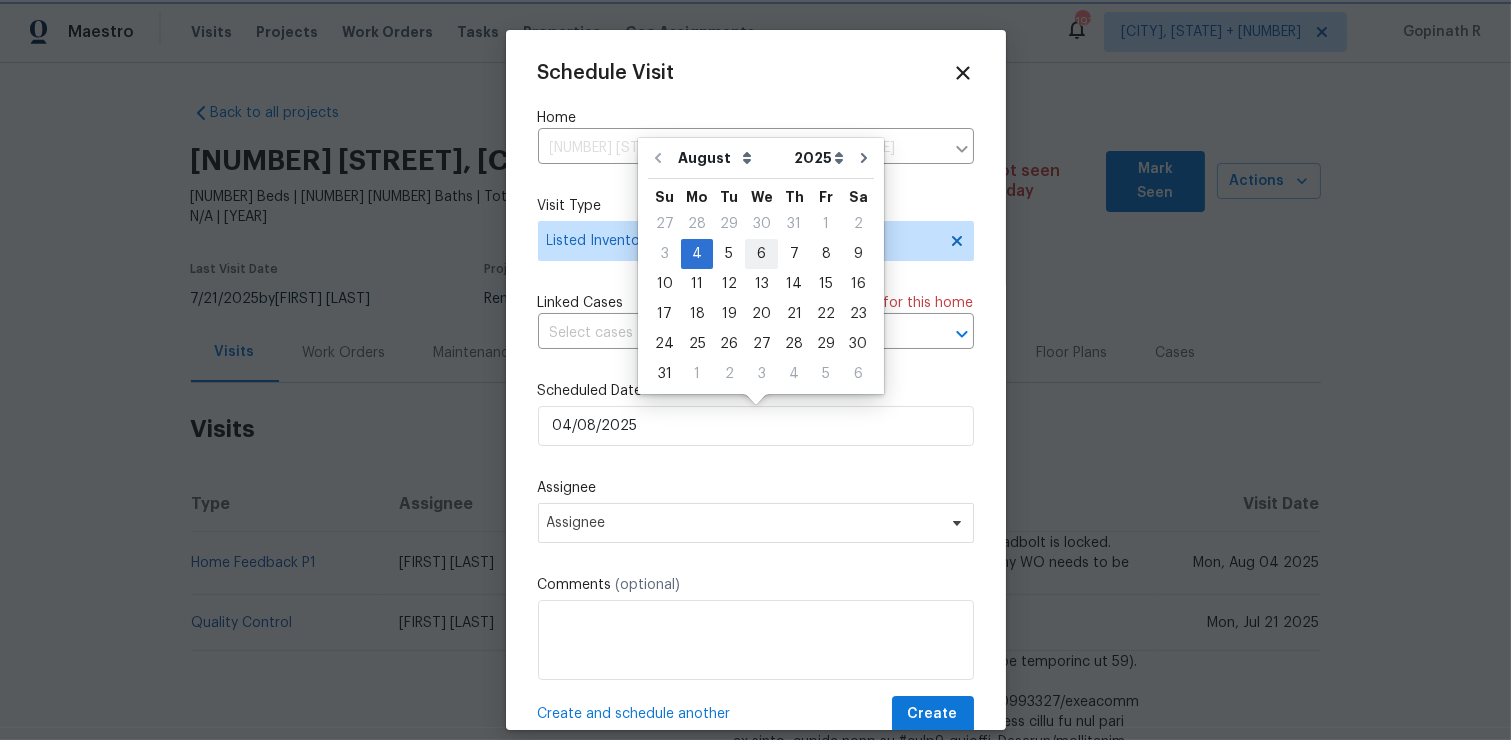 type on "06/08/2025" 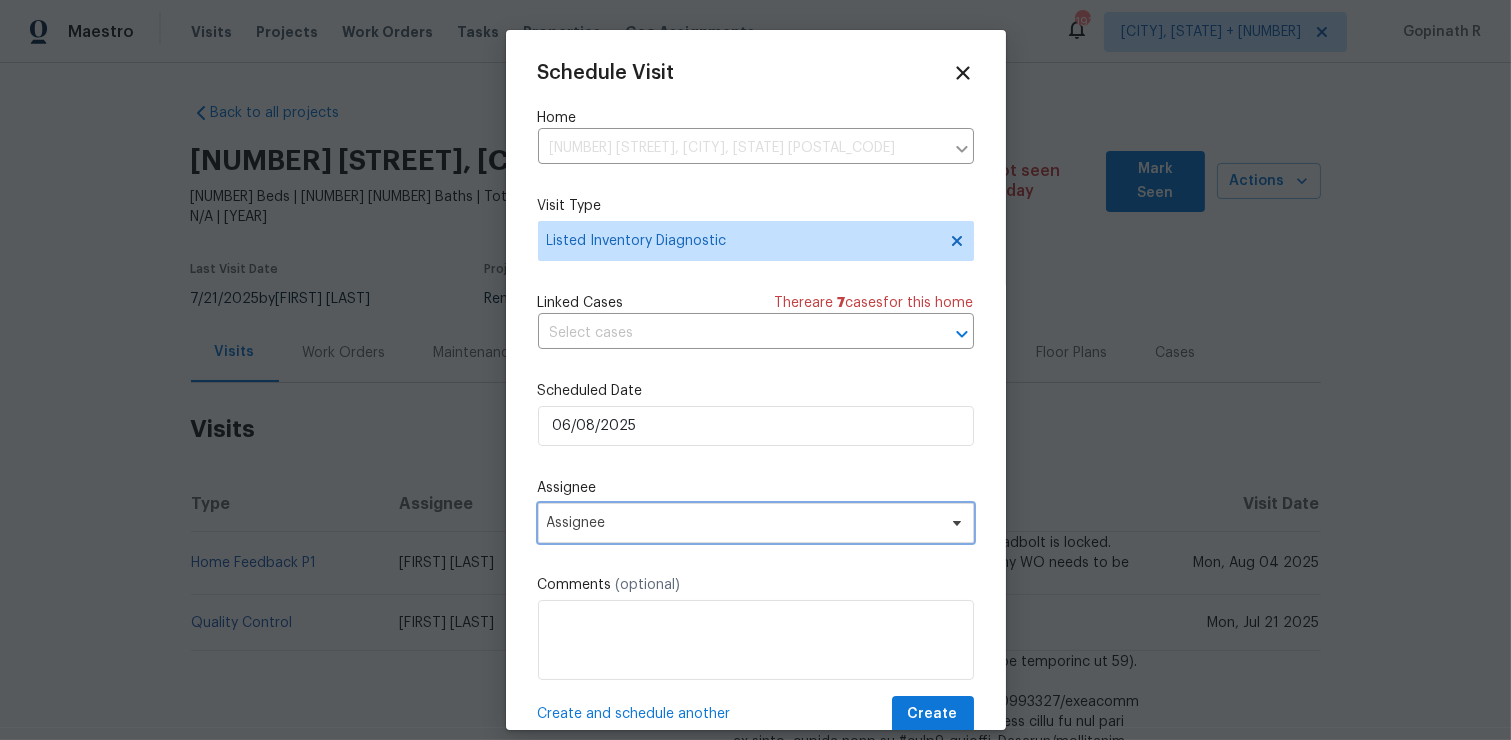 click on "Assignee" at bounding box center [743, 523] 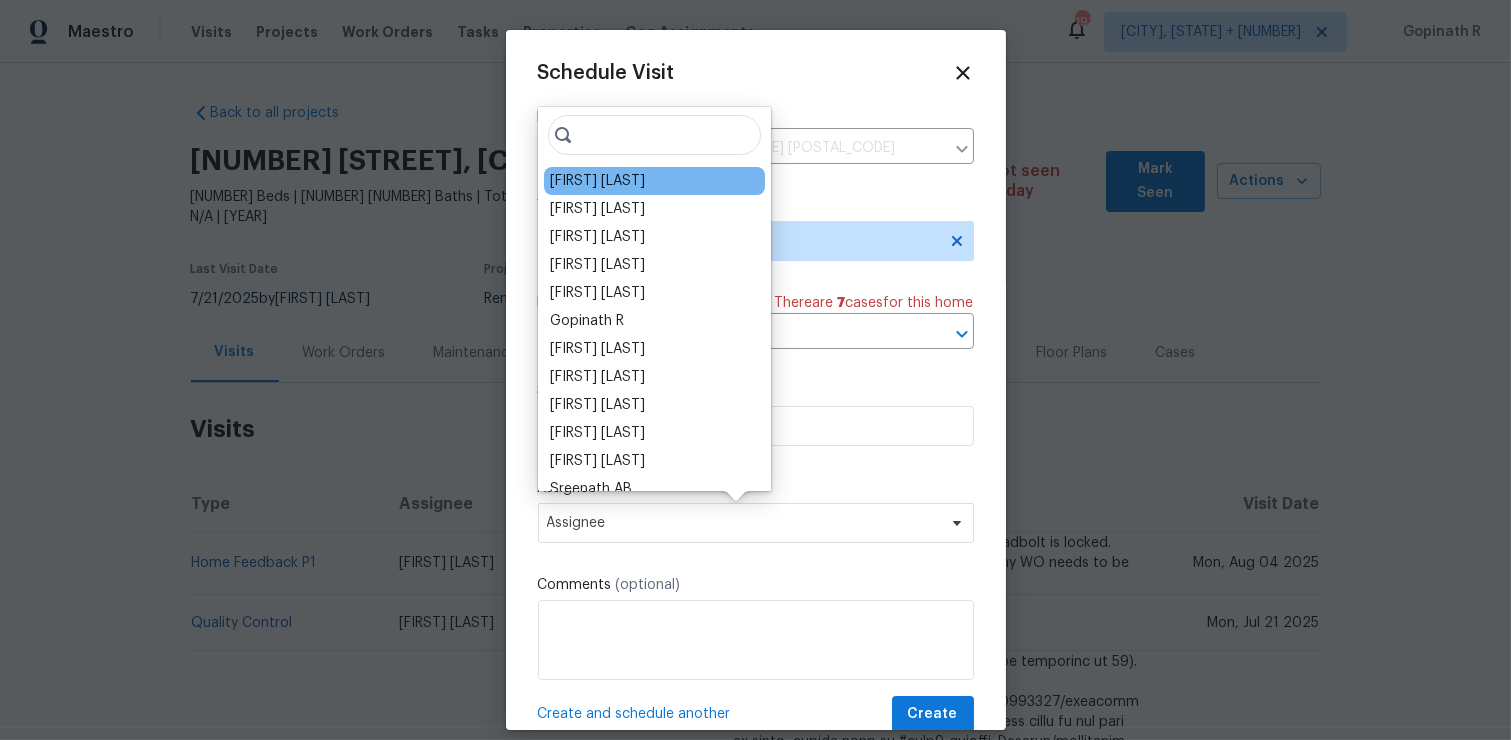 click on "Christopher Neilson" at bounding box center [597, 181] 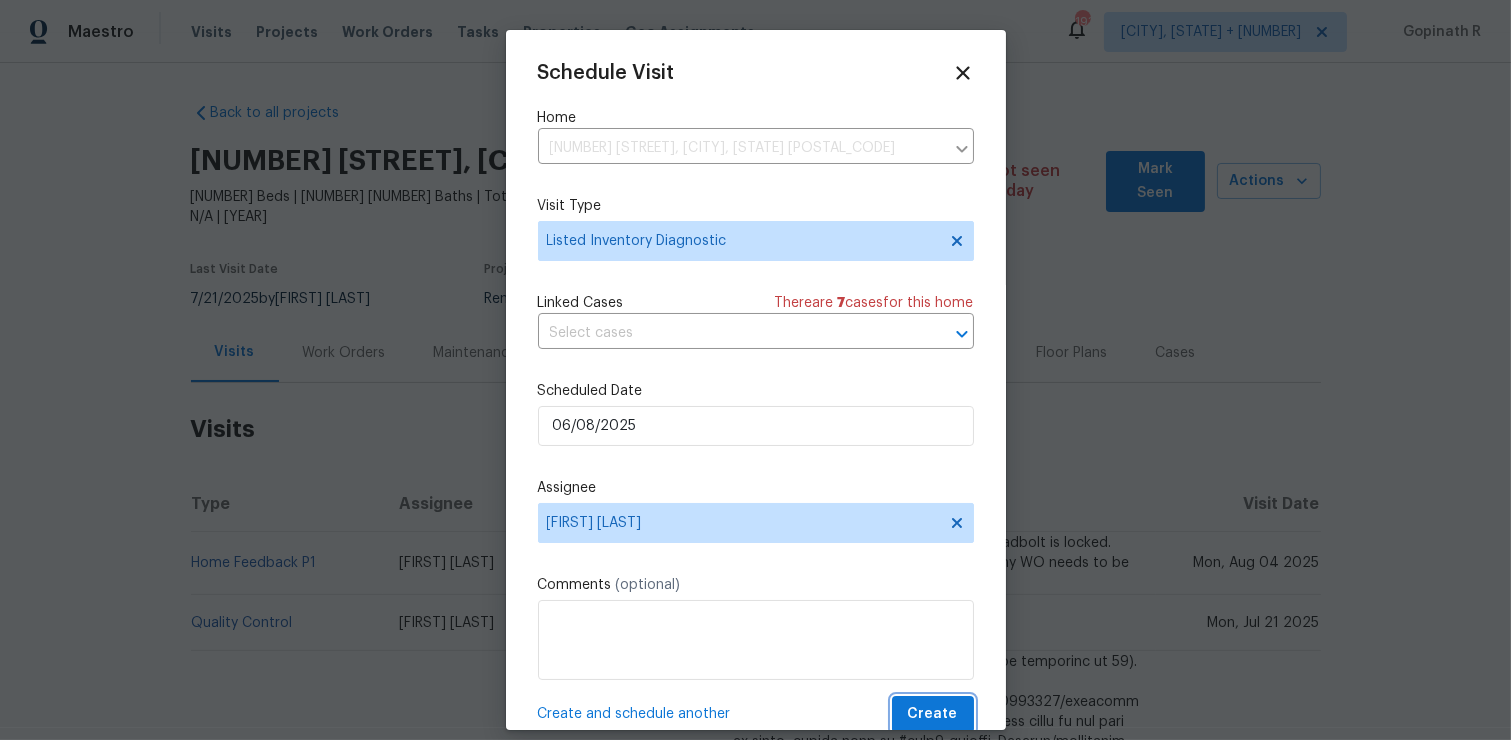 click on "Create" at bounding box center [933, 714] 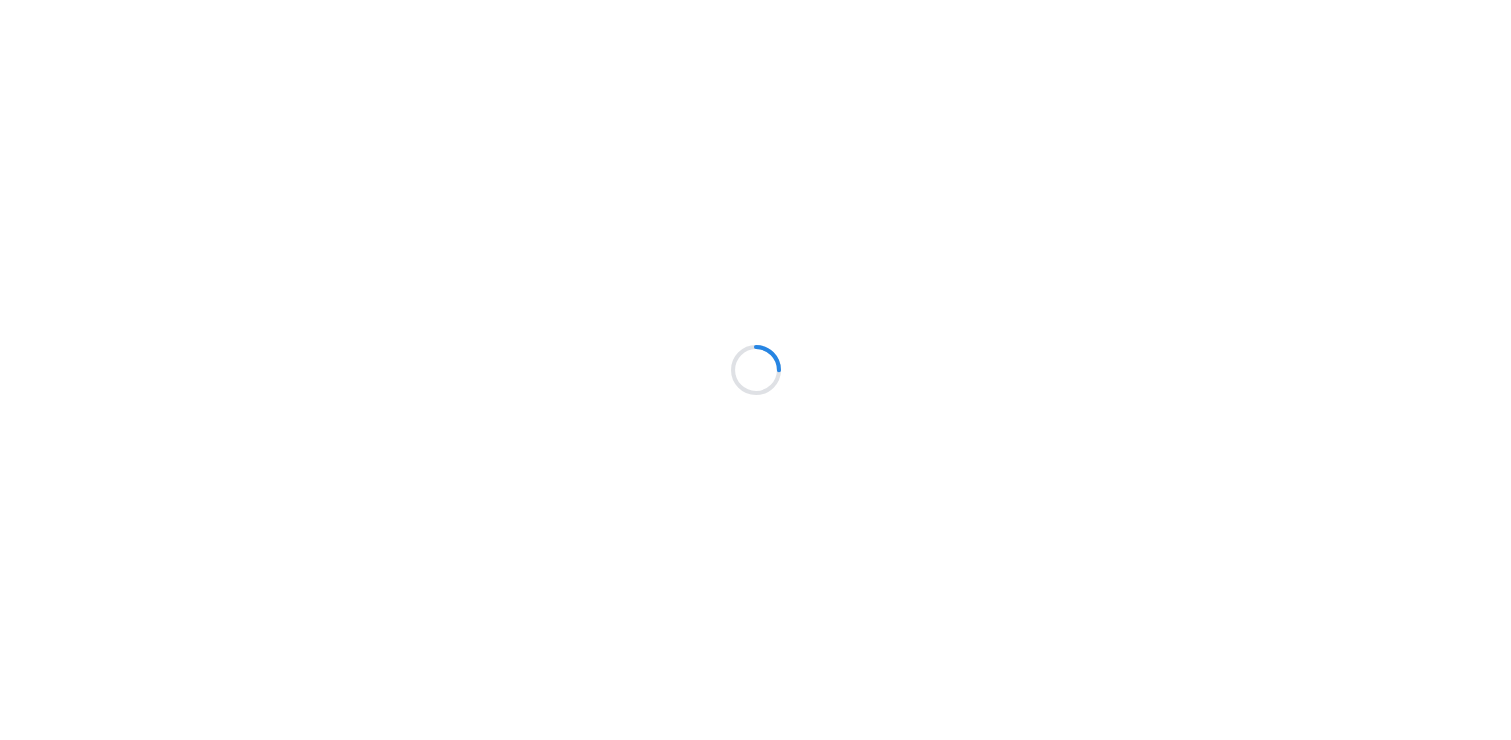 scroll, scrollTop: 0, scrollLeft: 0, axis: both 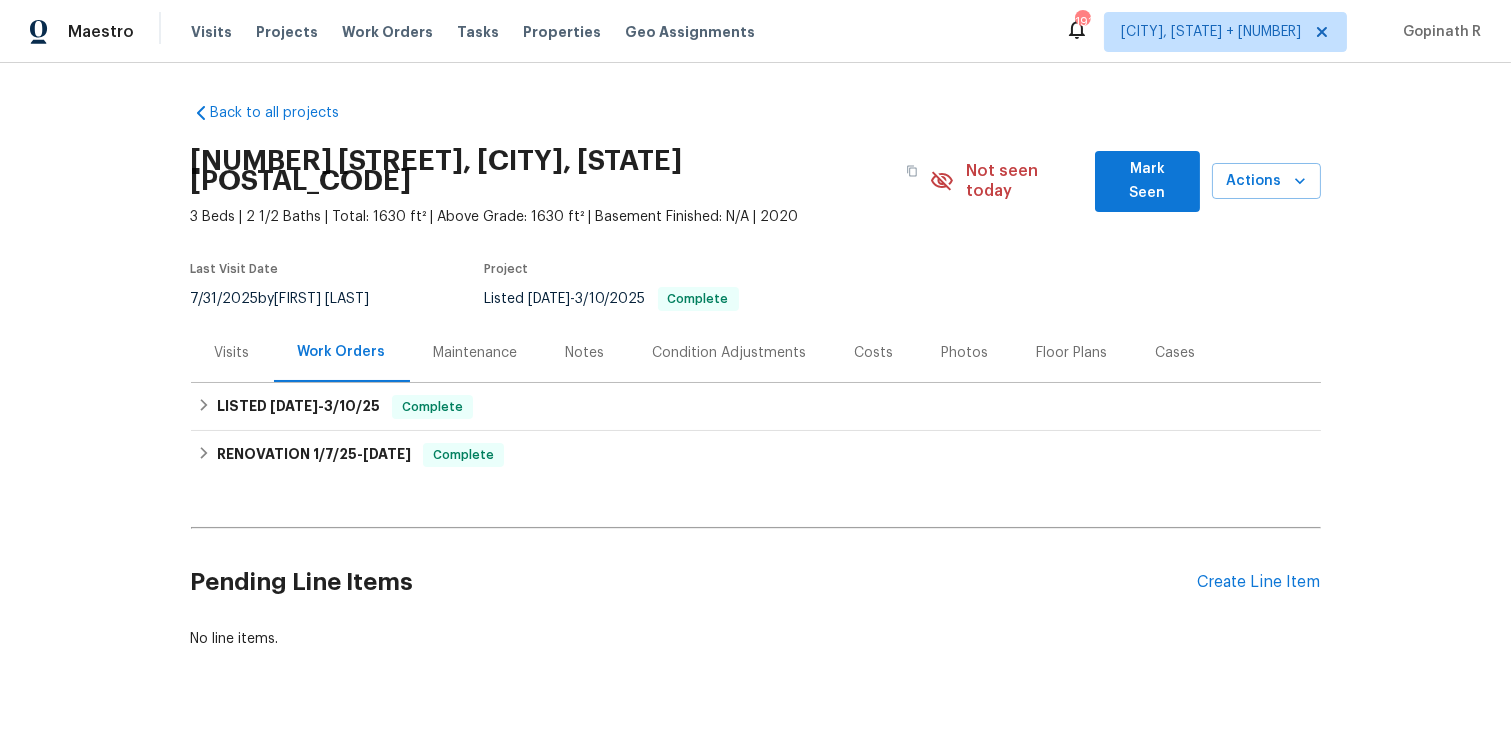 click on "Visits" at bounding box center (232, 353) 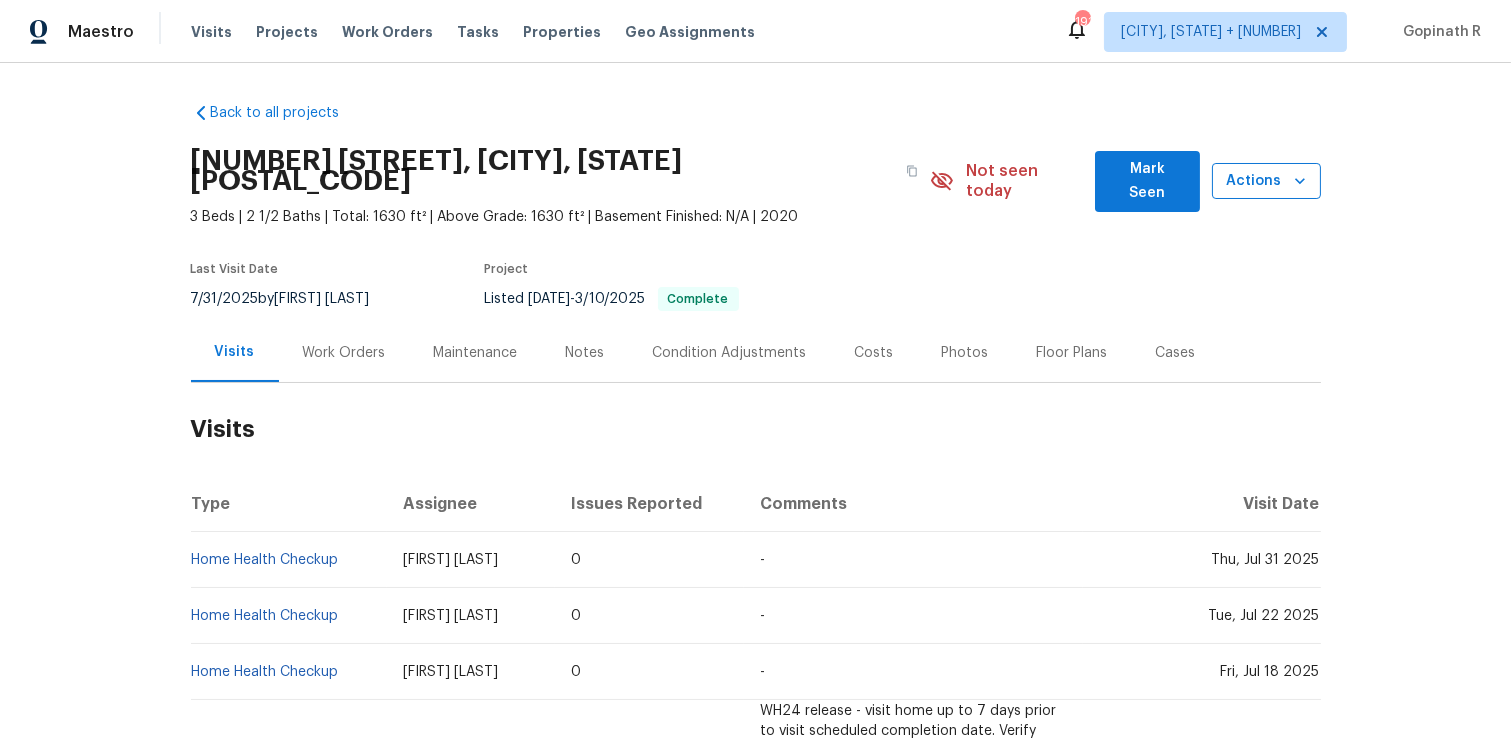 click on "Actions" at bounding box center [1266, 181] 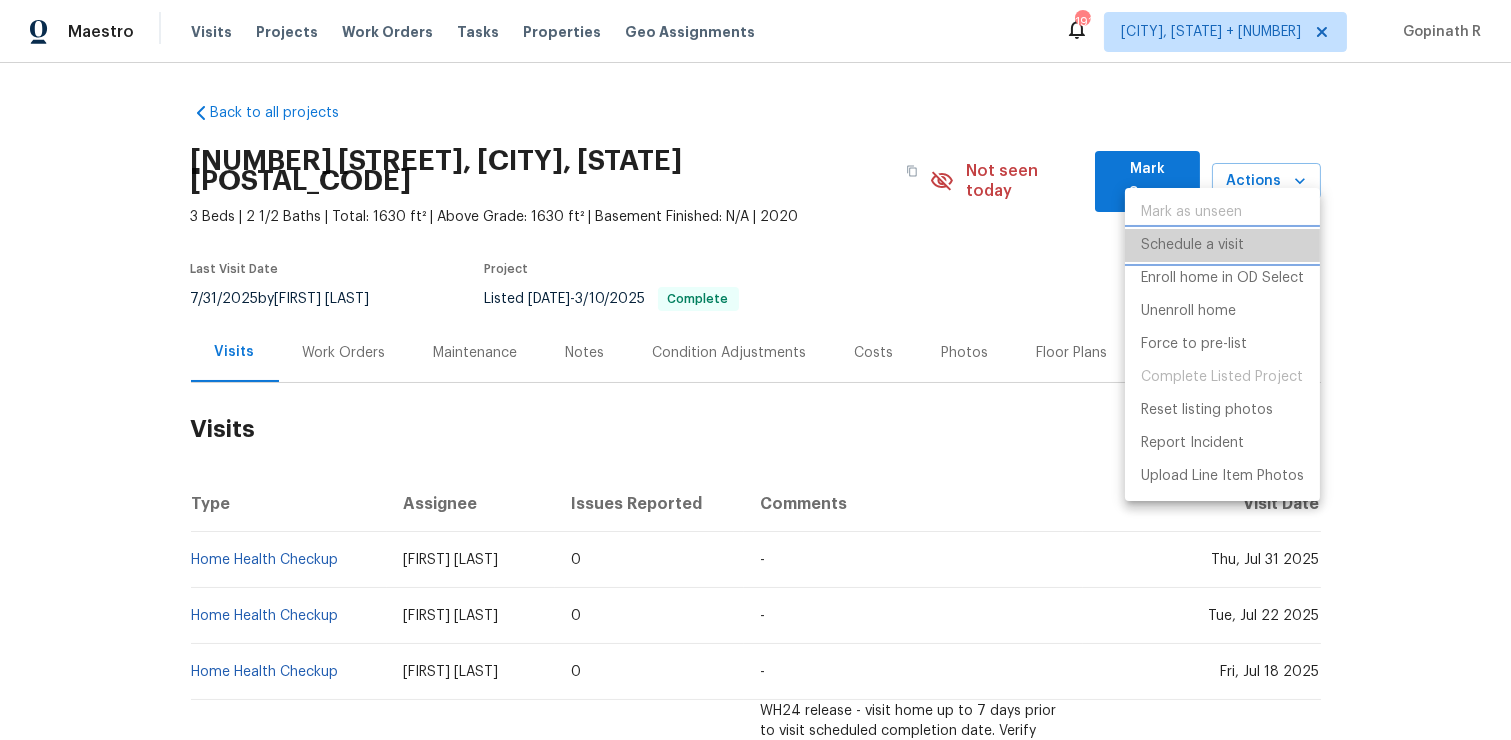 click on "Schedule a visit" at bounding box center [1192, 245] 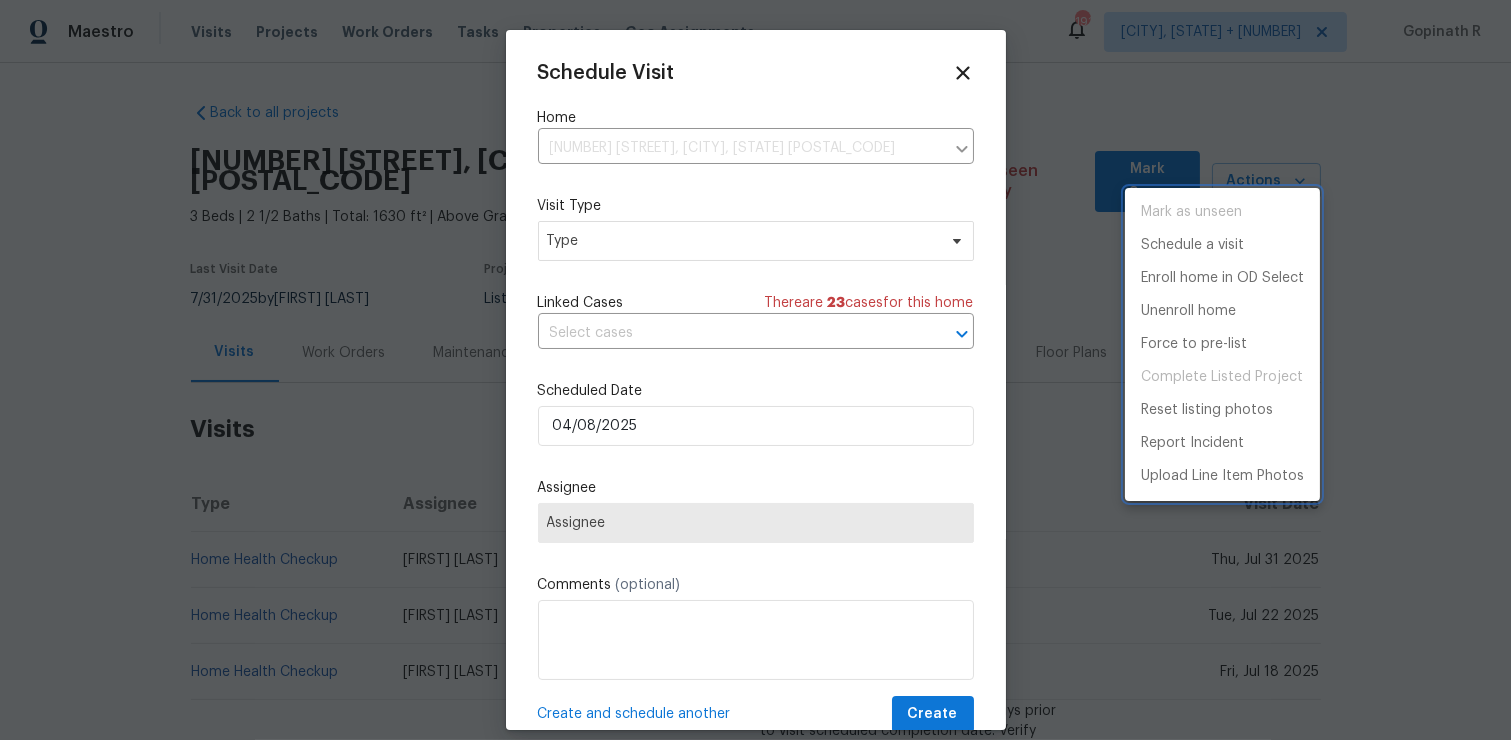 click at bounding box center (755, 370) 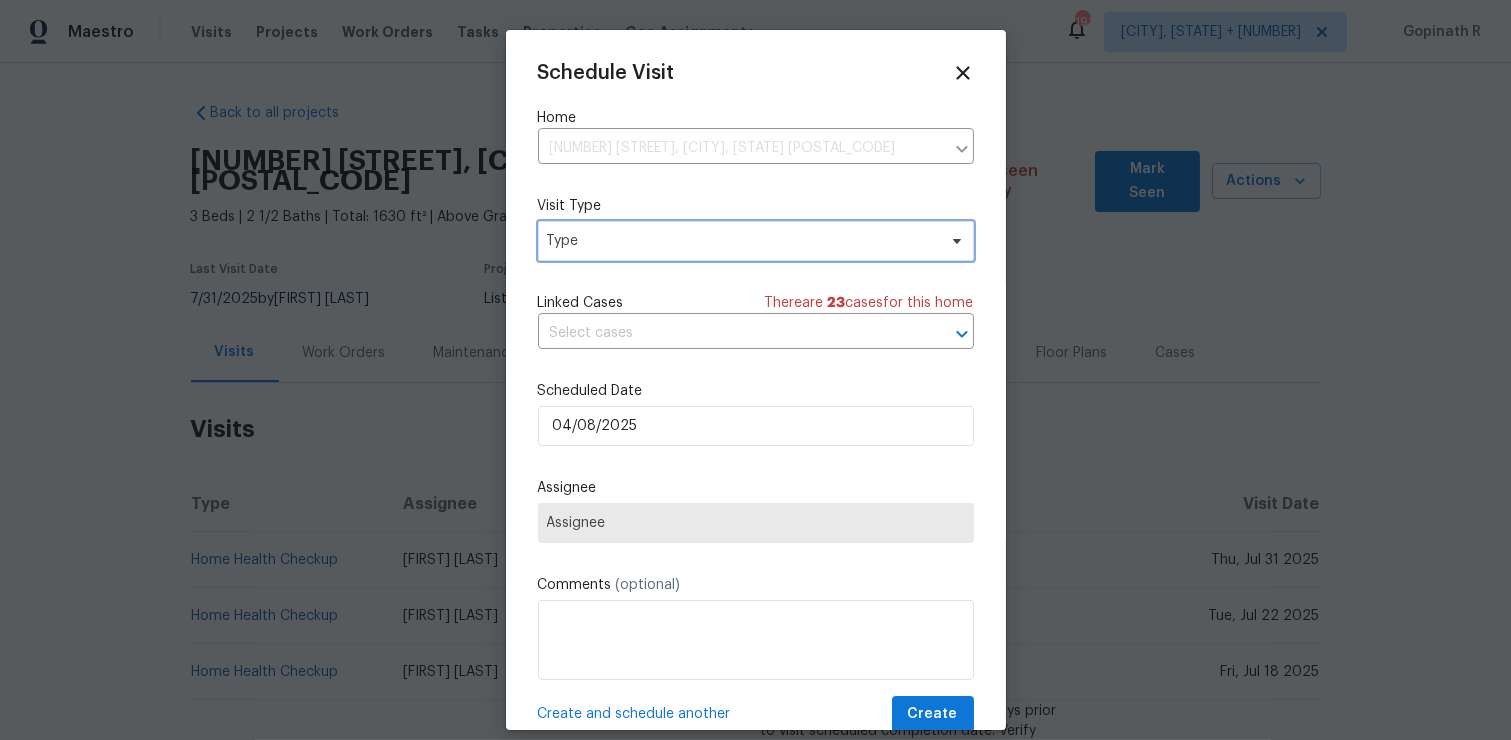 click on "Type" at bounding box center (741, 241) 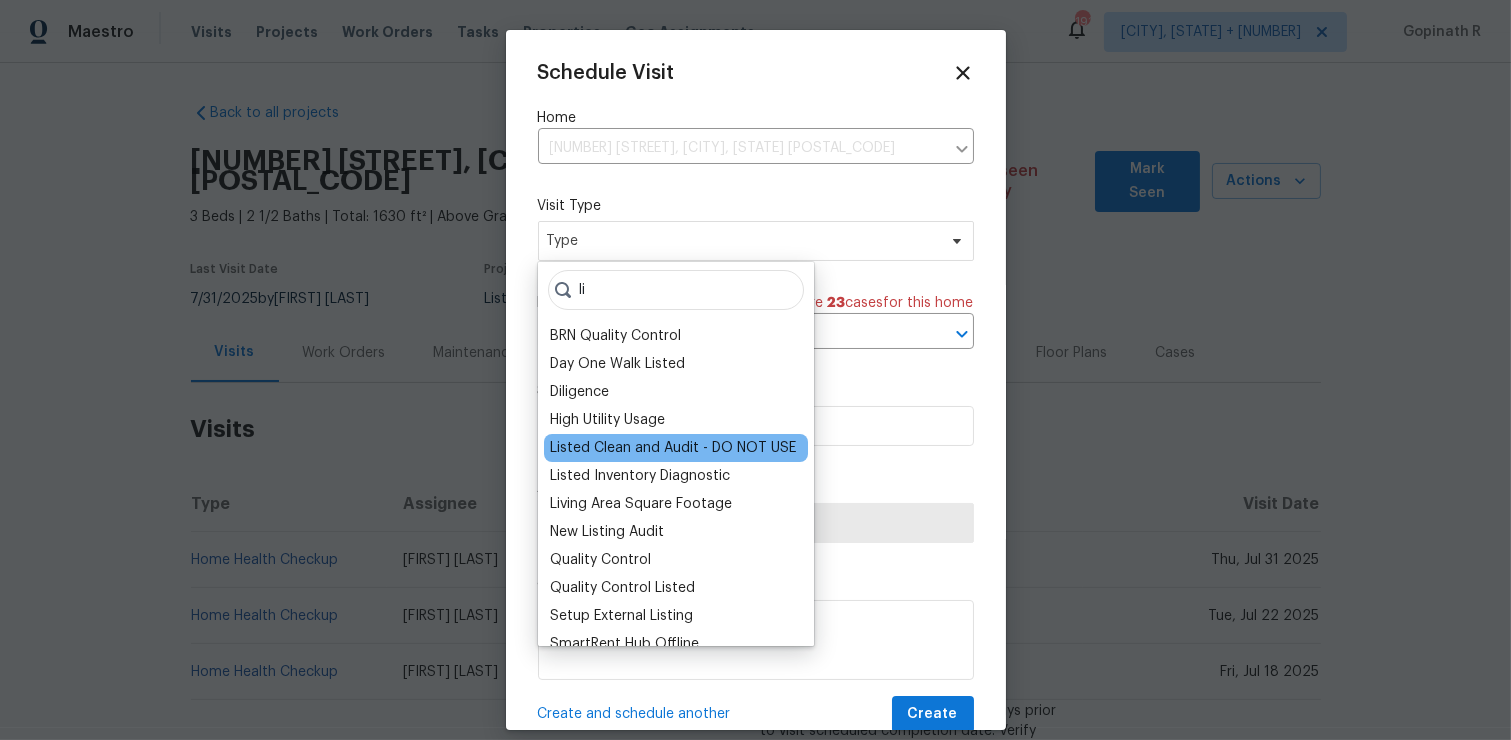 scroll, scrollTop: 47, scrollLeft: 0, axis: vertical 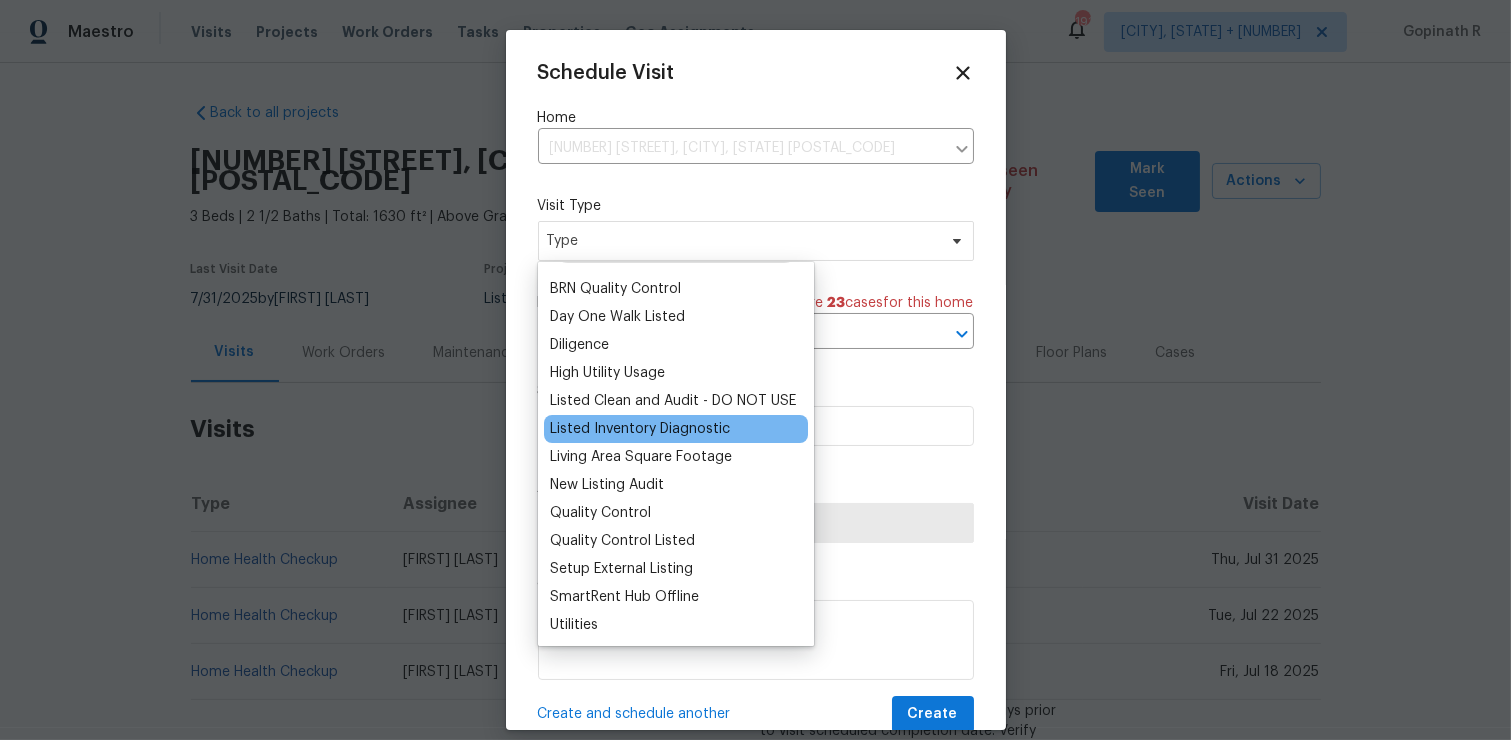 type on "li" 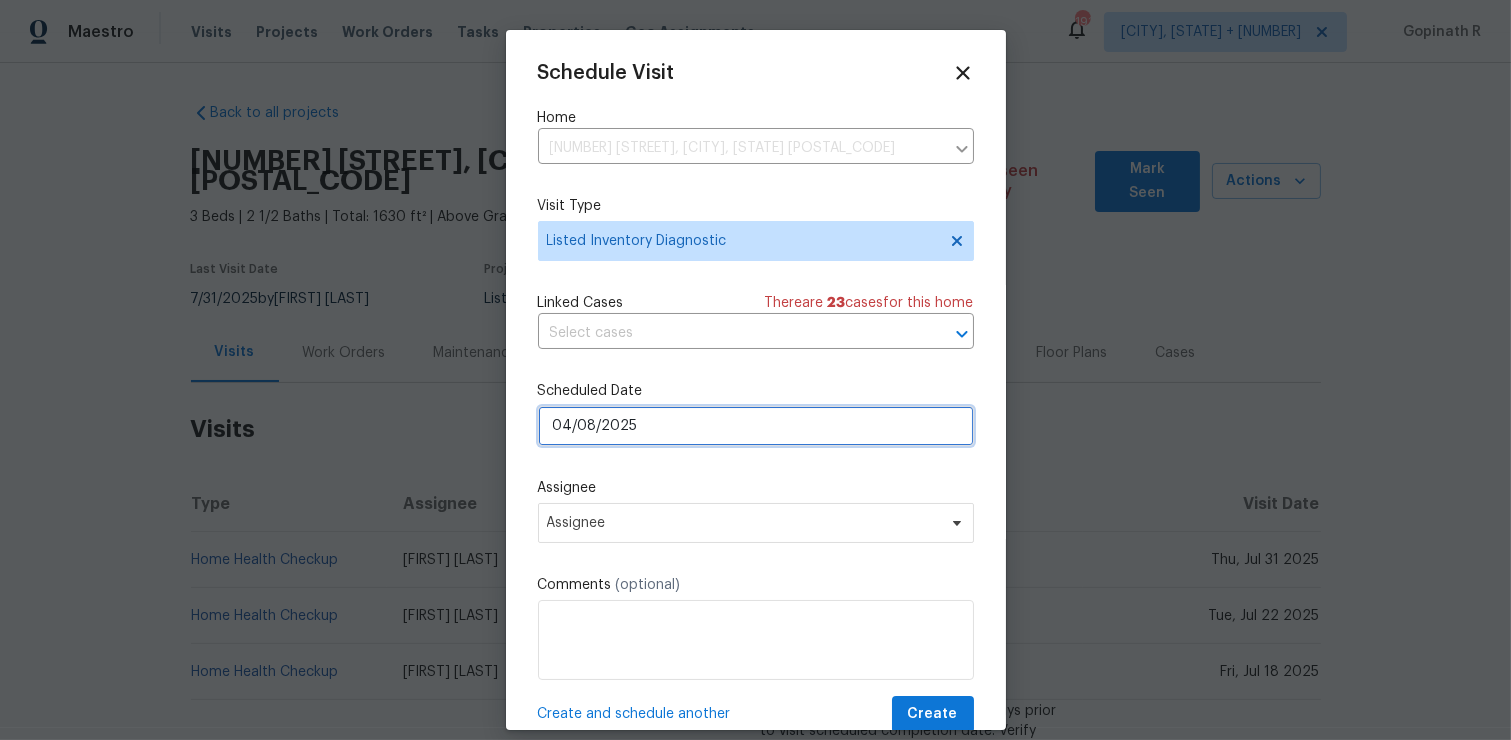 click on "04/08/2025" at bounding box center [756, 426] 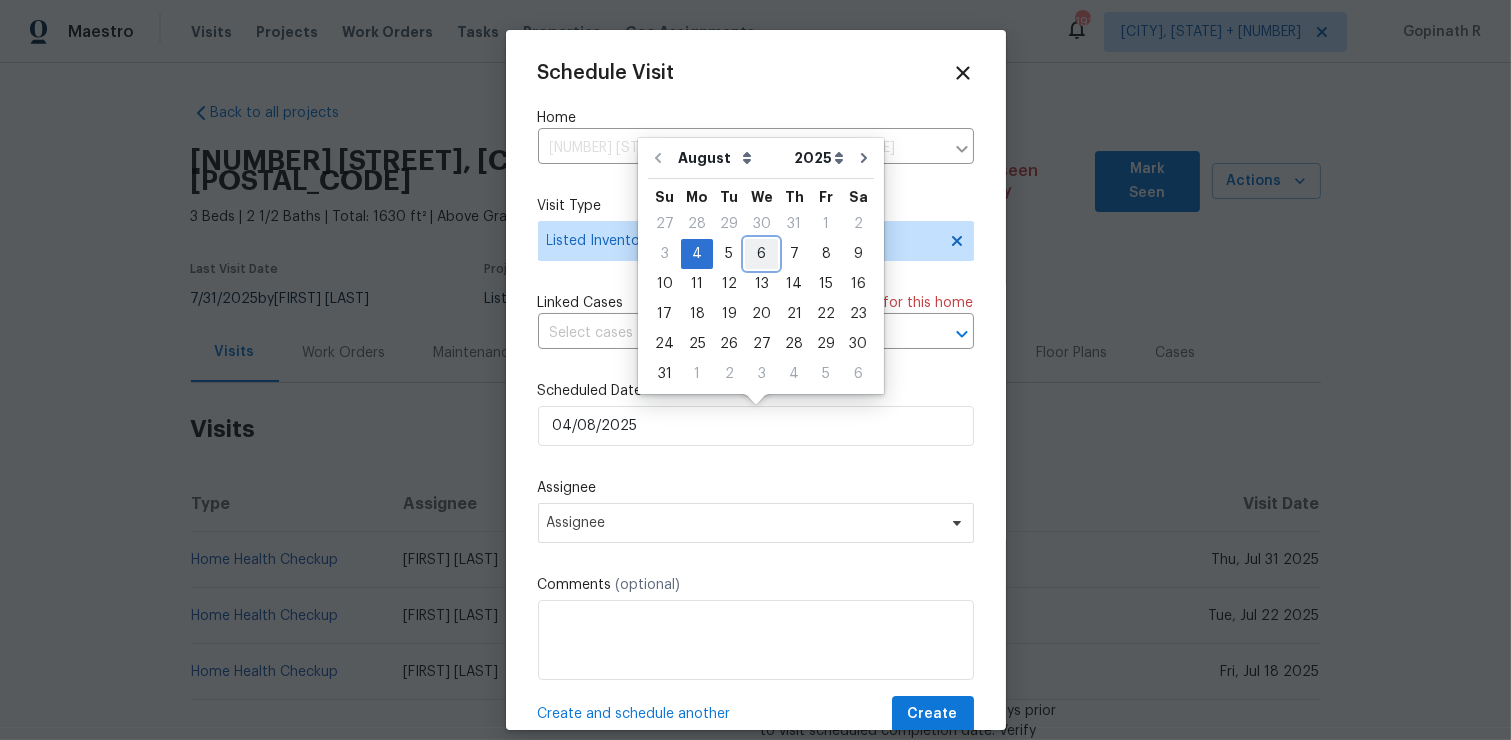 click on "6" at bounding box center (761, 254) 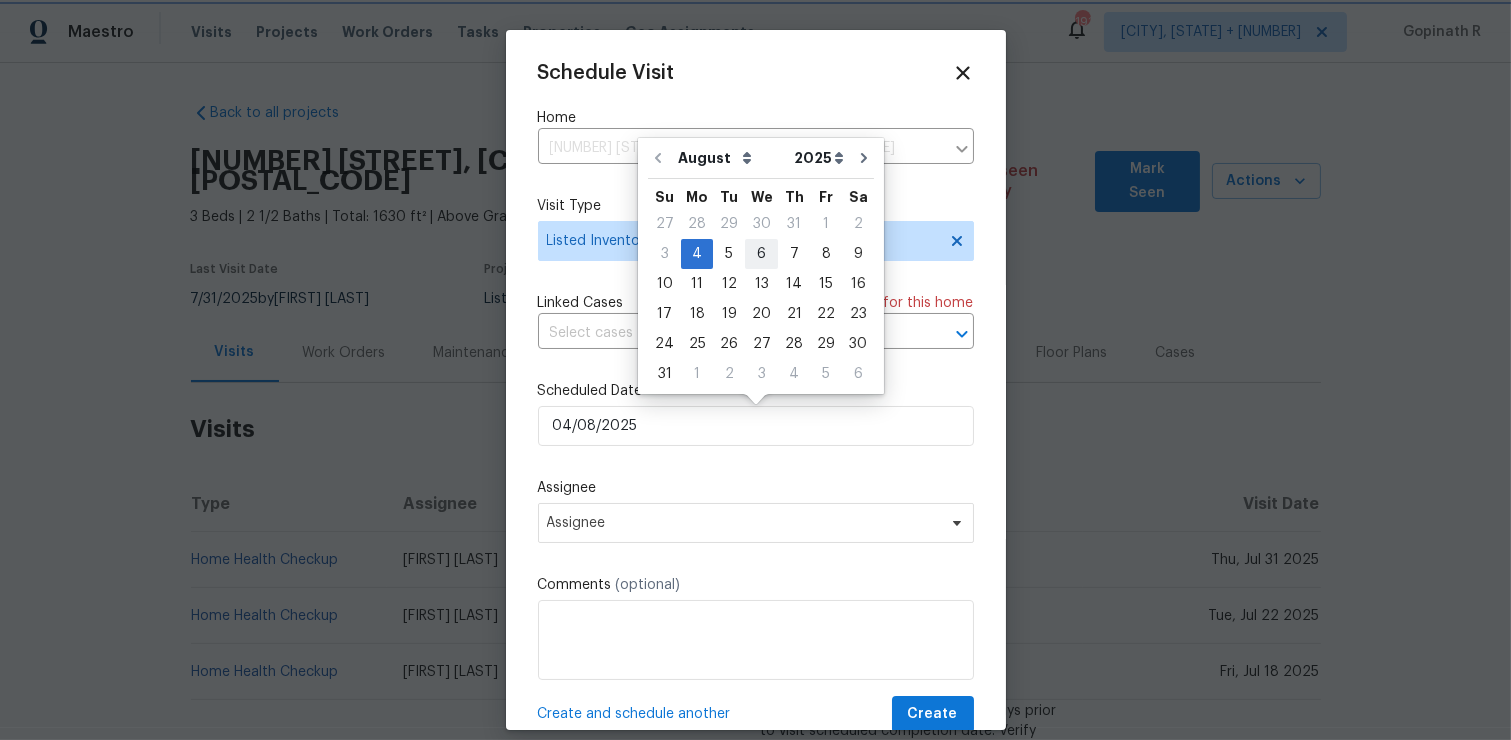 type on "06/08/2025" 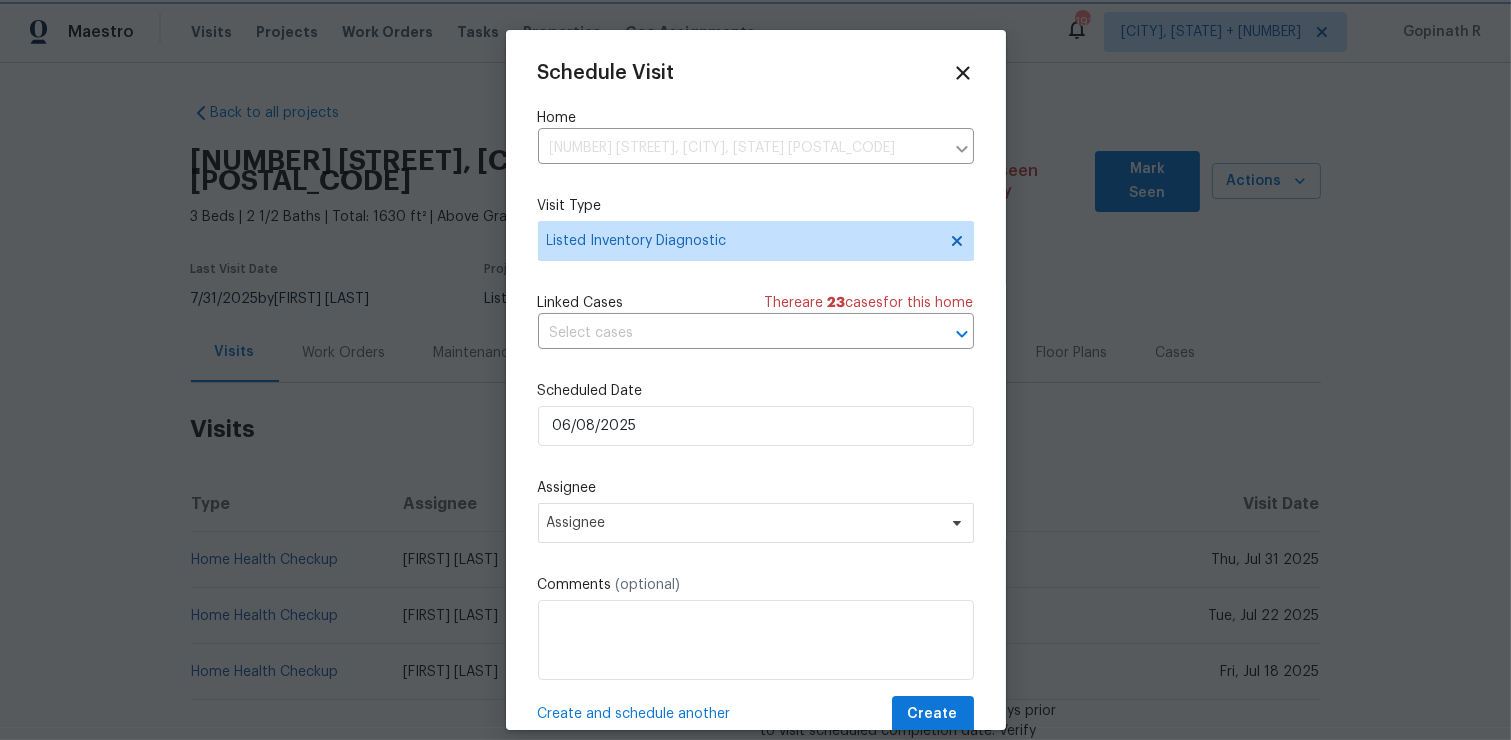 scroll, scrollTop: 37, scrollLeft: 0, axis: vertical 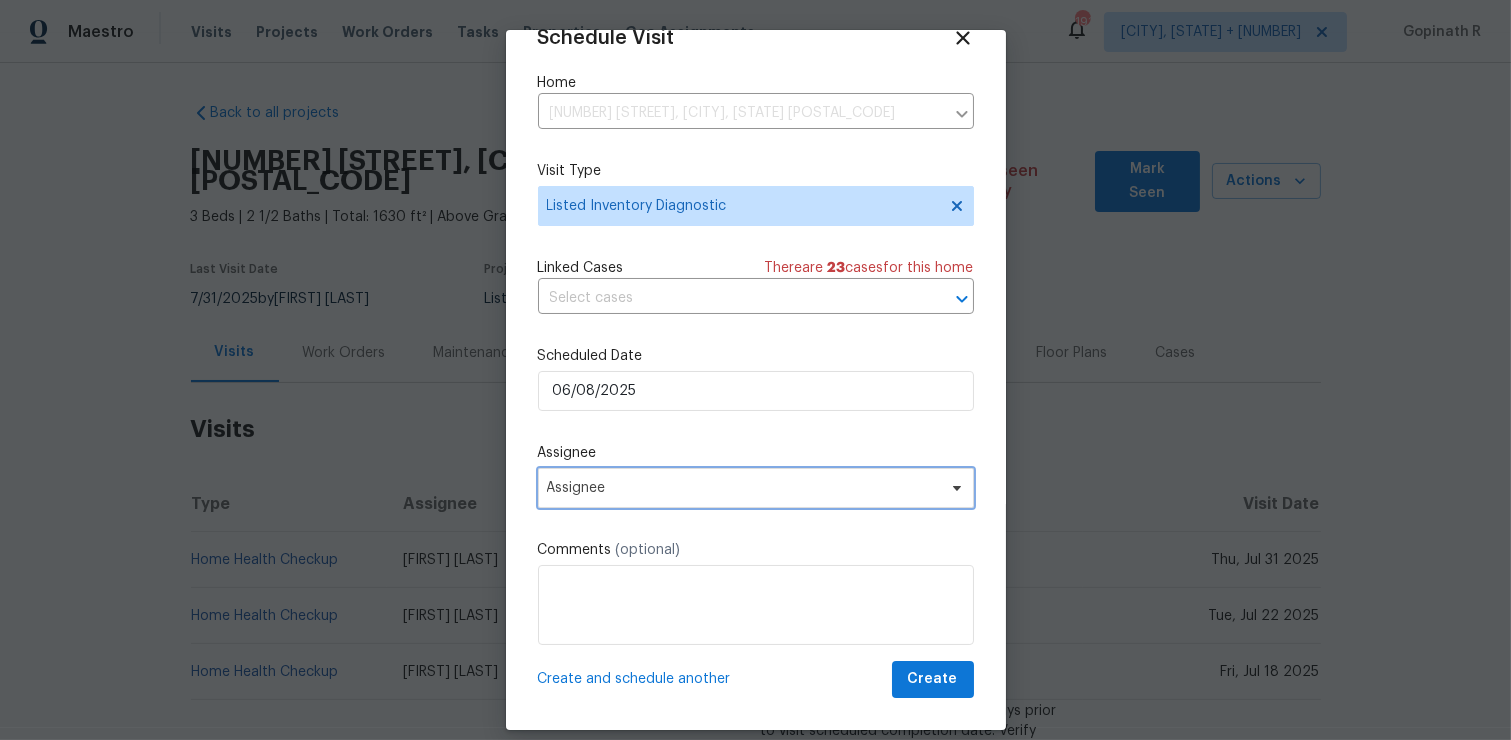 click on "Assignee" at bounding box center [756, 488] 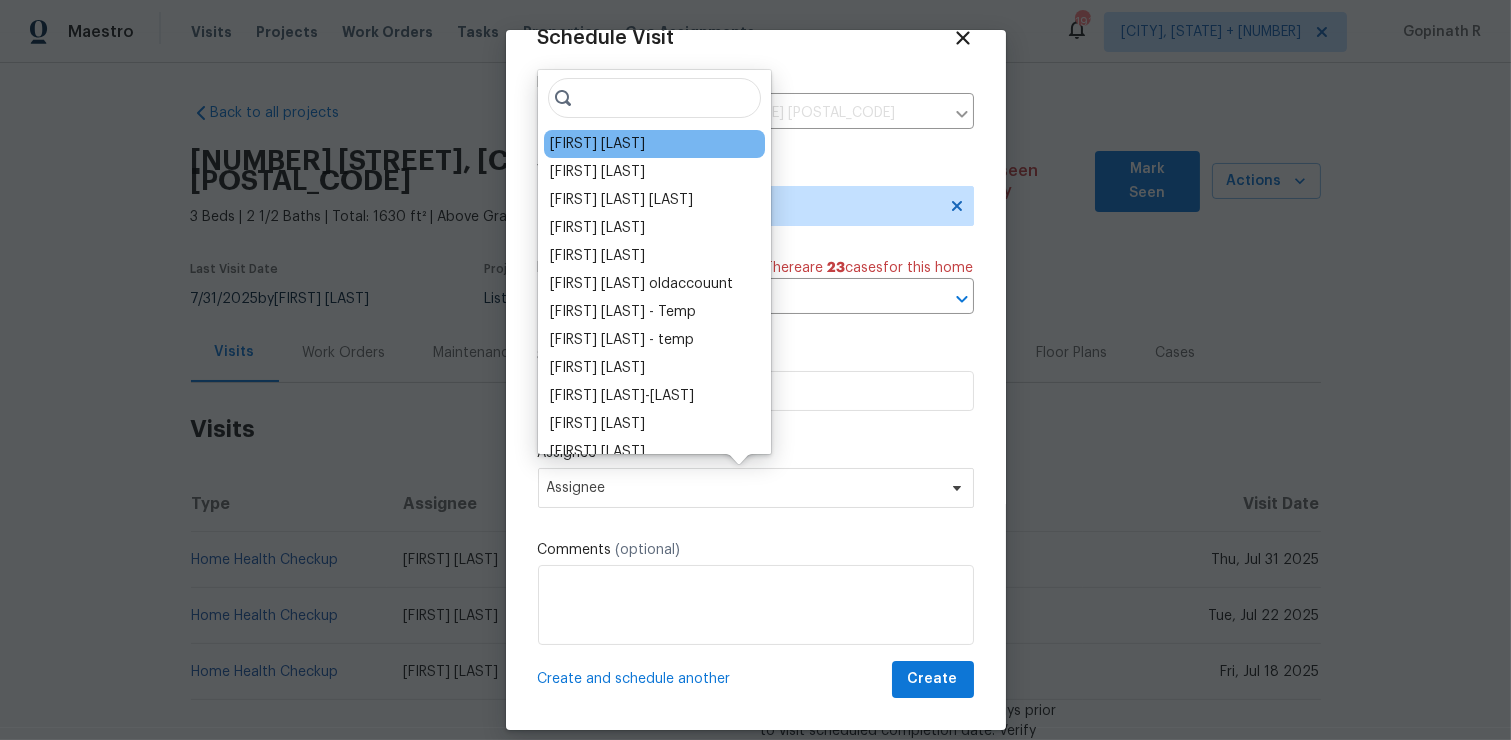 click on "[FIRST] [LAST]" at bounding box center [654, 144] 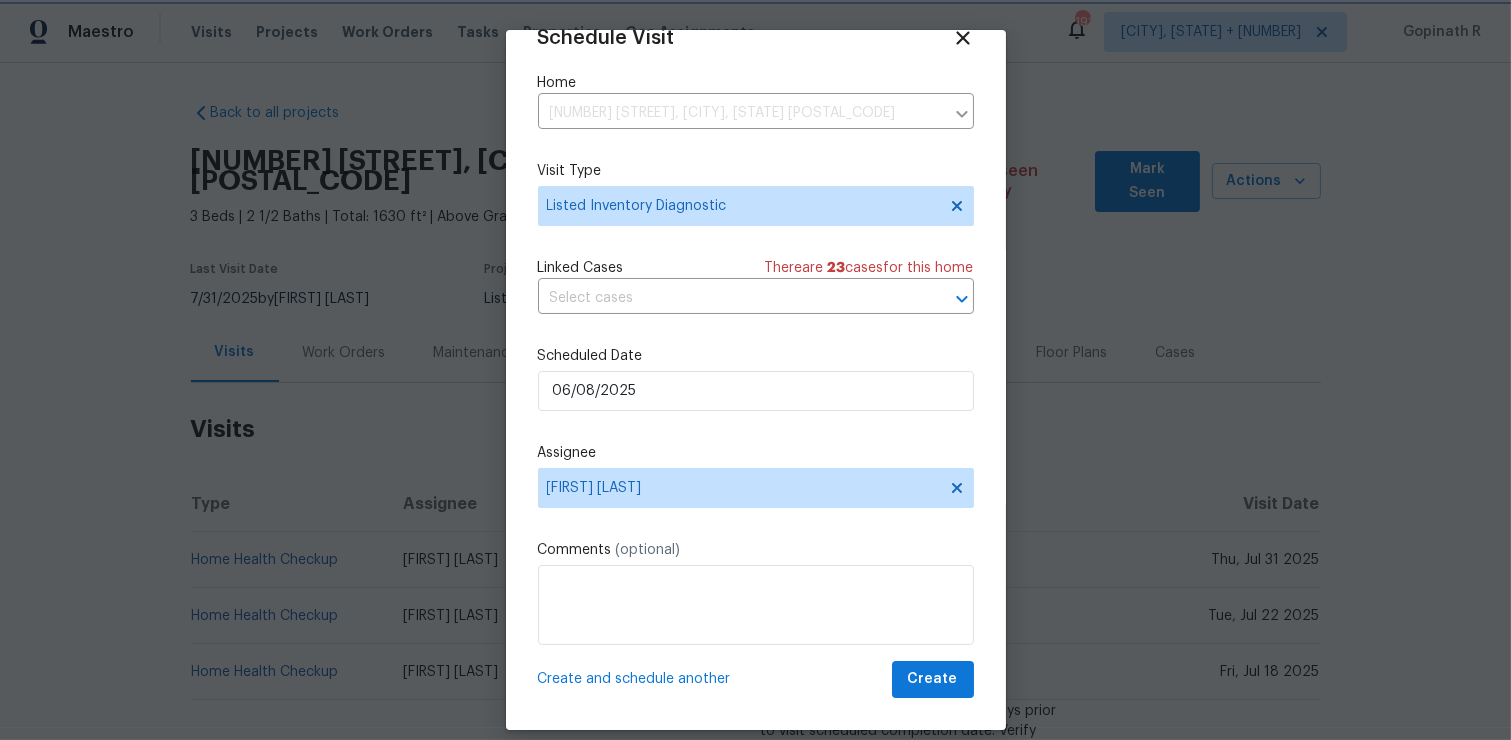 scroll, scrollTop: 20, scrollLeft: 0, axis: vertical 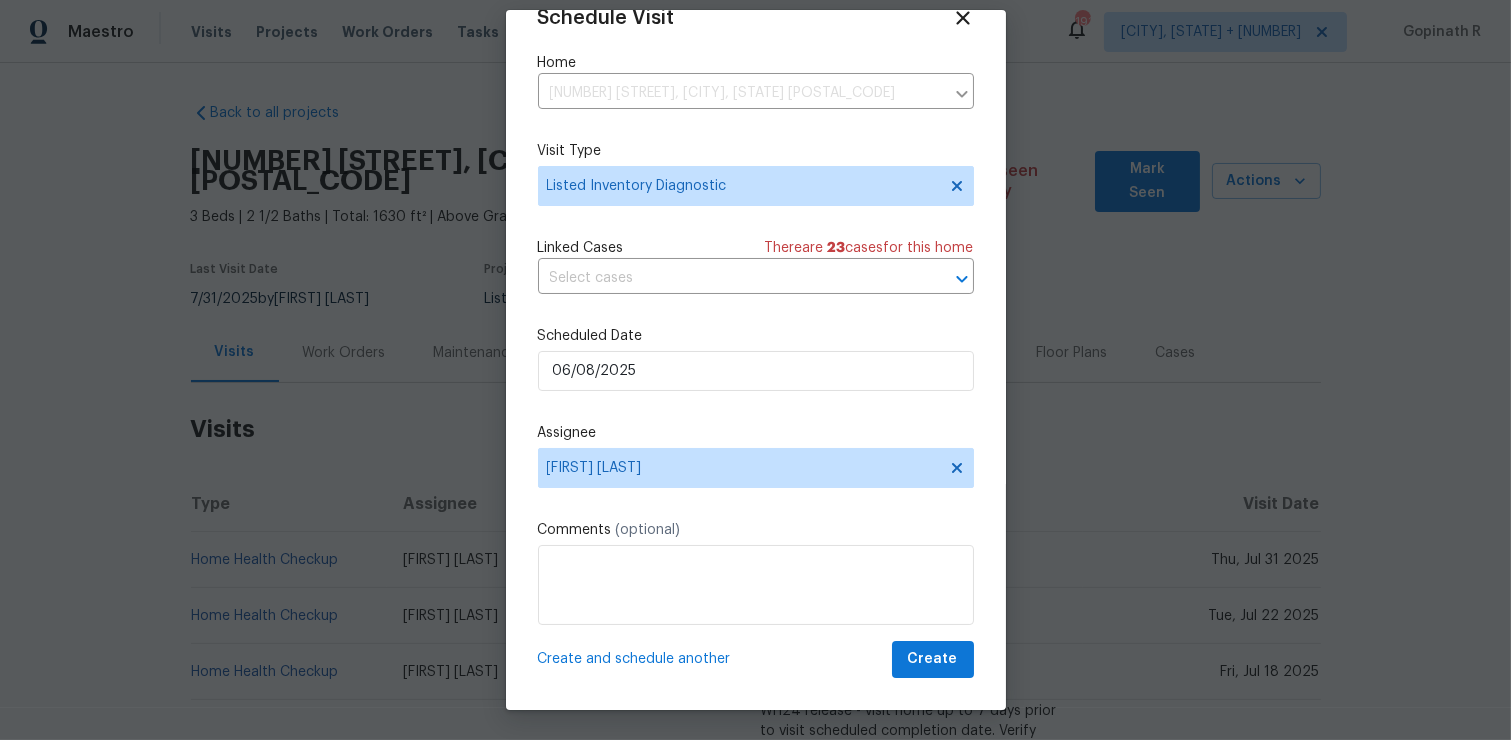 click on "Schedule Visit Home   [NUMBER] [STREET], [CITY], [STATE] [POSTAL_CODE] ​ Visit Type   Listed Inventory Diagnostic Linked Cases There  are   23  case s  for this home   ​ Scheduled Date   [DATE] Assignee   [FIRST] [LAST] Comments   (optional) Create and schedule another Create" at bounding box center (756, 342) 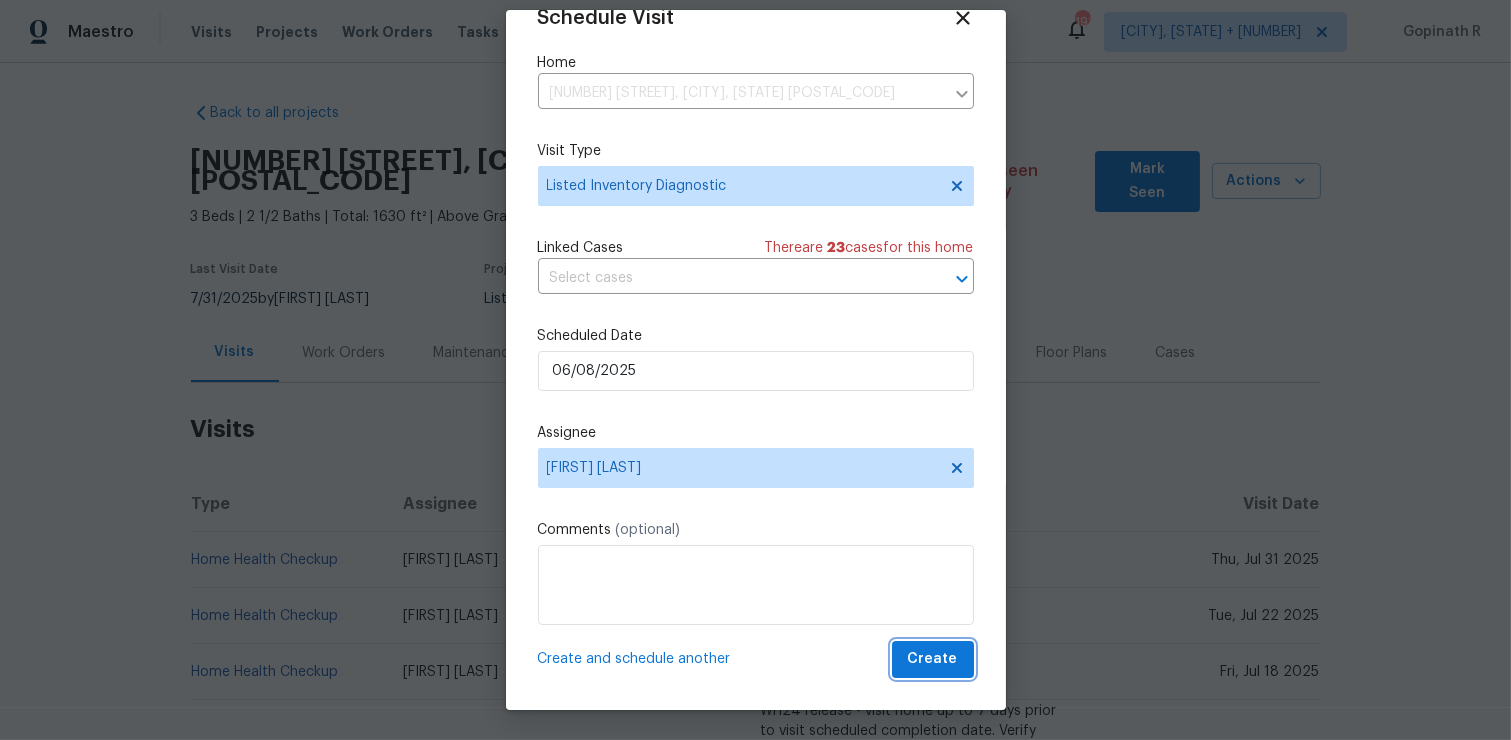 click on "Create" at bounding box center [933, 659] 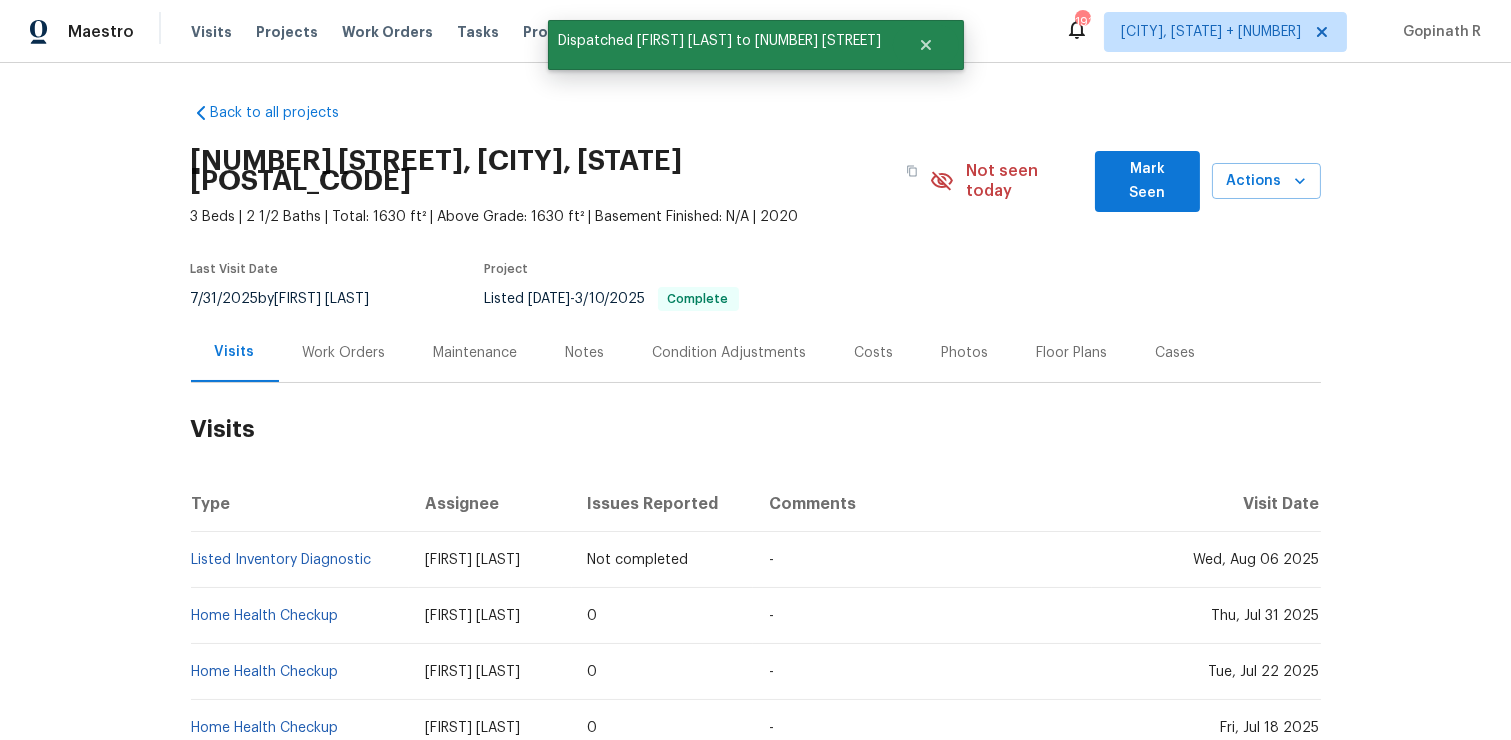 scroll, scrollTop: 0, scrollLeft: 0, axis: both 